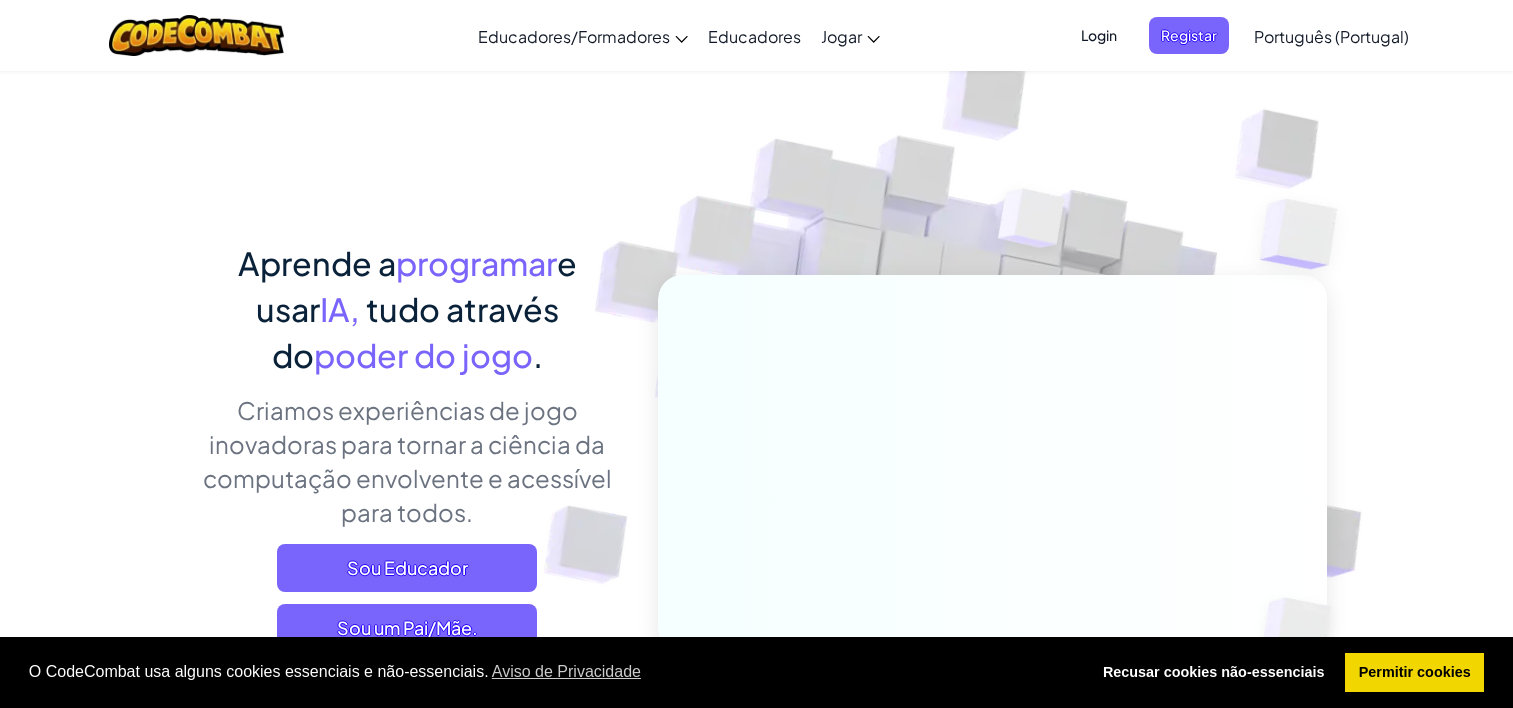 scroll, scrollTop: 0, scrollLeft: 0, axis: both 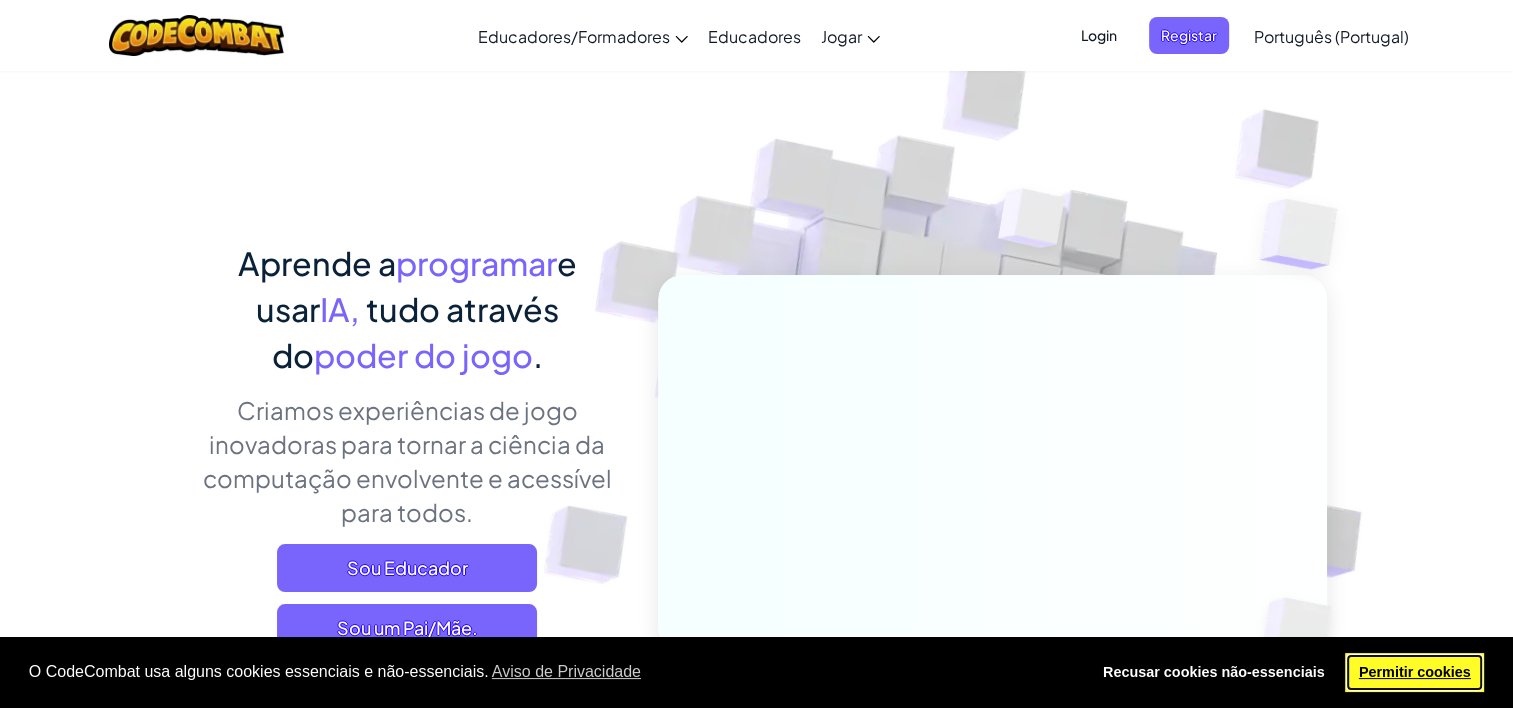 click on "Permitir cookies" at bounding box center (1414, 673) 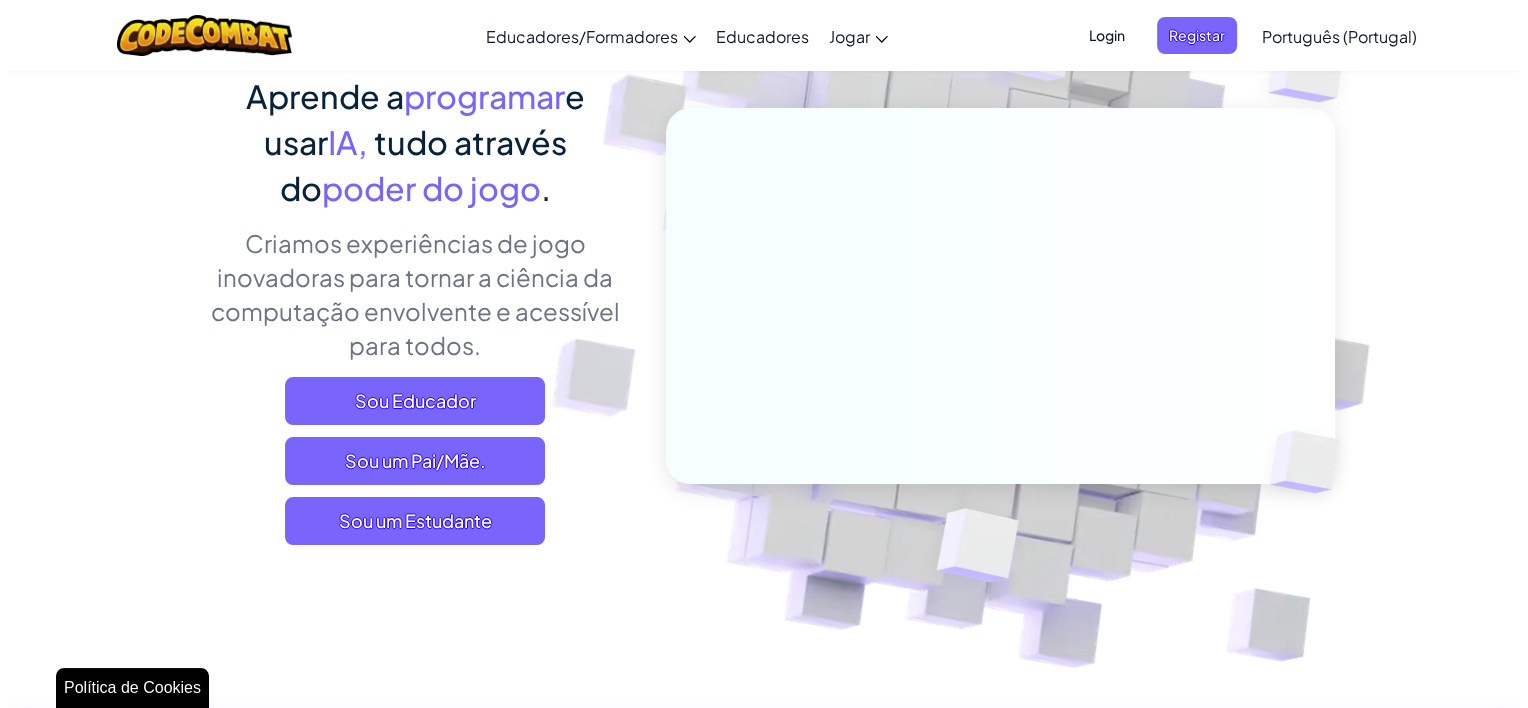 scroll, scrollTop: 200, scrollLeft: 0, axis: vertical 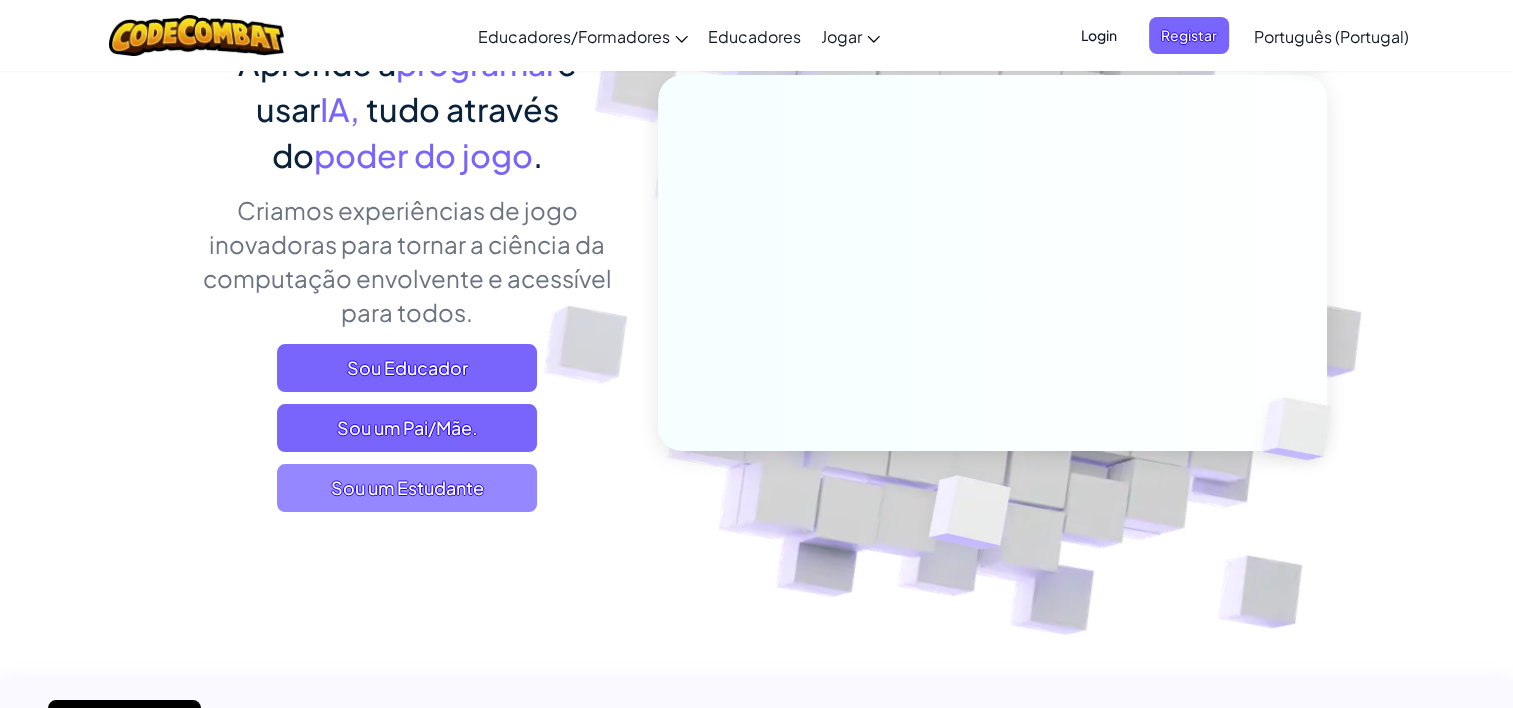click on "Sou um Estudante" at bounding box center [407, 488] 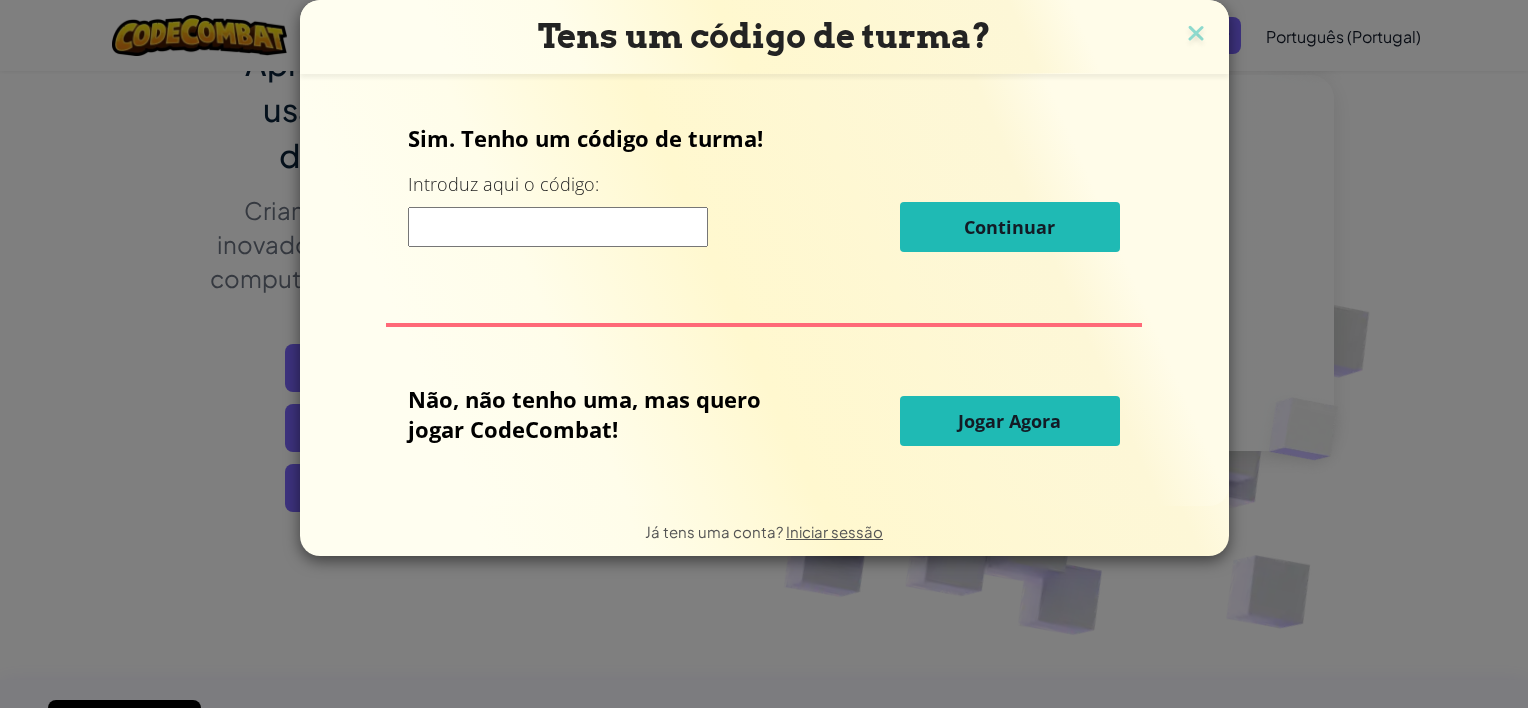 click on "Jogar Agora" at bounding box center [1009, 421] 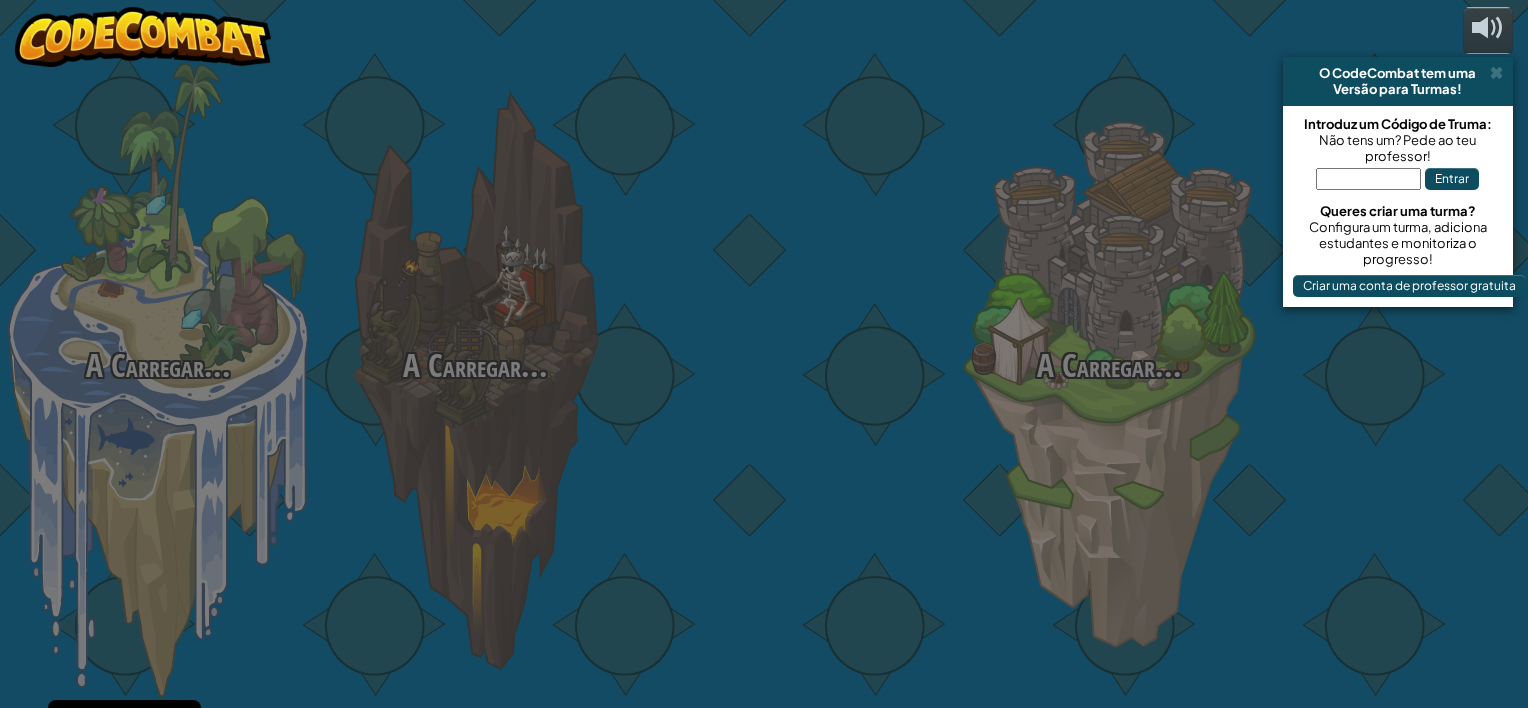 select on "pt-PT" 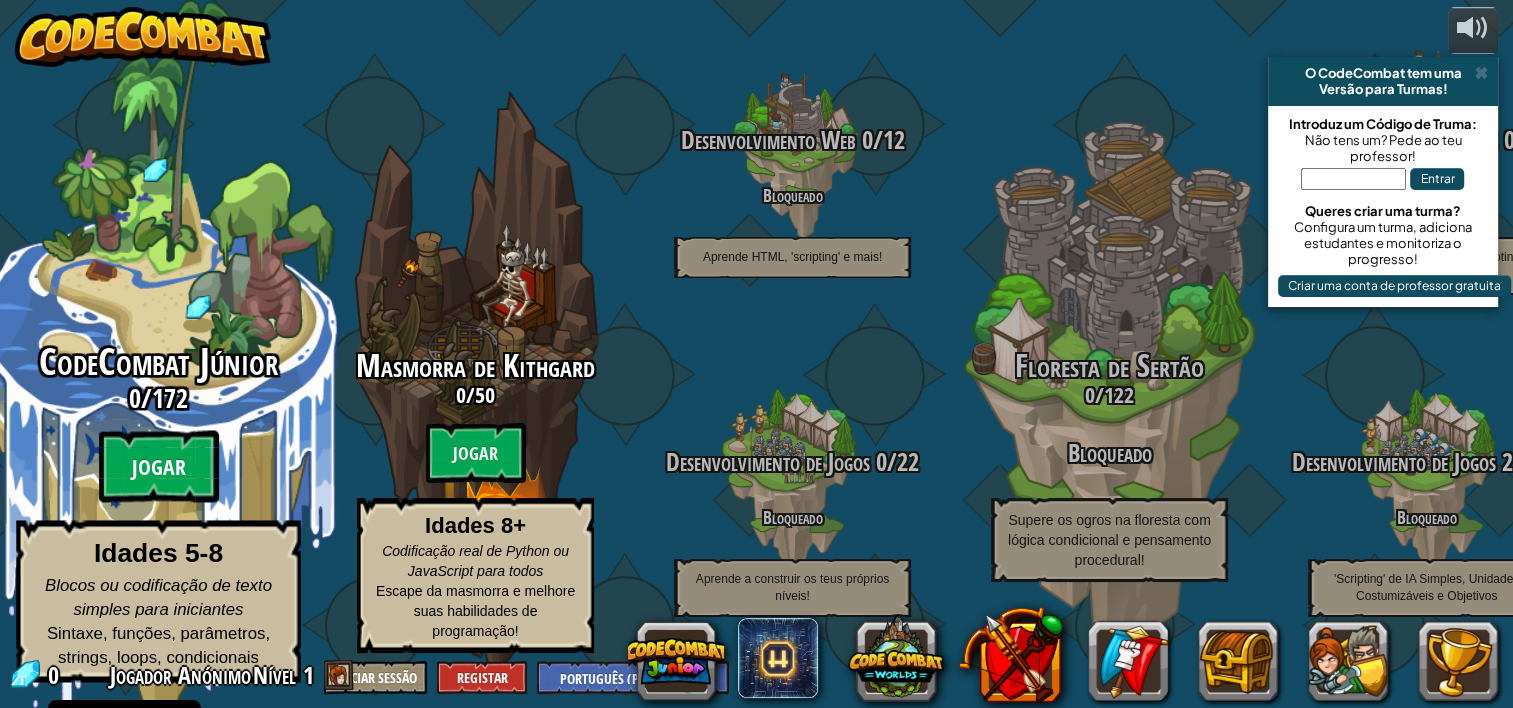 click on "Jogar" at bounding box center (159, 467) 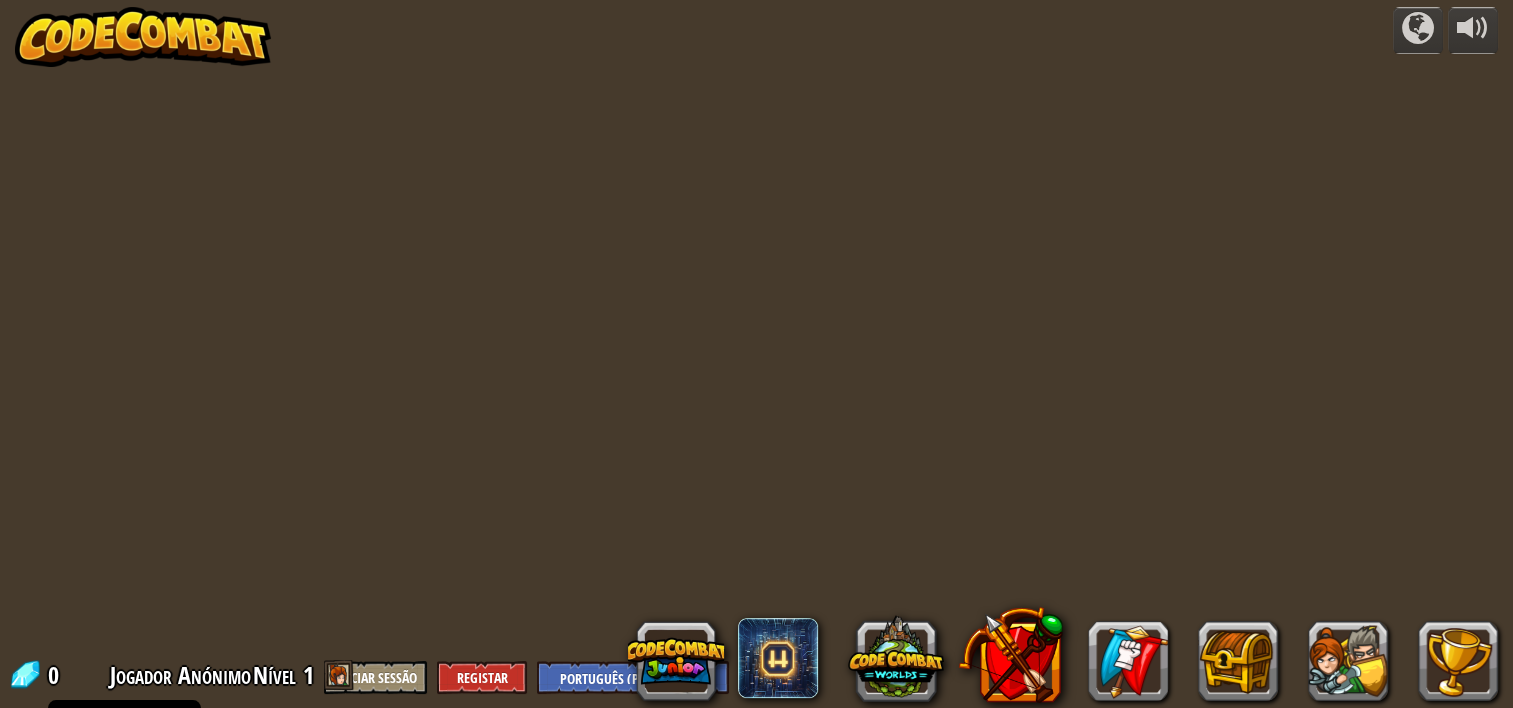 select on "pt-PT" 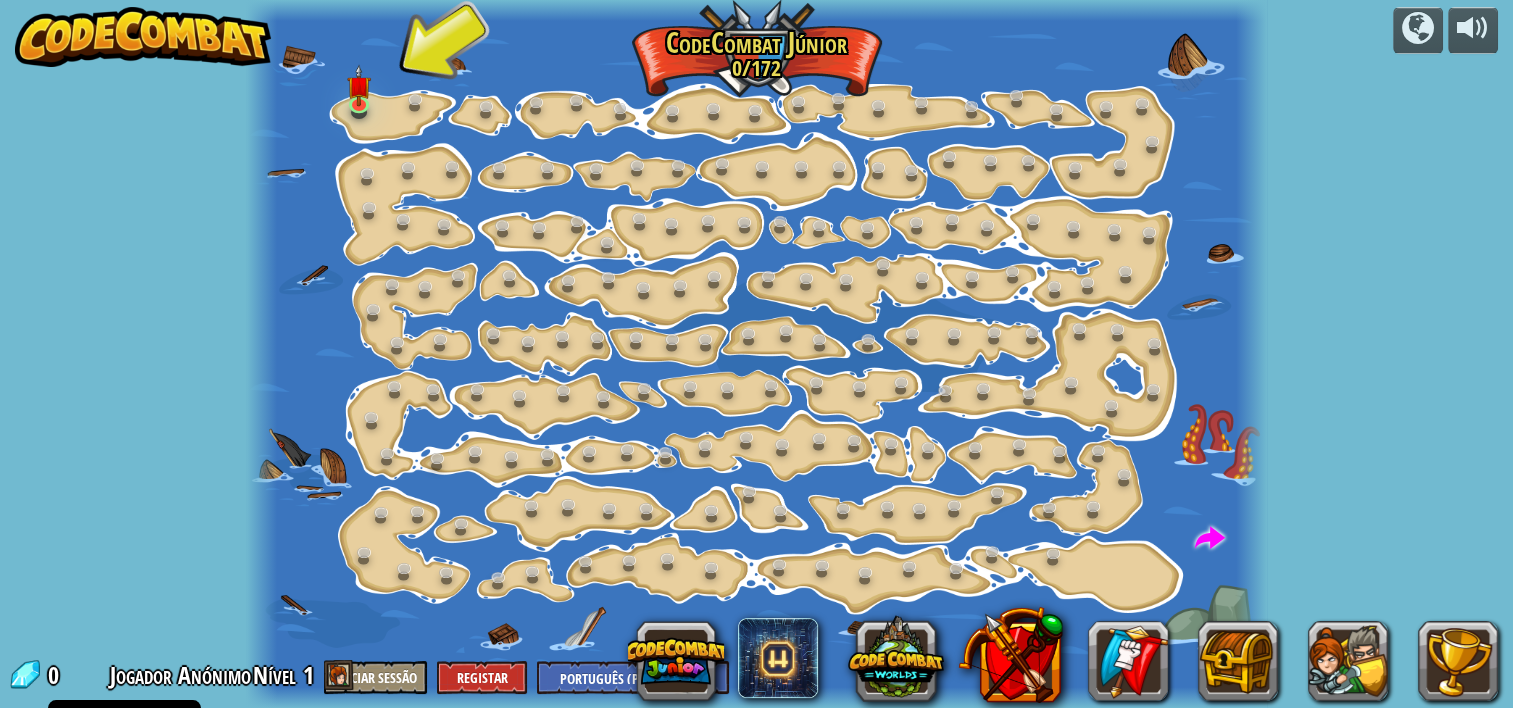 click at bounding box center [756, 354] 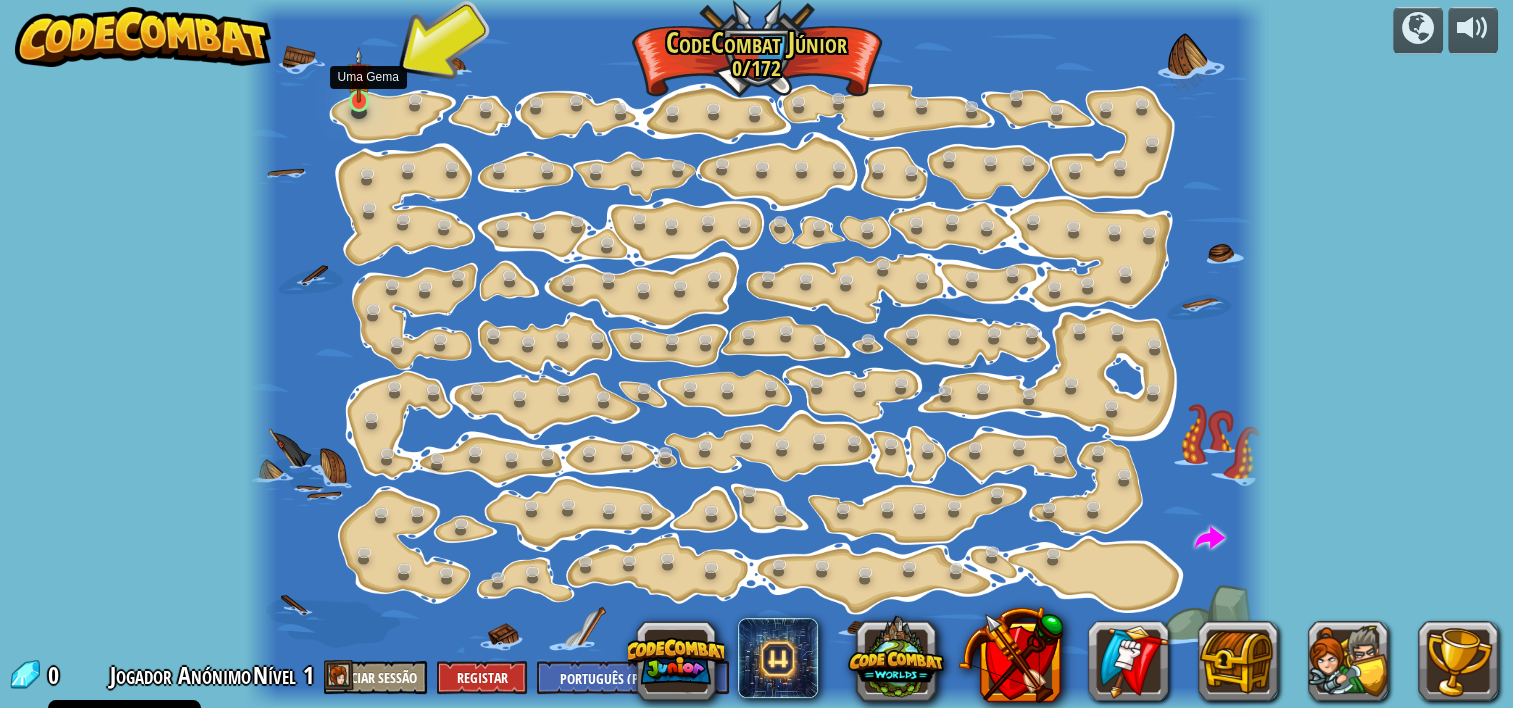 click at bounding box center (359, 75) 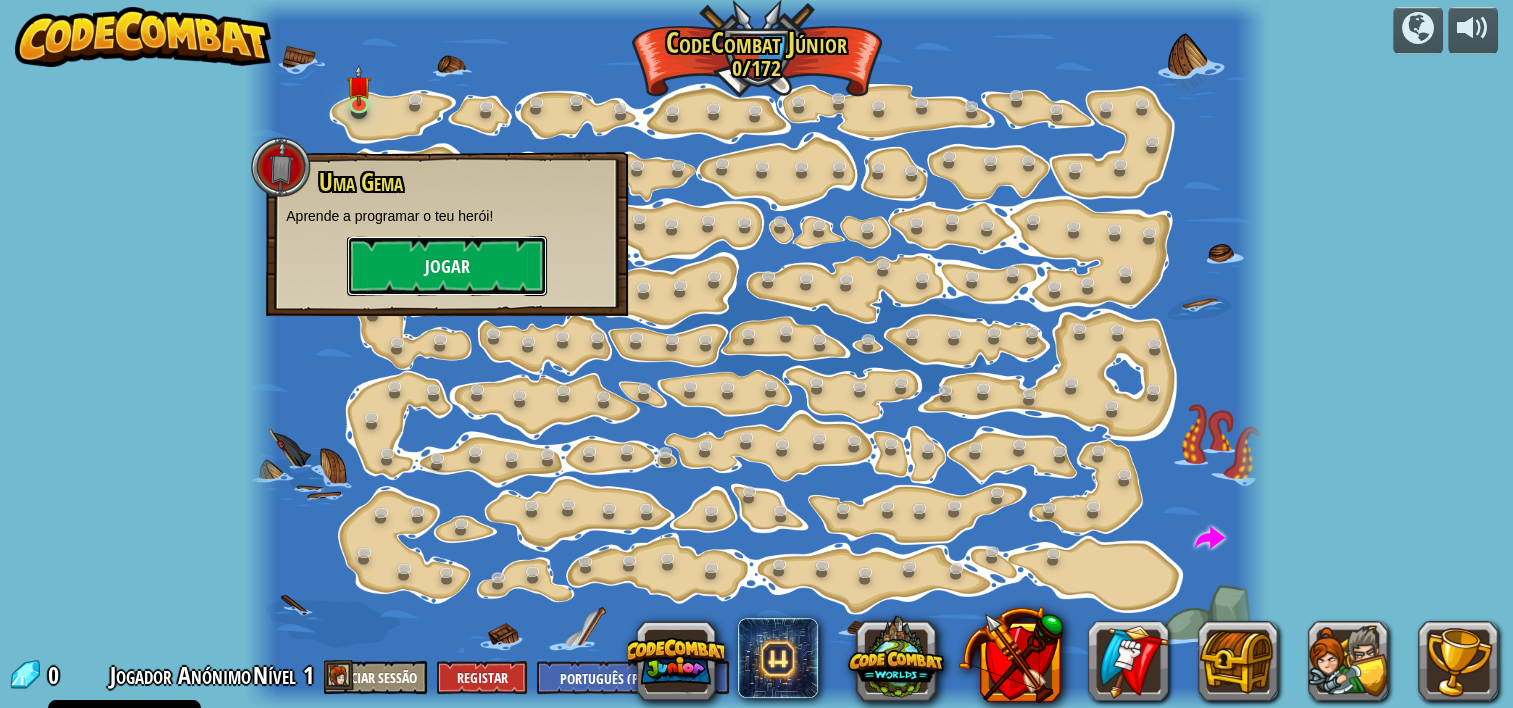 click on "Jogar" at bounding box center [447, 266] 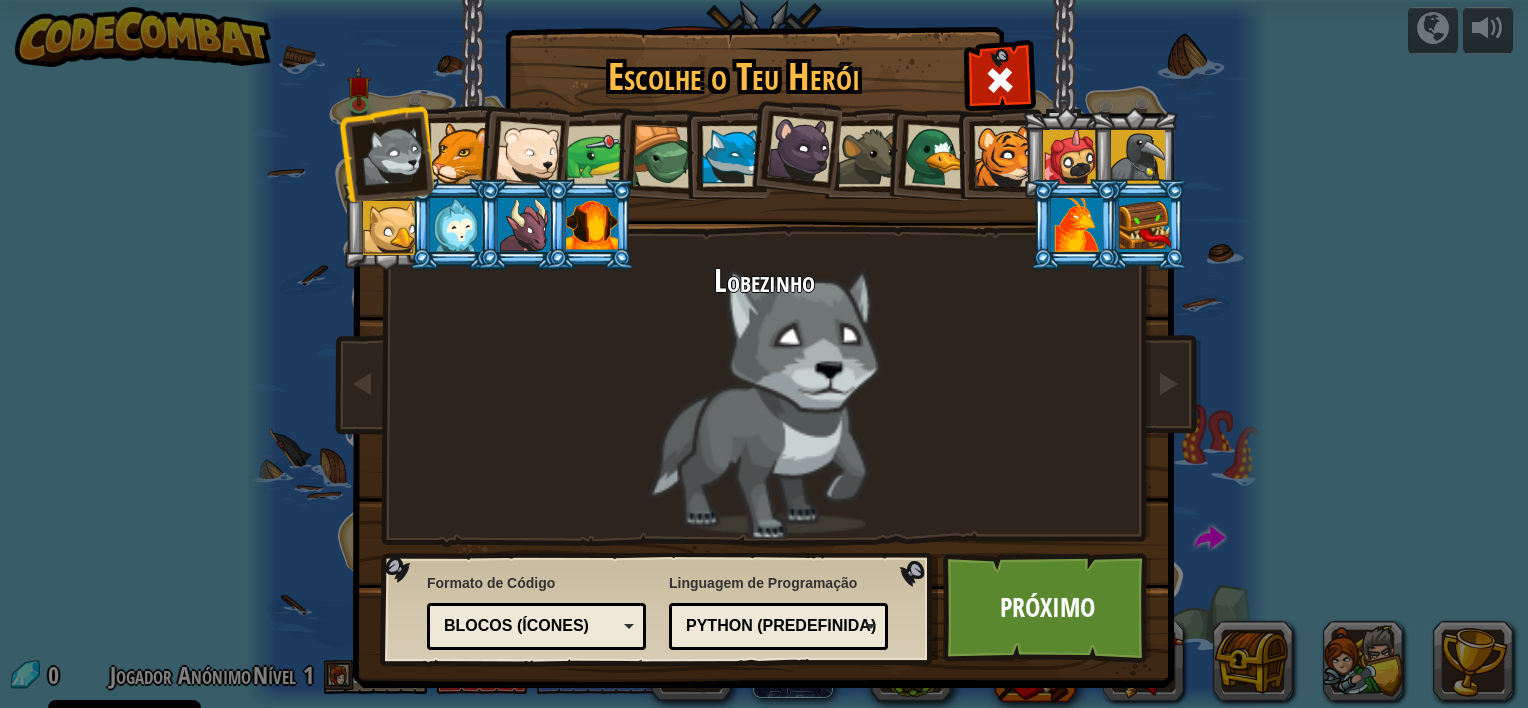 click at bounding box center (460, 153) 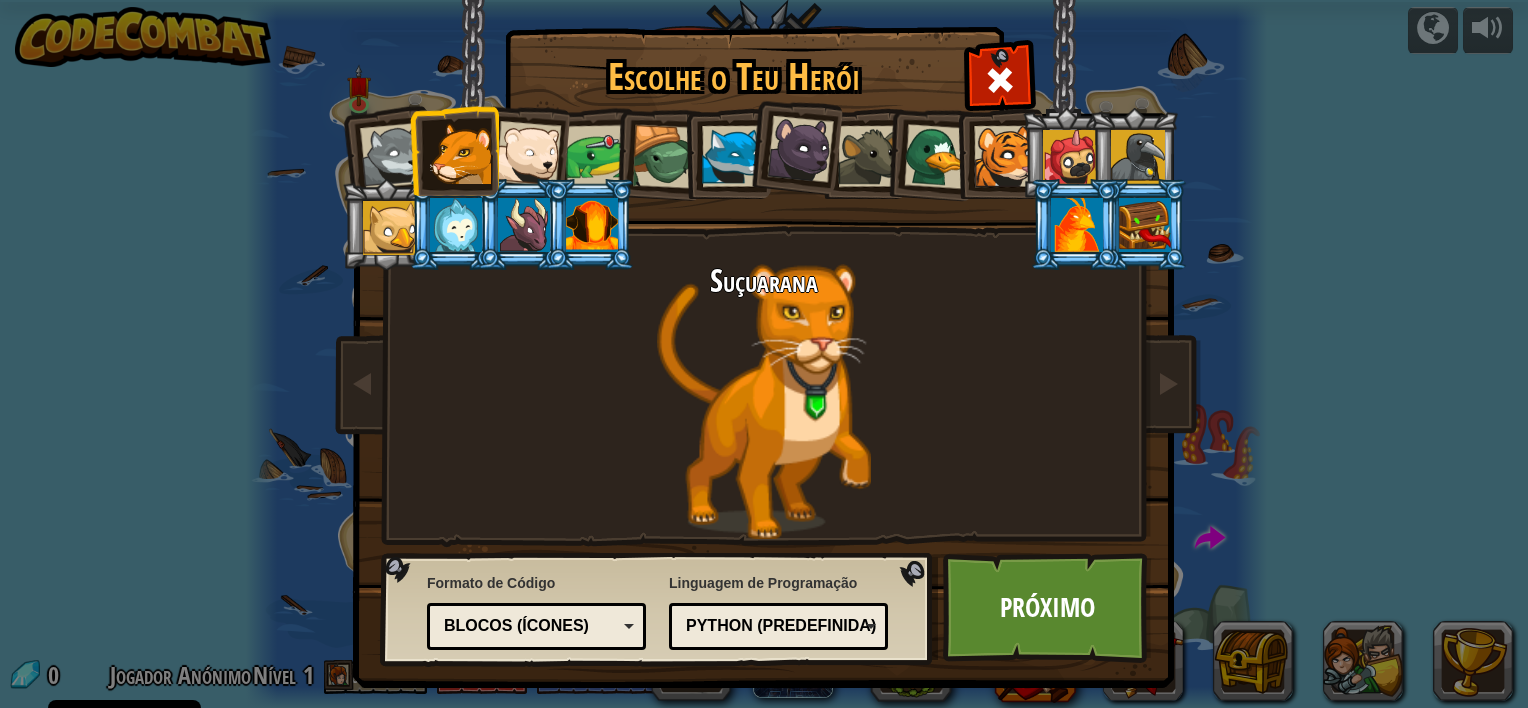 click at bounding box center (1004, 156) 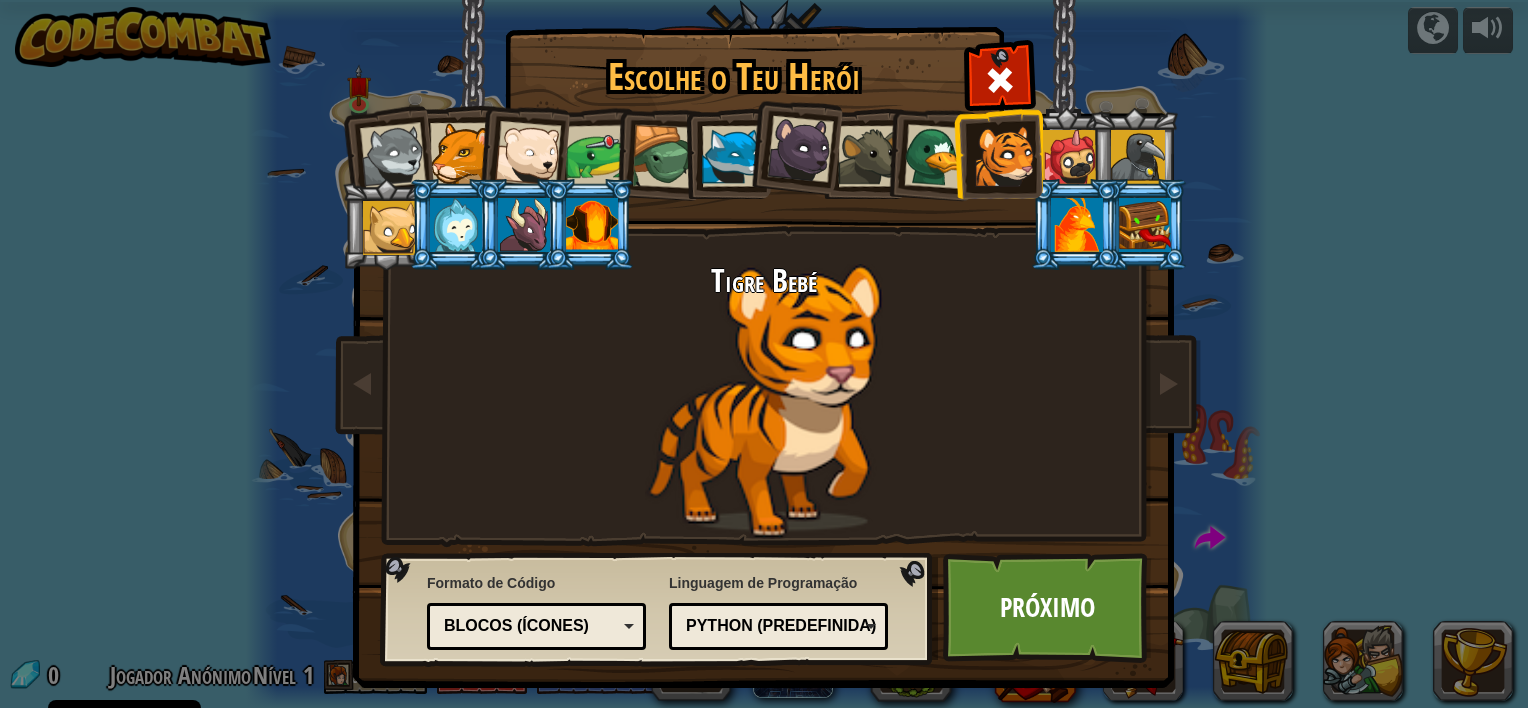 click at bounding box center (460, 153) 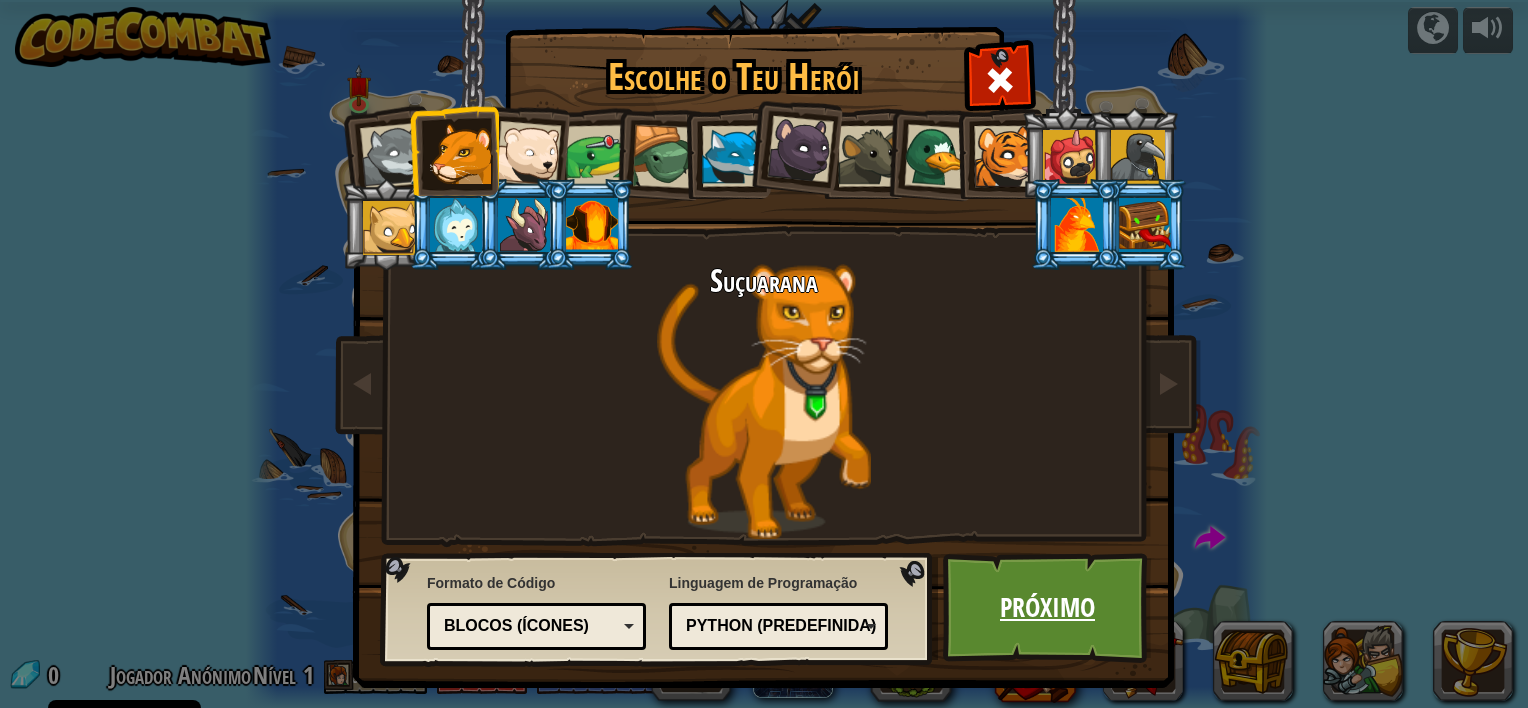 click on "Próximo" at bounding box center (1047, 608) 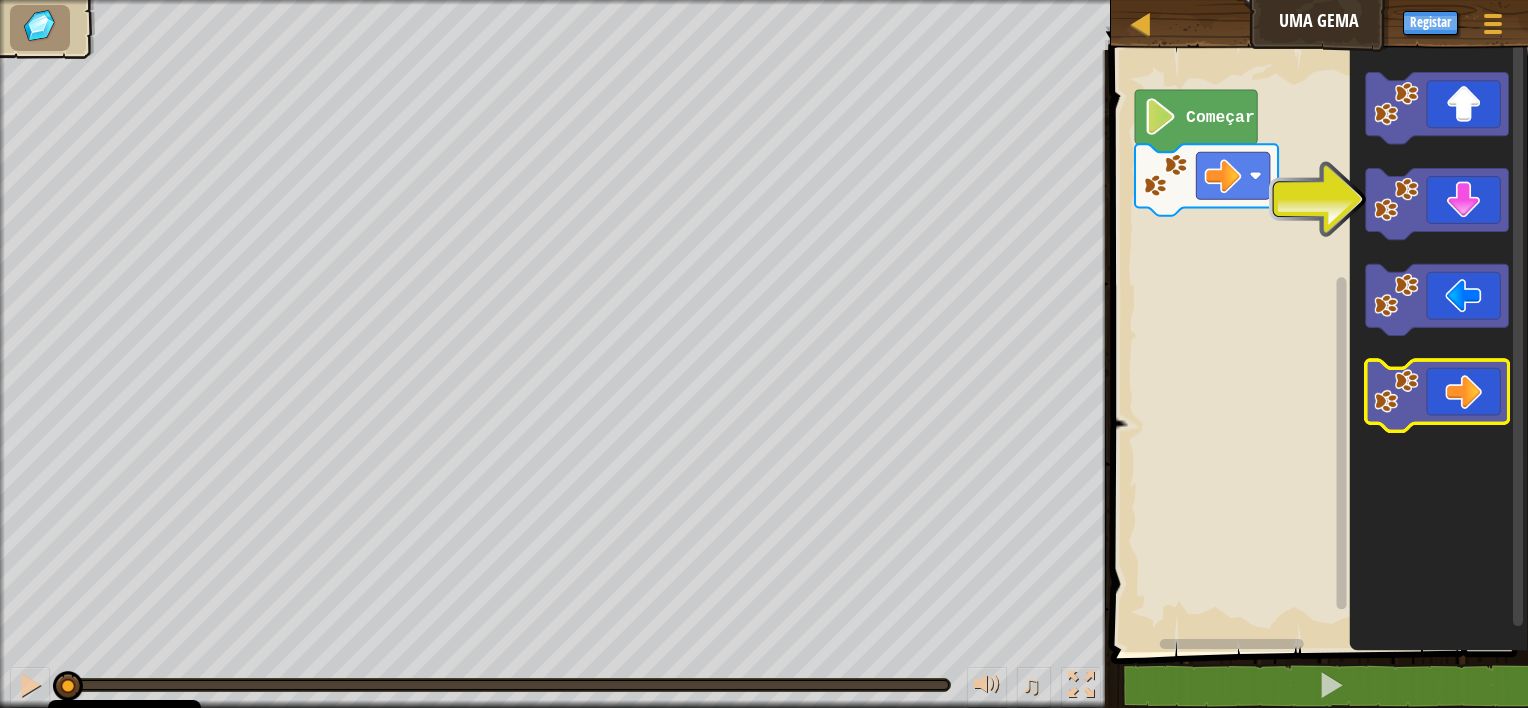 click 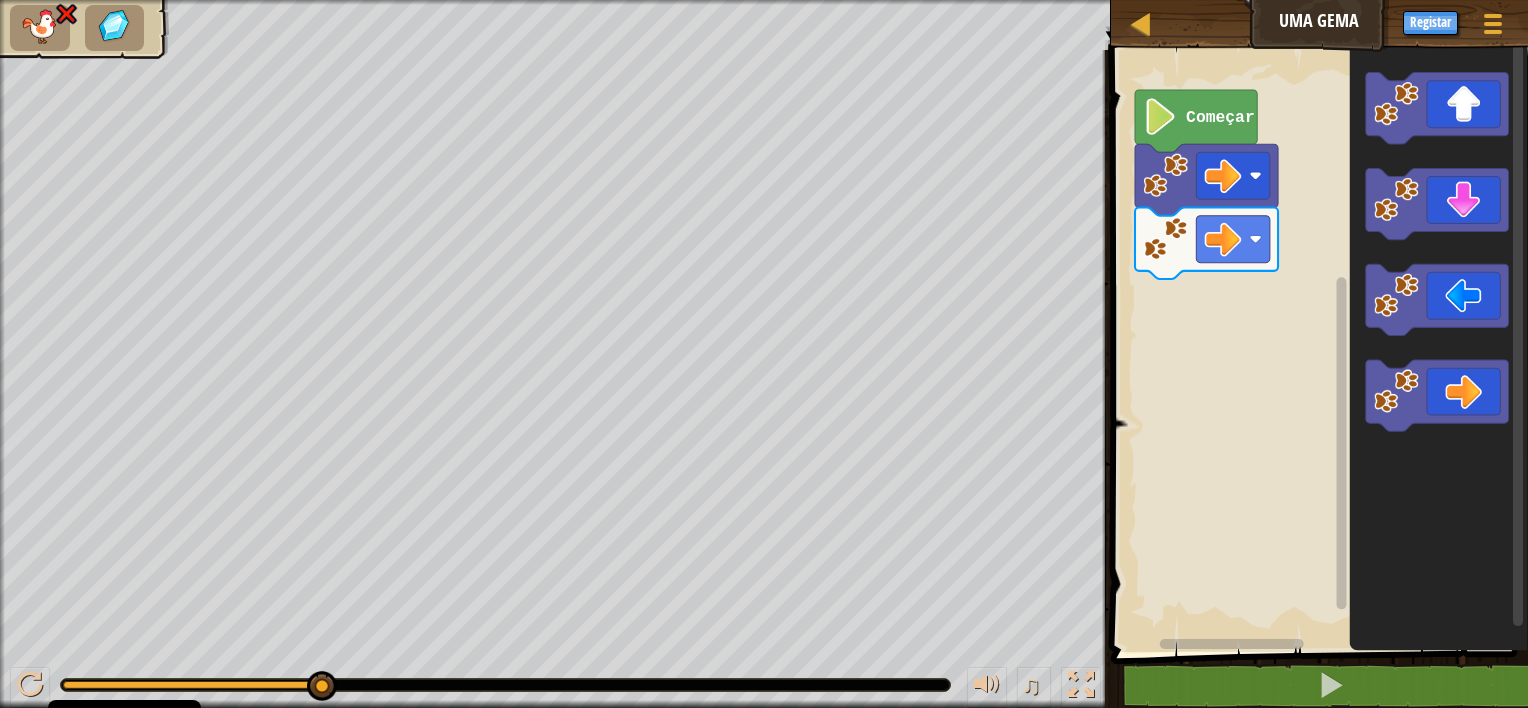 click 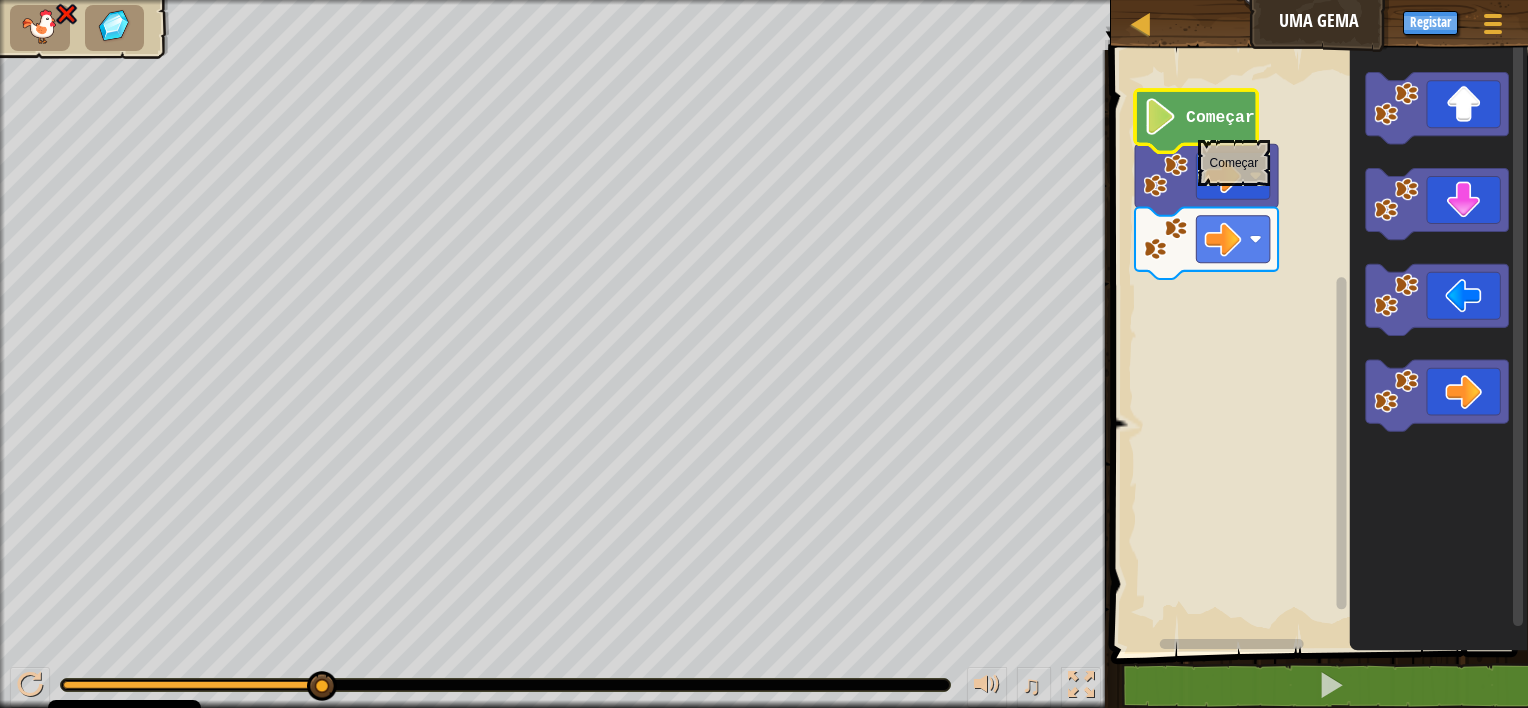 click 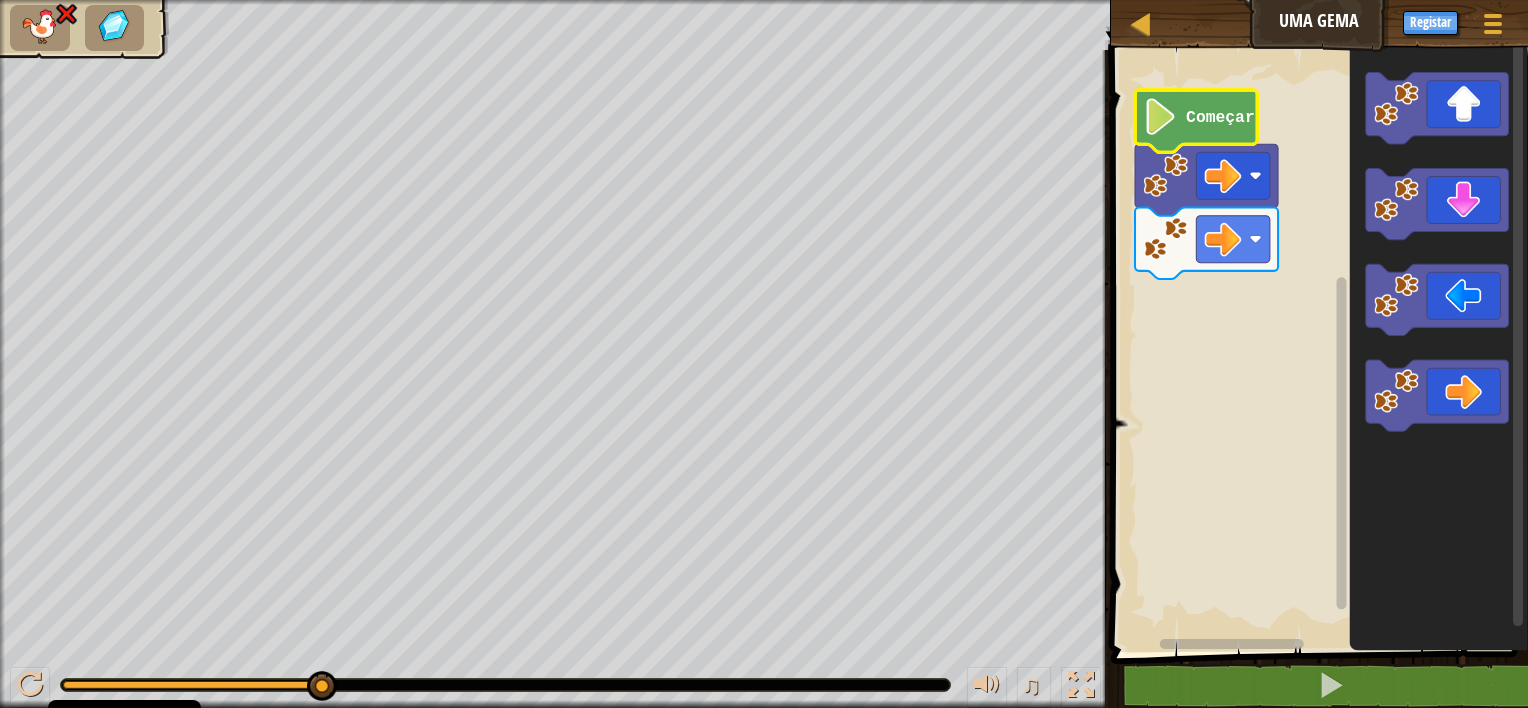 click 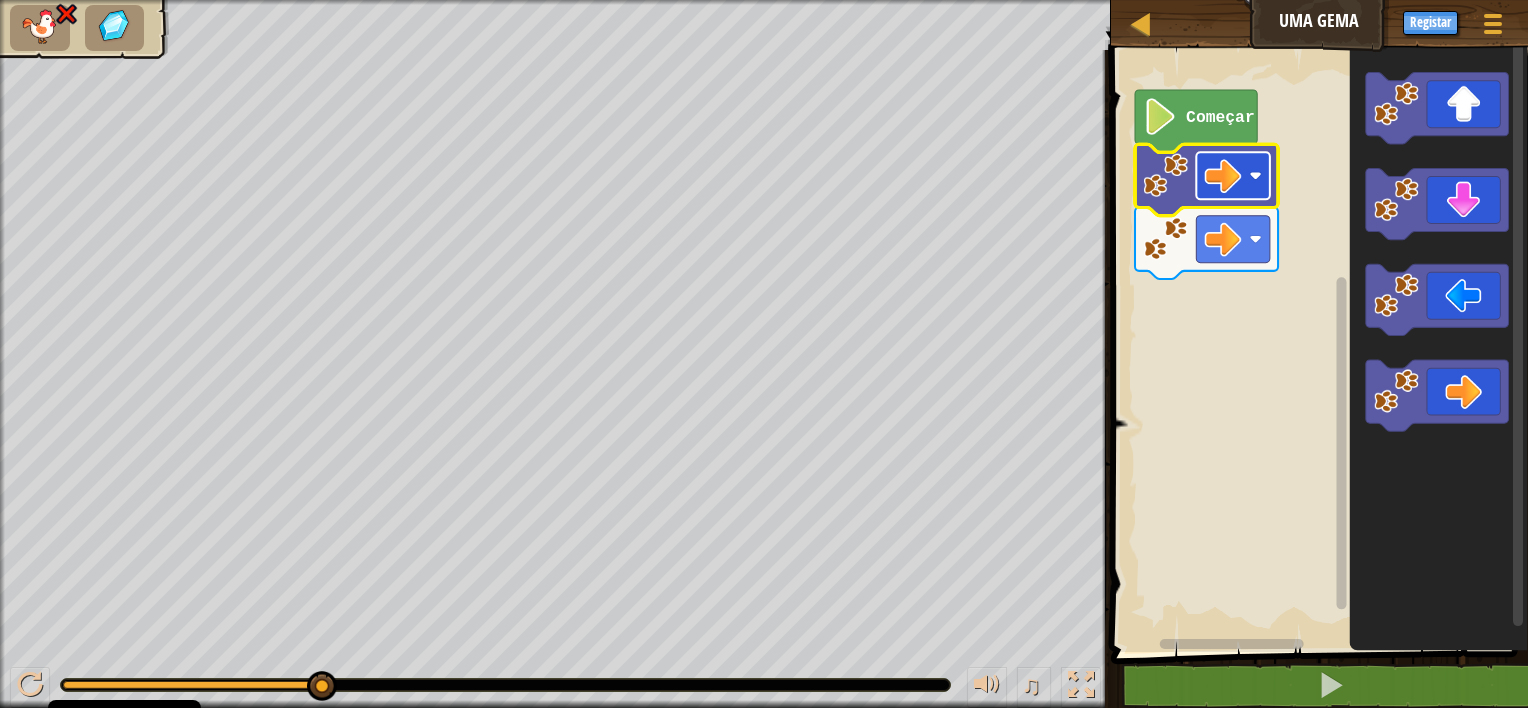 click 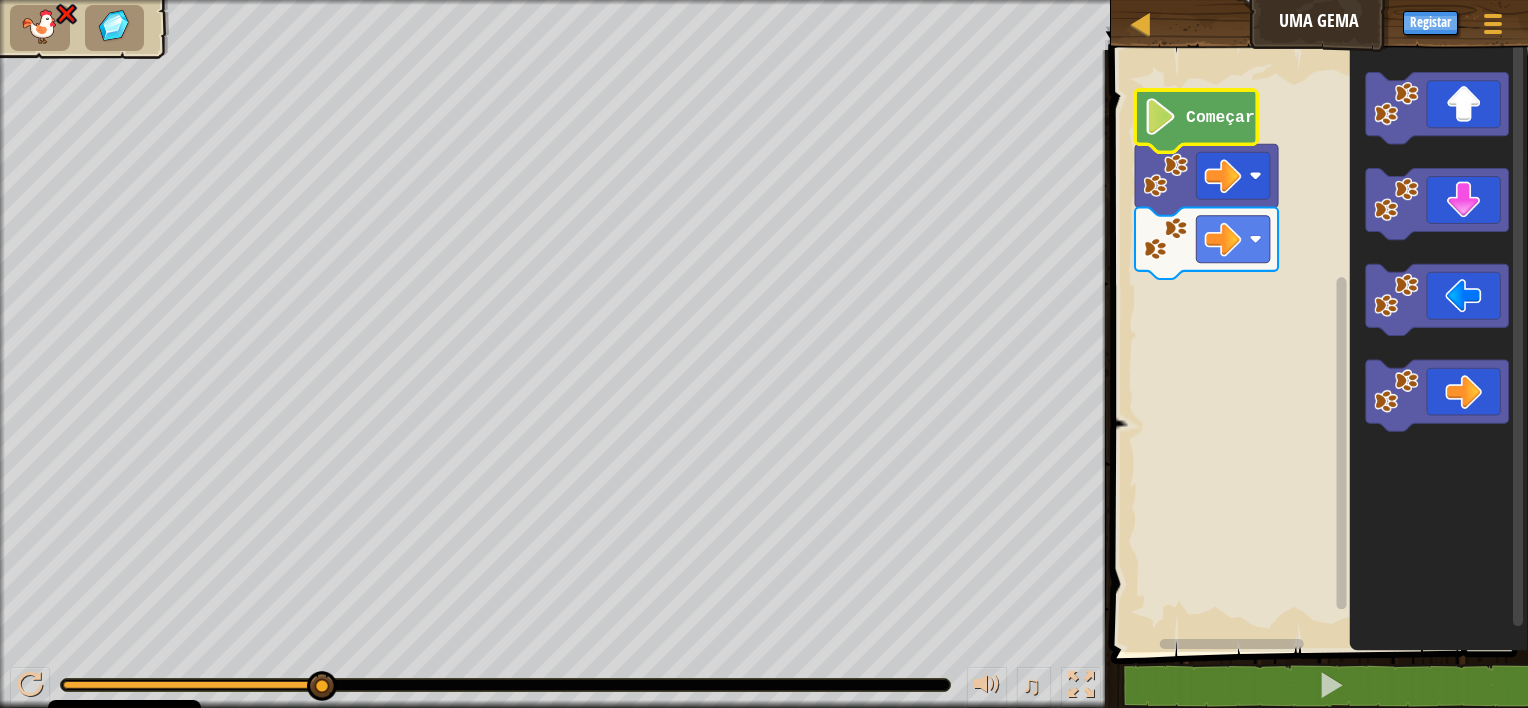 click on "Começar" 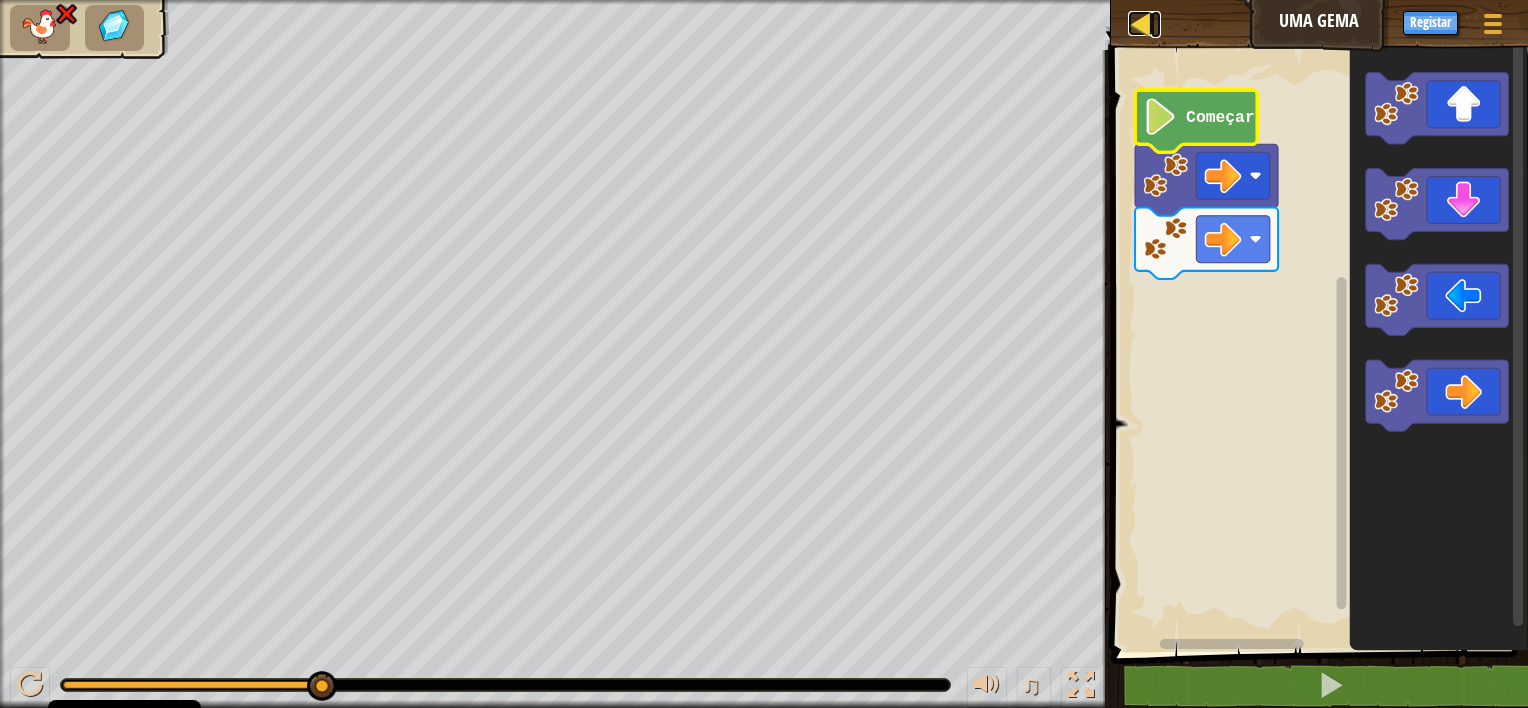 click at bounding box center (1140, 23) 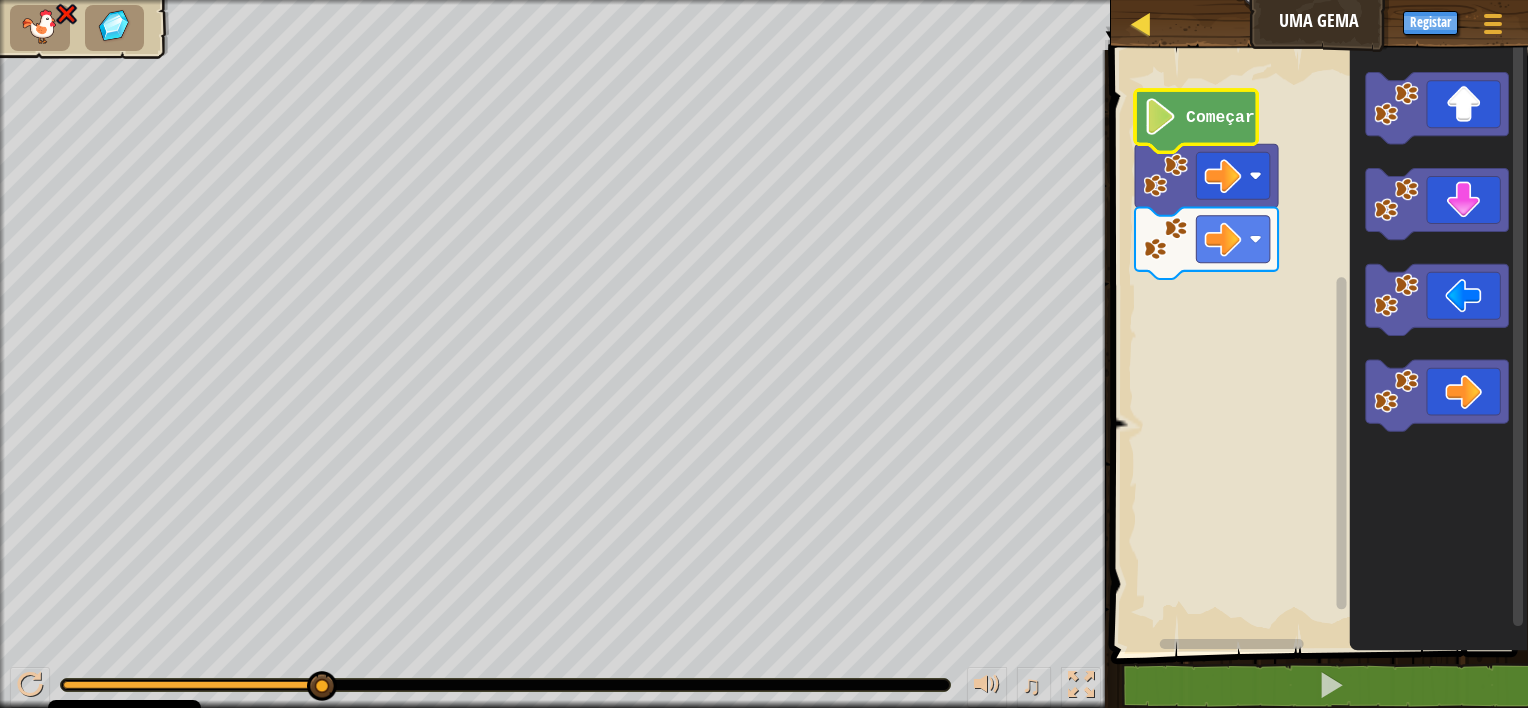 select on "pt-PT" 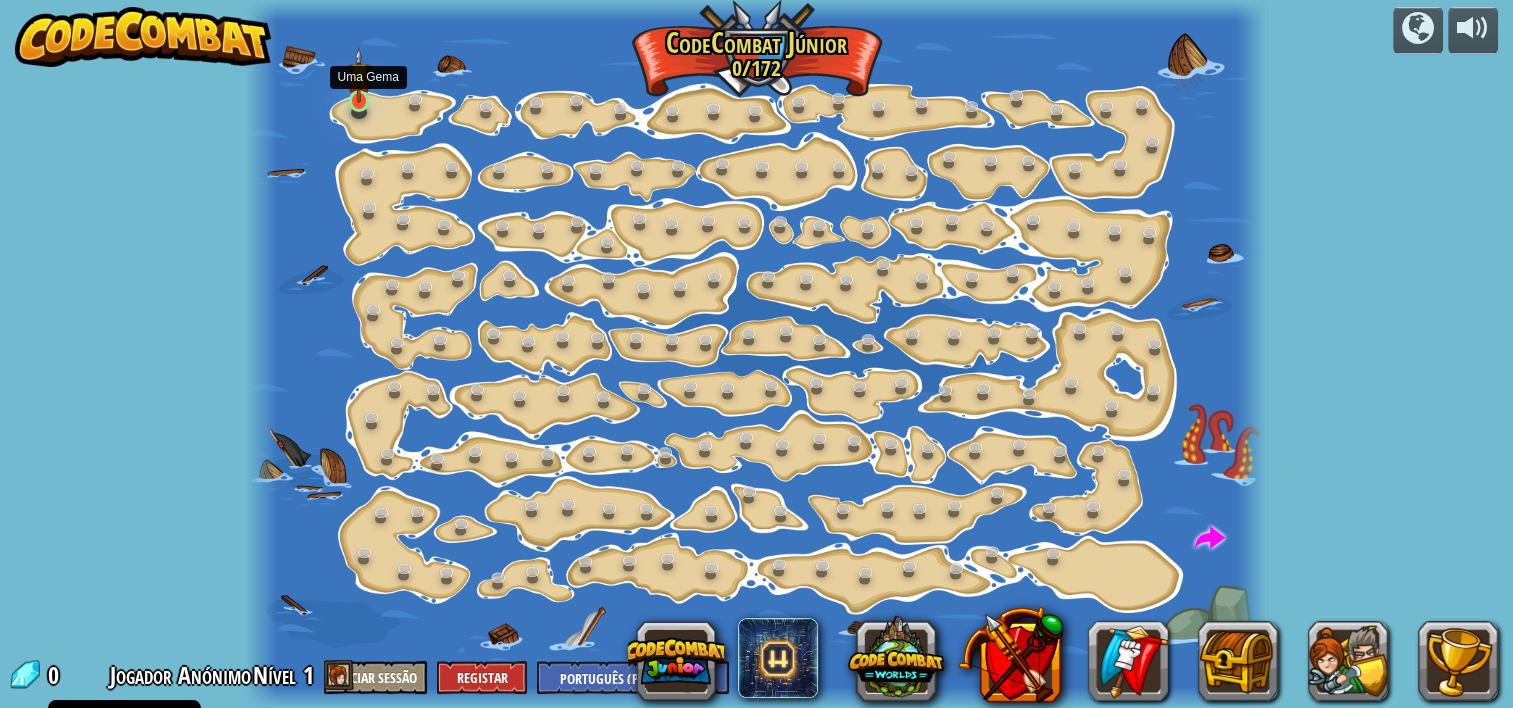 click at bounding box center [359, 75] 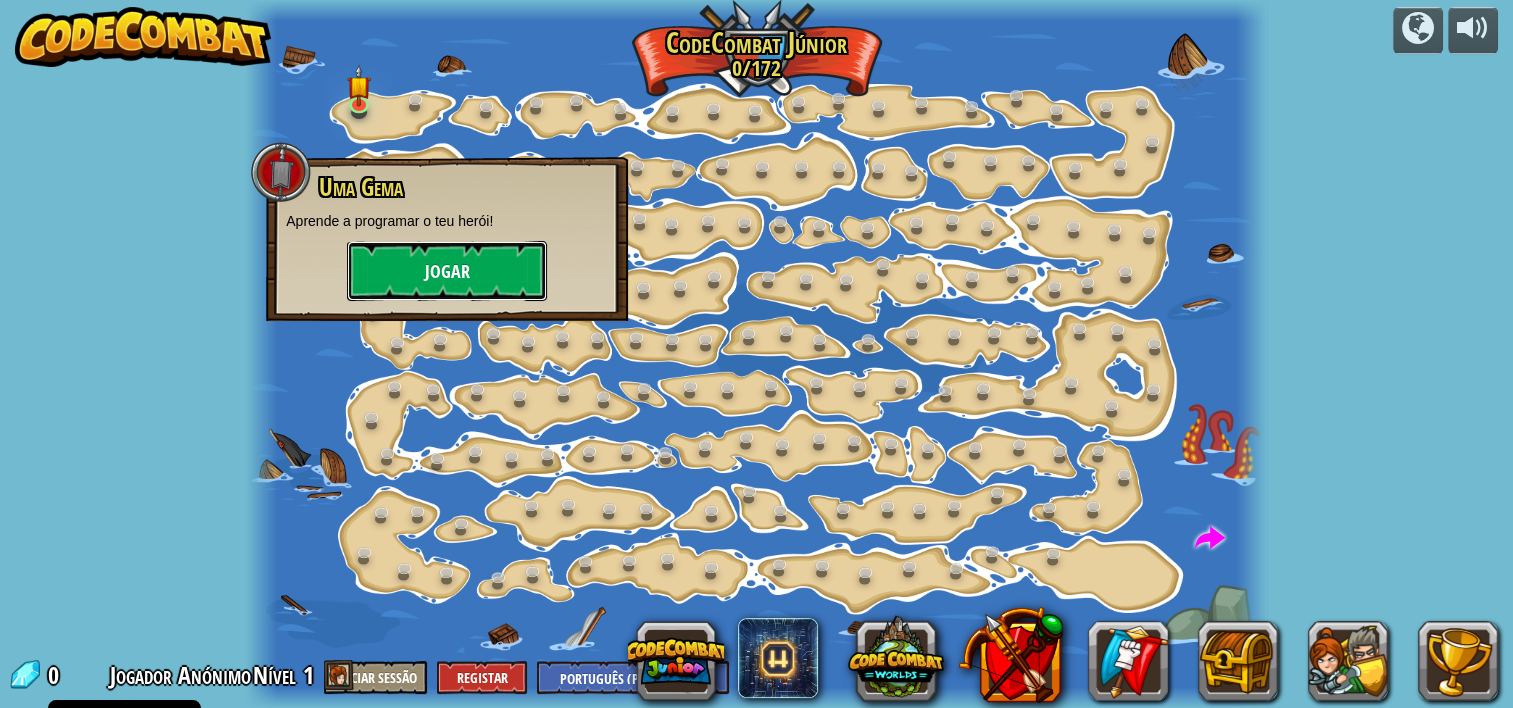 click on "Jogar" at bounding box center (447, 271) 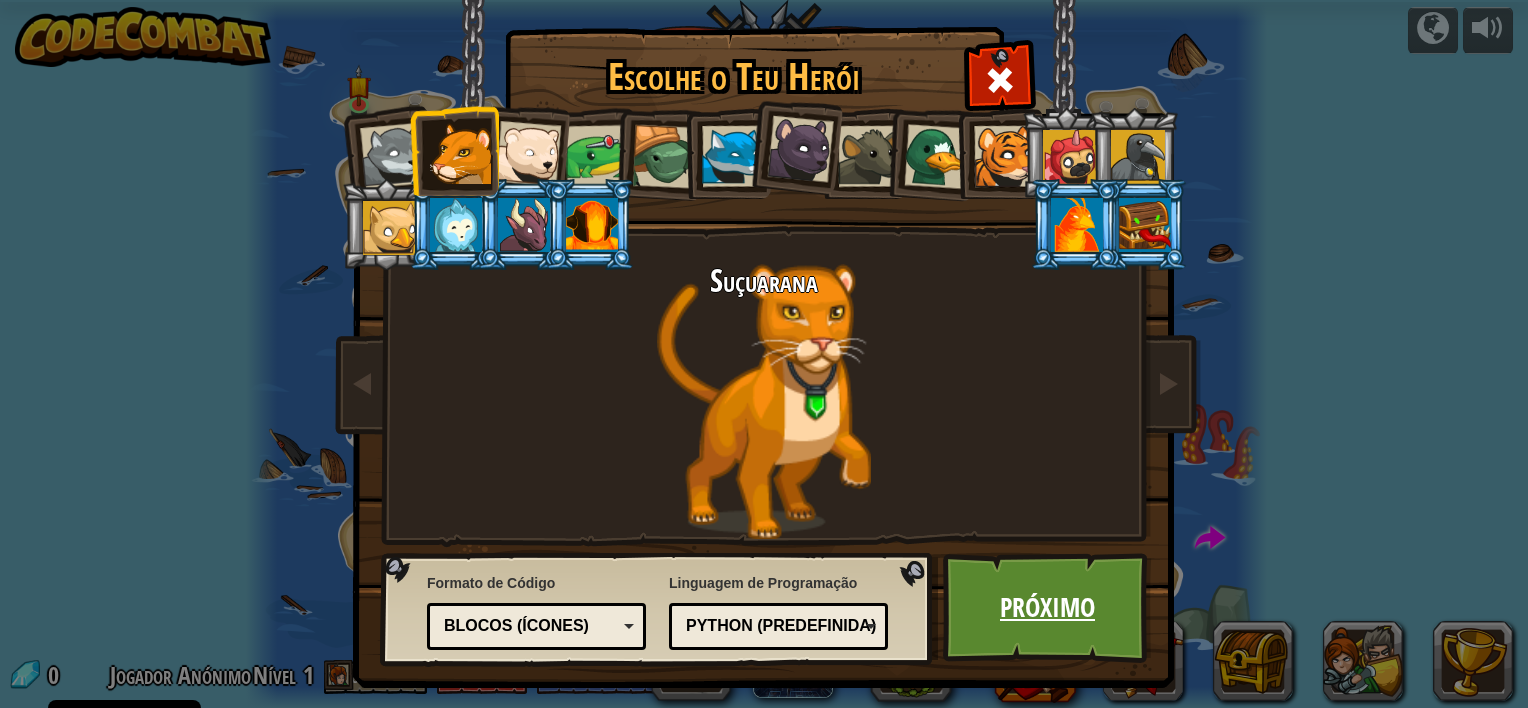 click on "Próximo" at bounding box center [1047, 608] 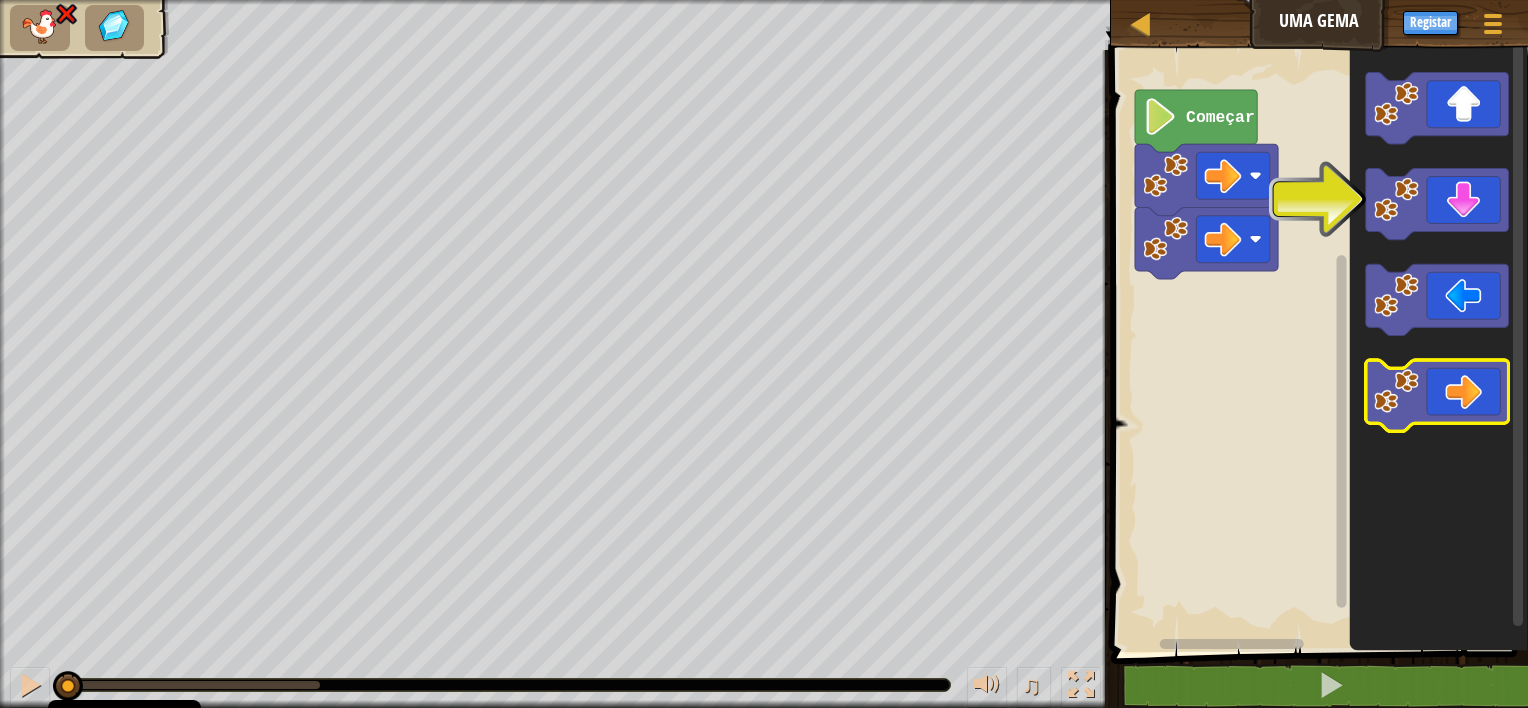click 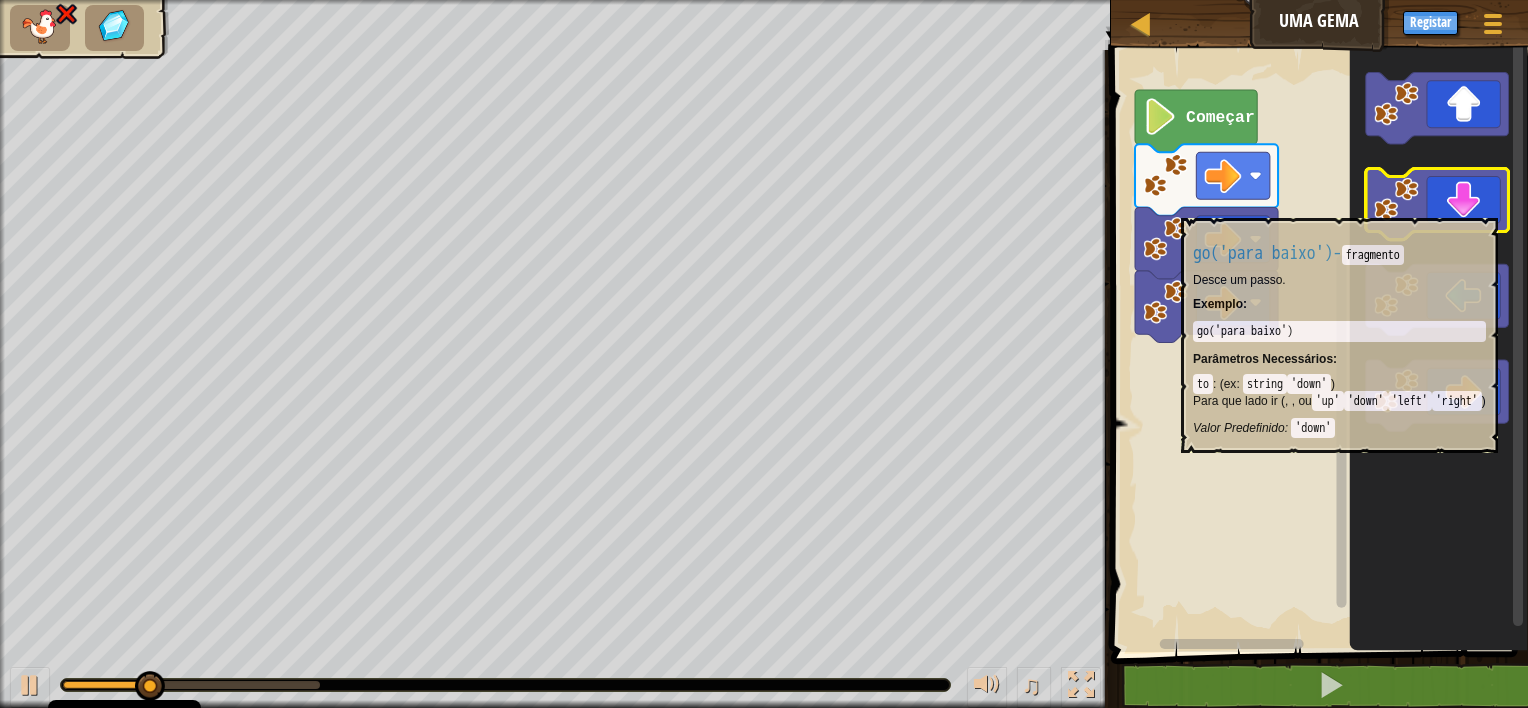 click 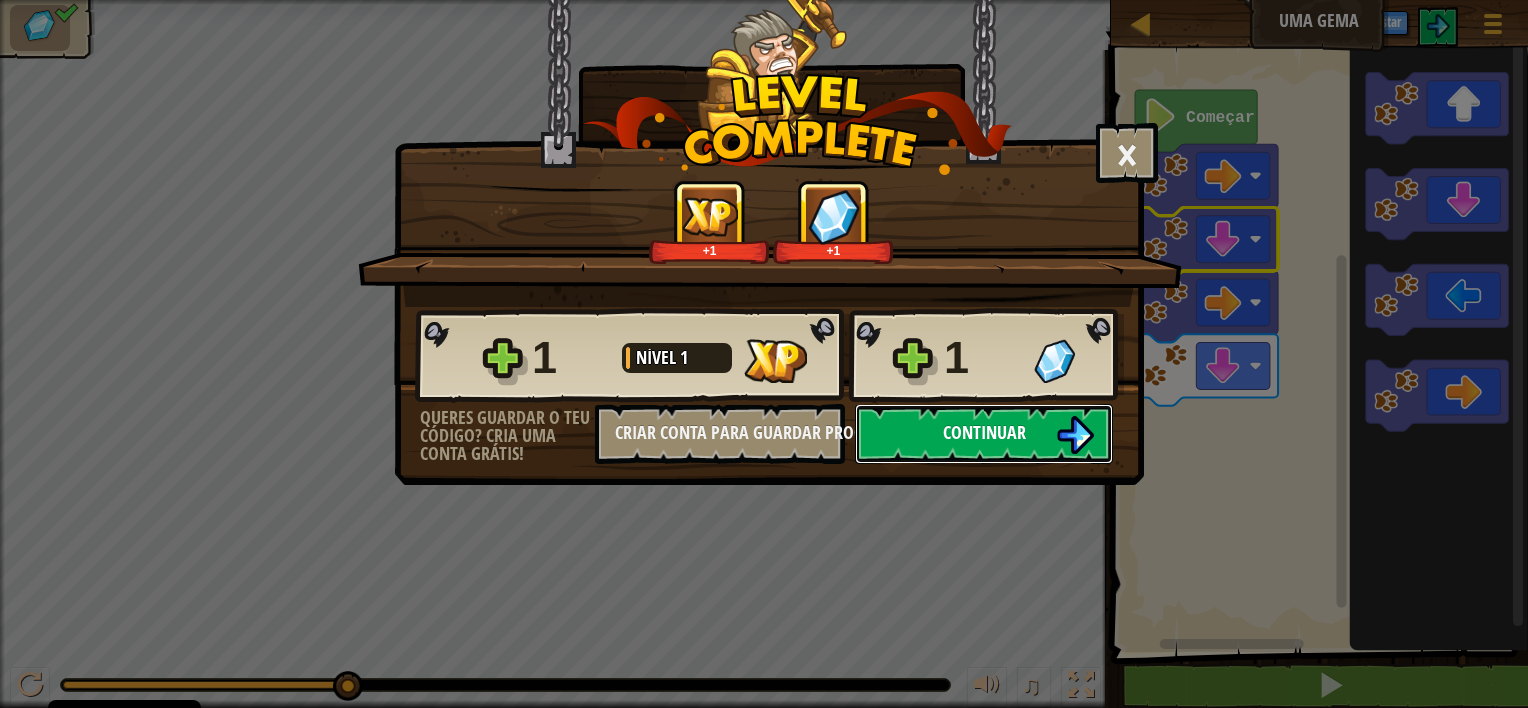 click on "Continuar" at bounding box center [984, 432] 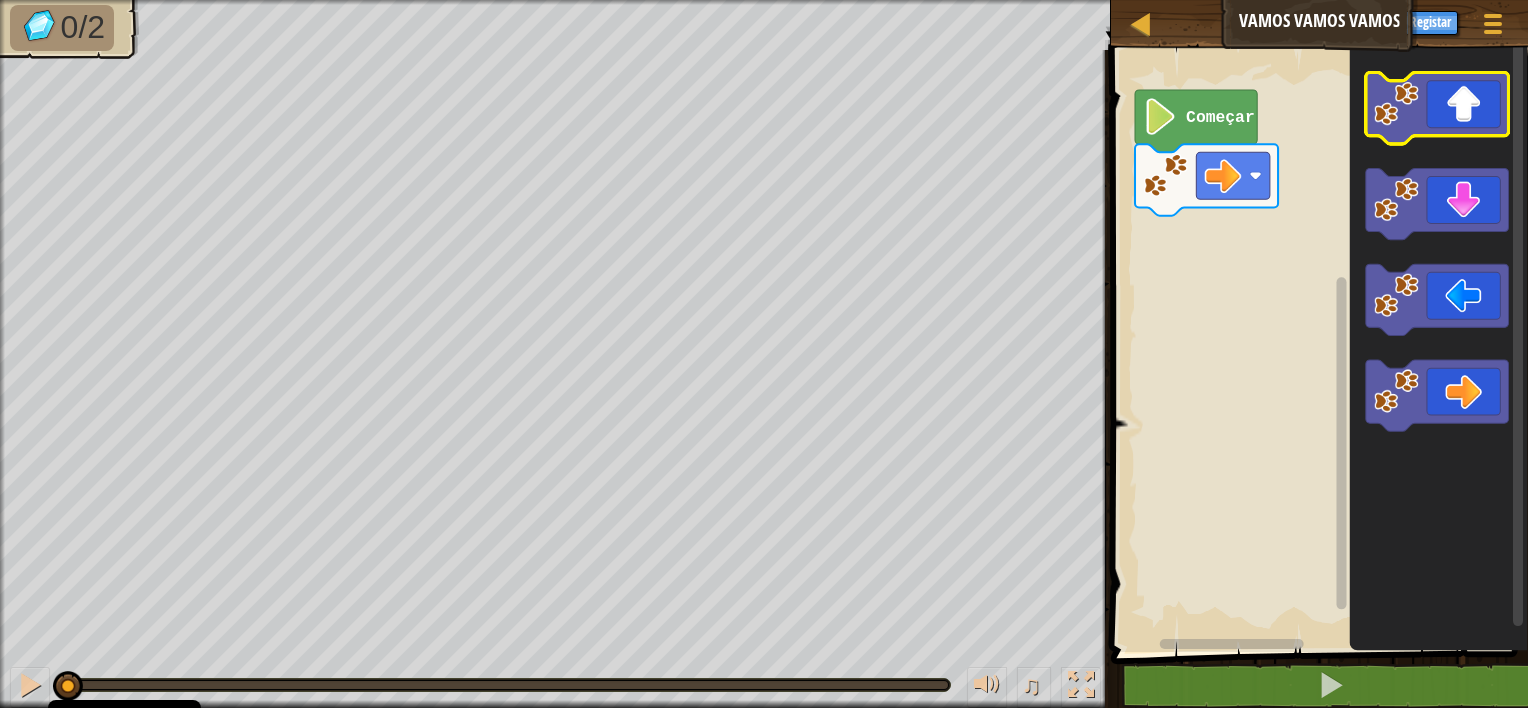 click 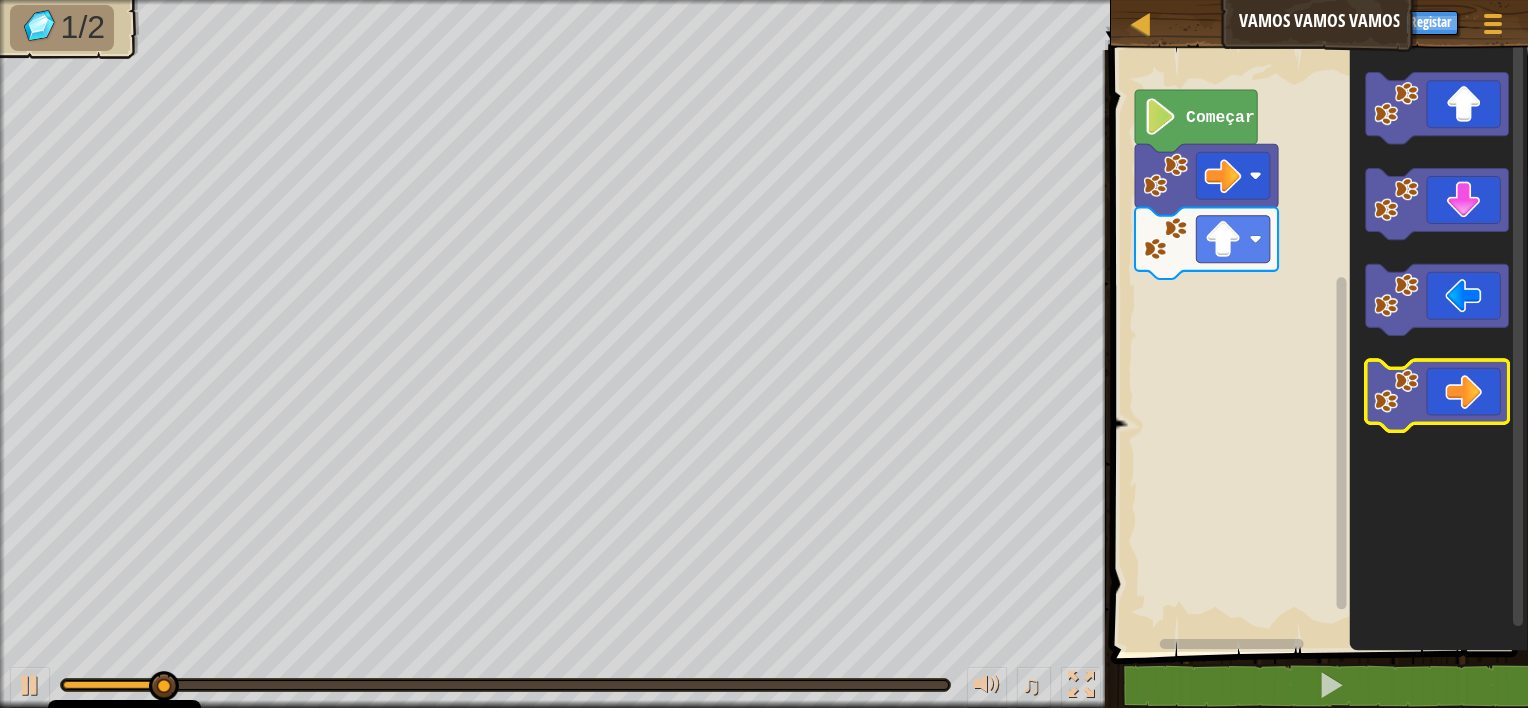 click 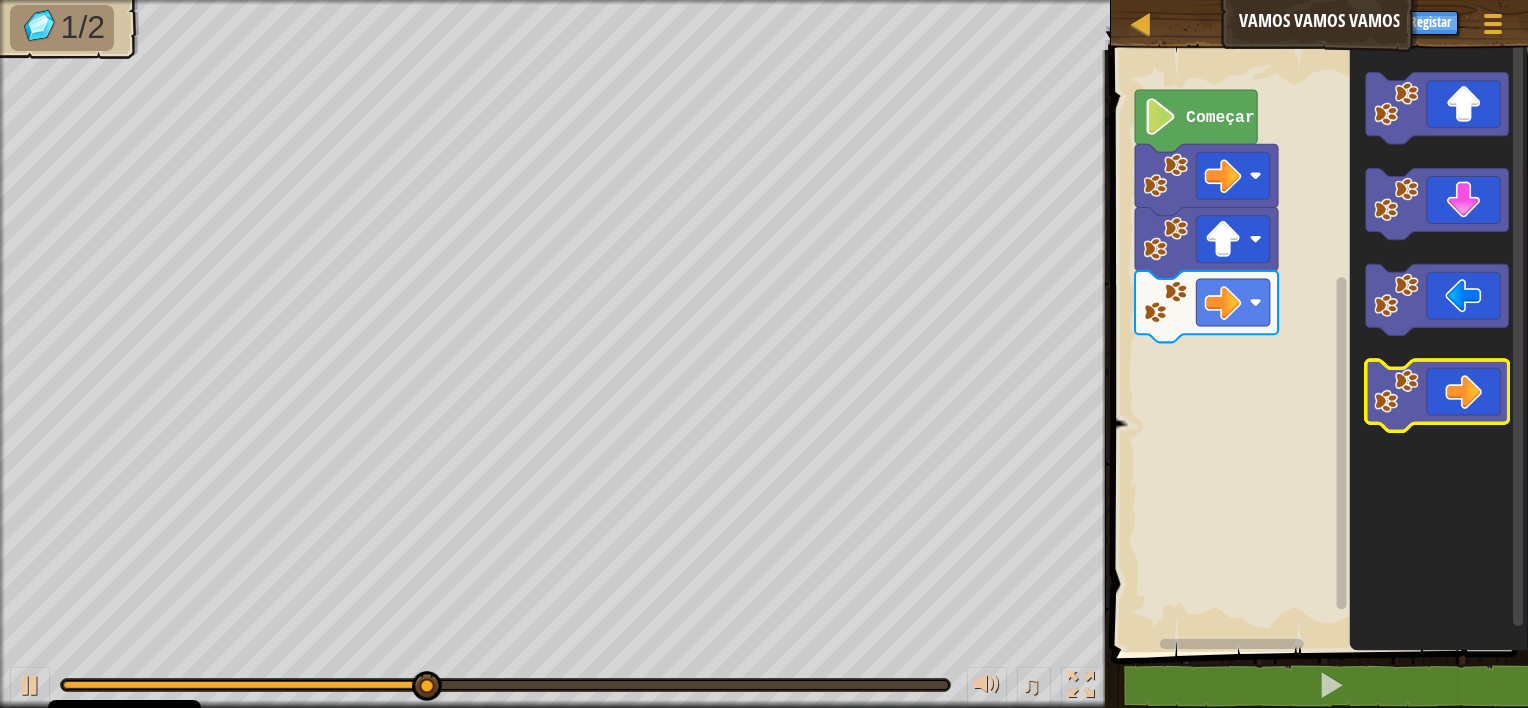 click 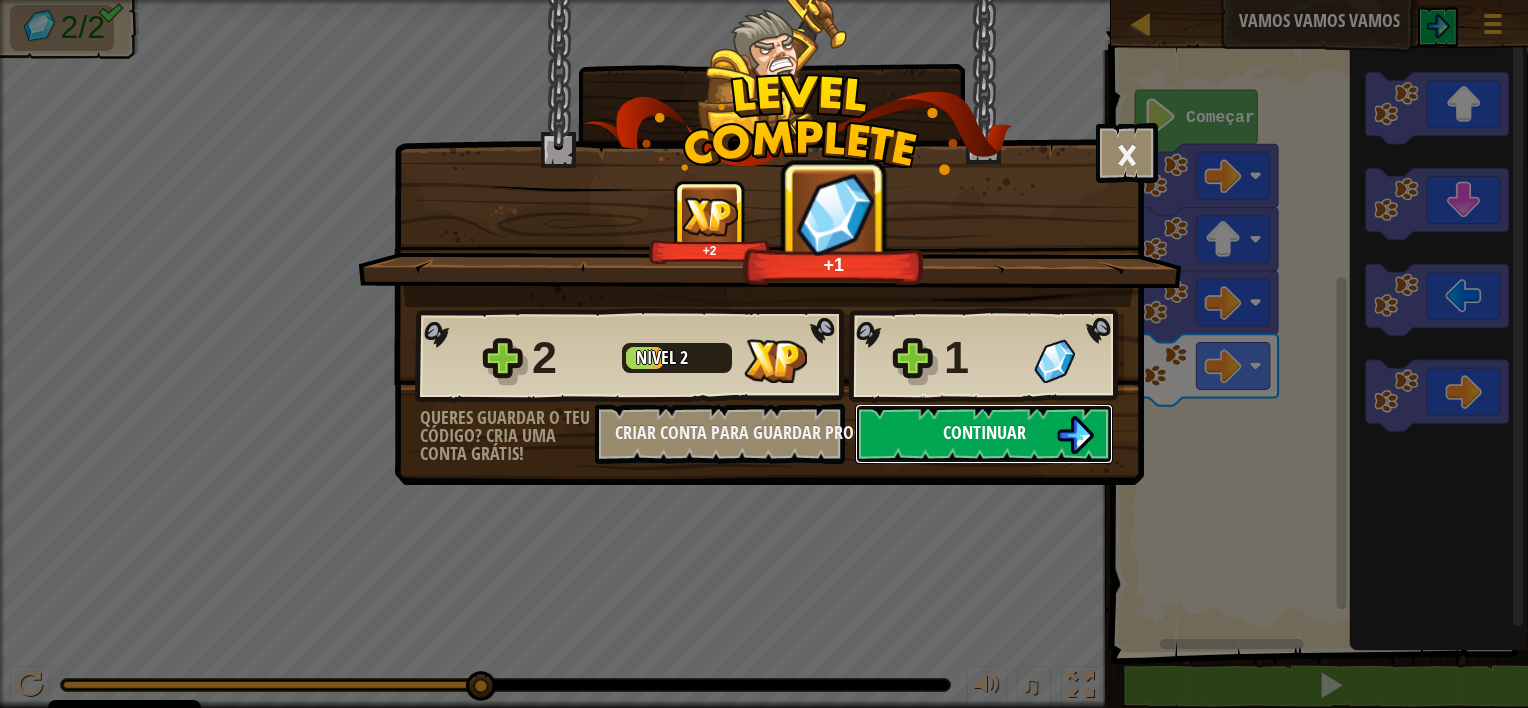 click at bounding box center (1075, 435) 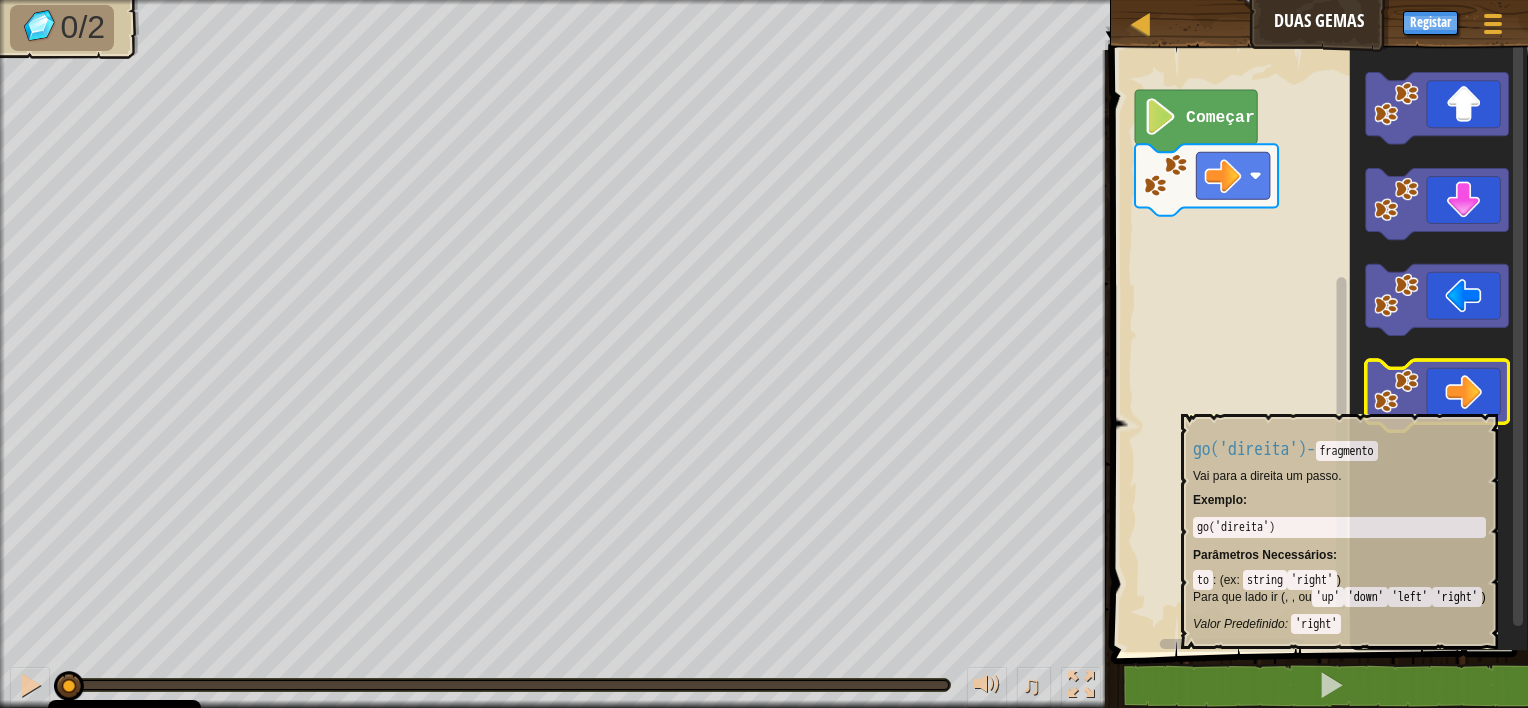 click 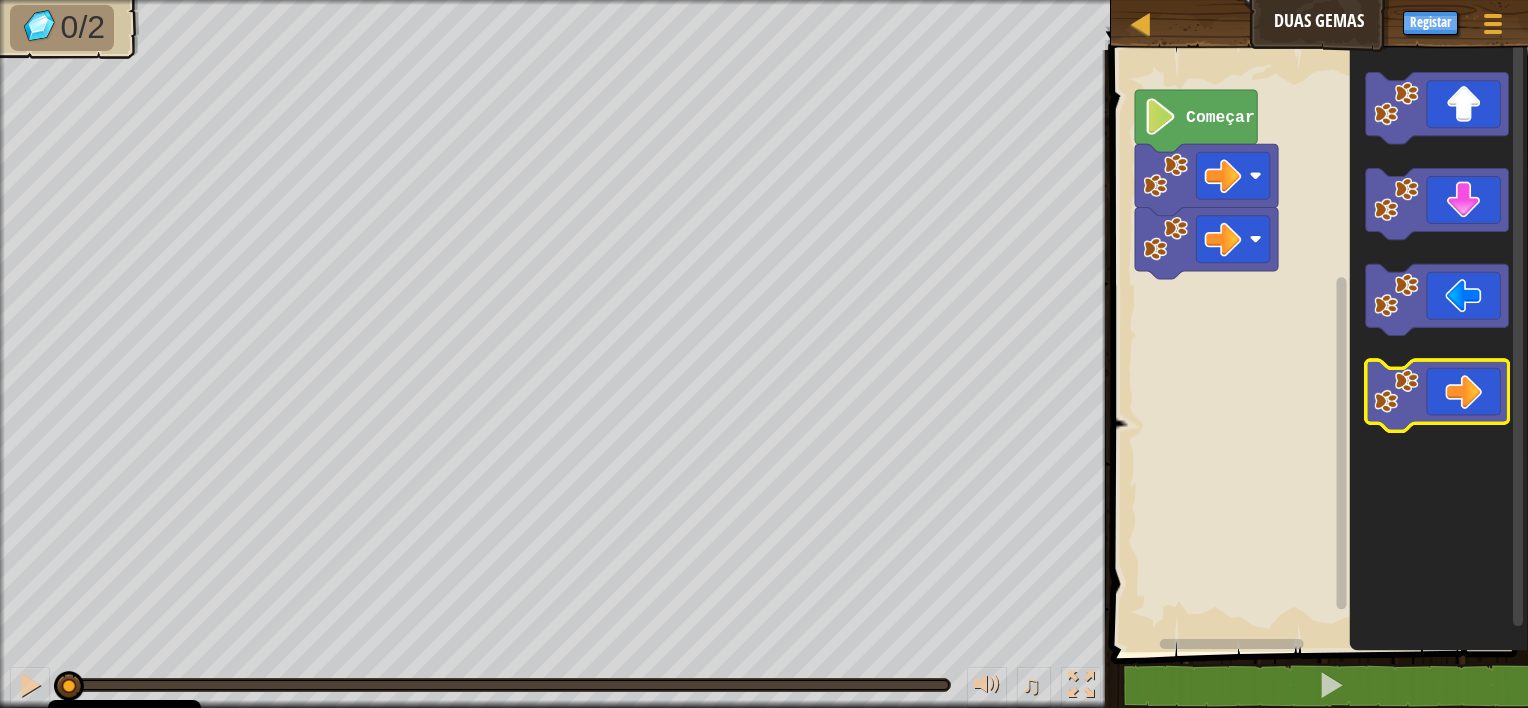 click 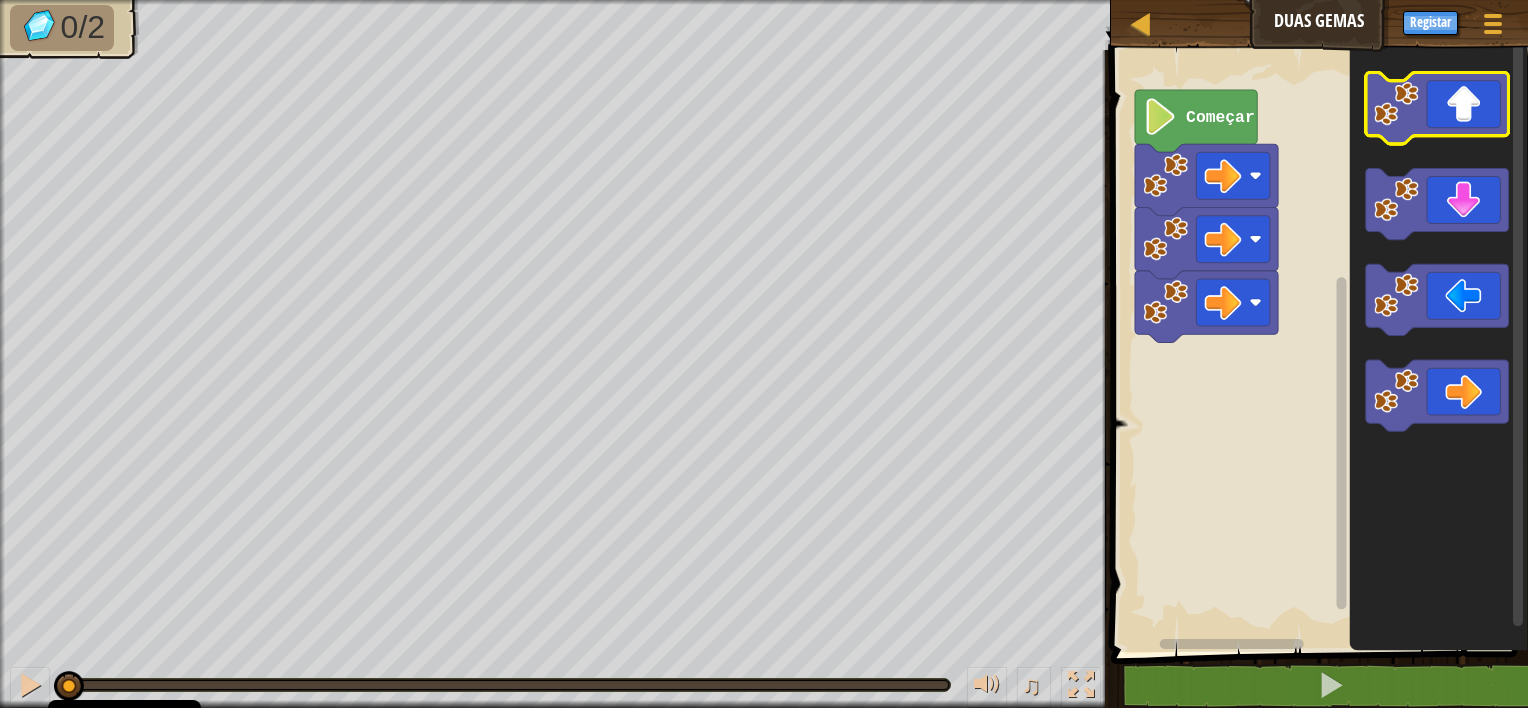 click 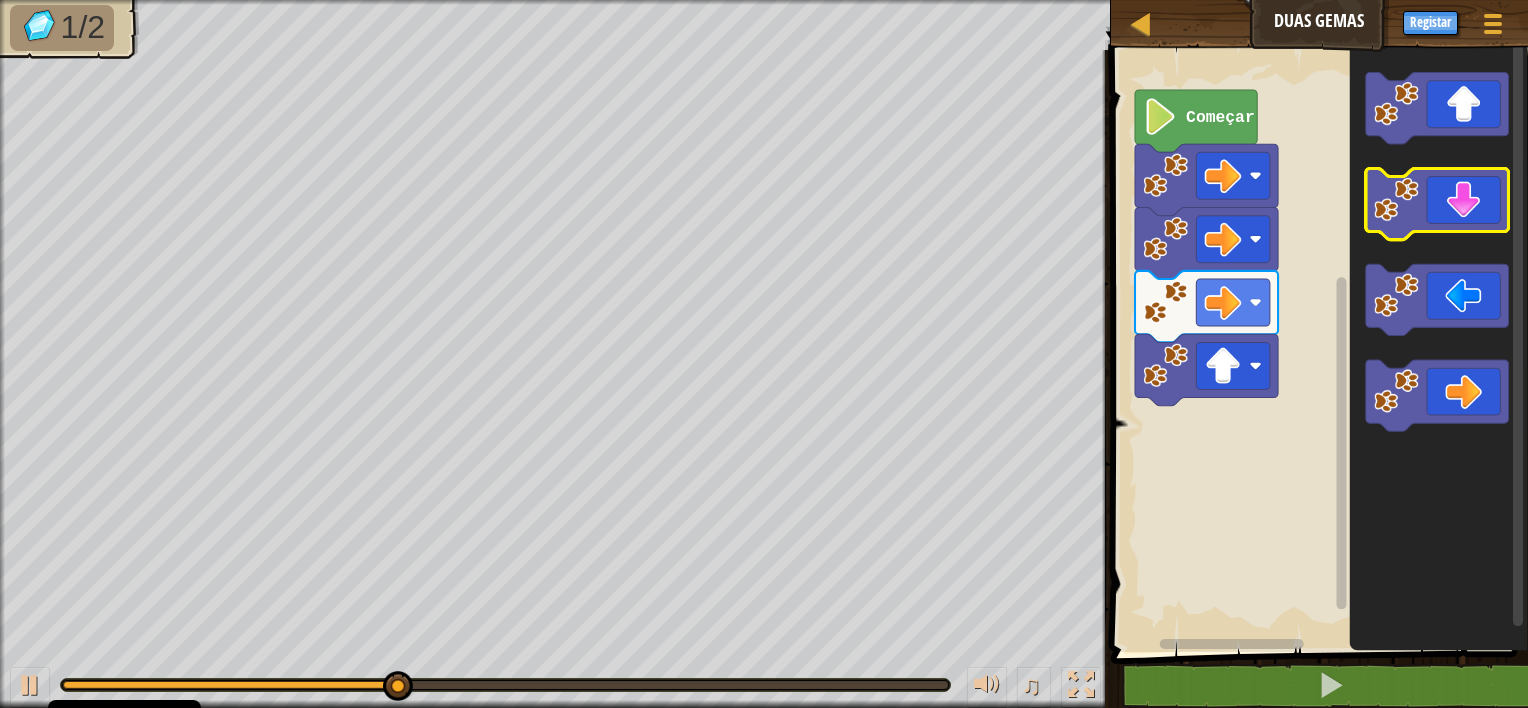 click 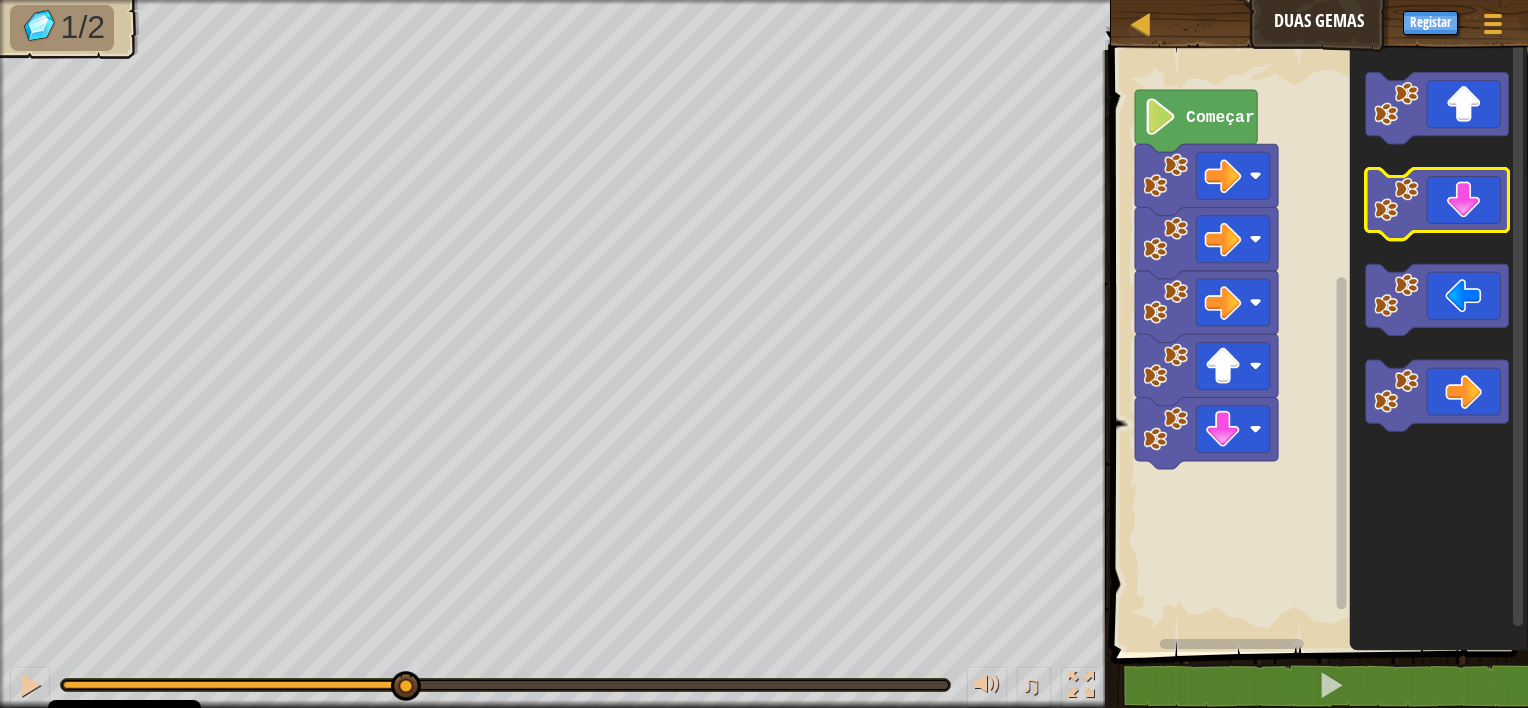 click 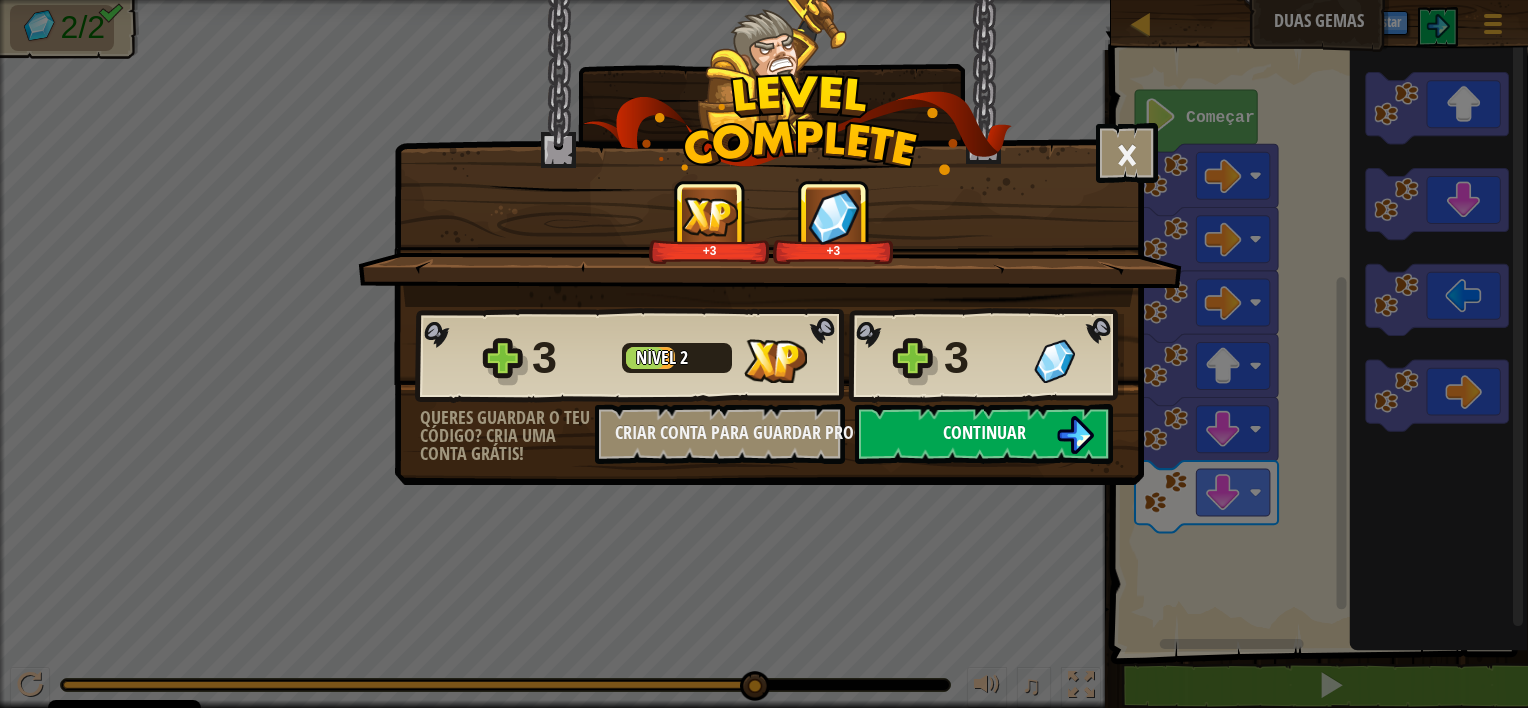 click on "Continuar" at bounding box center [984, 434] 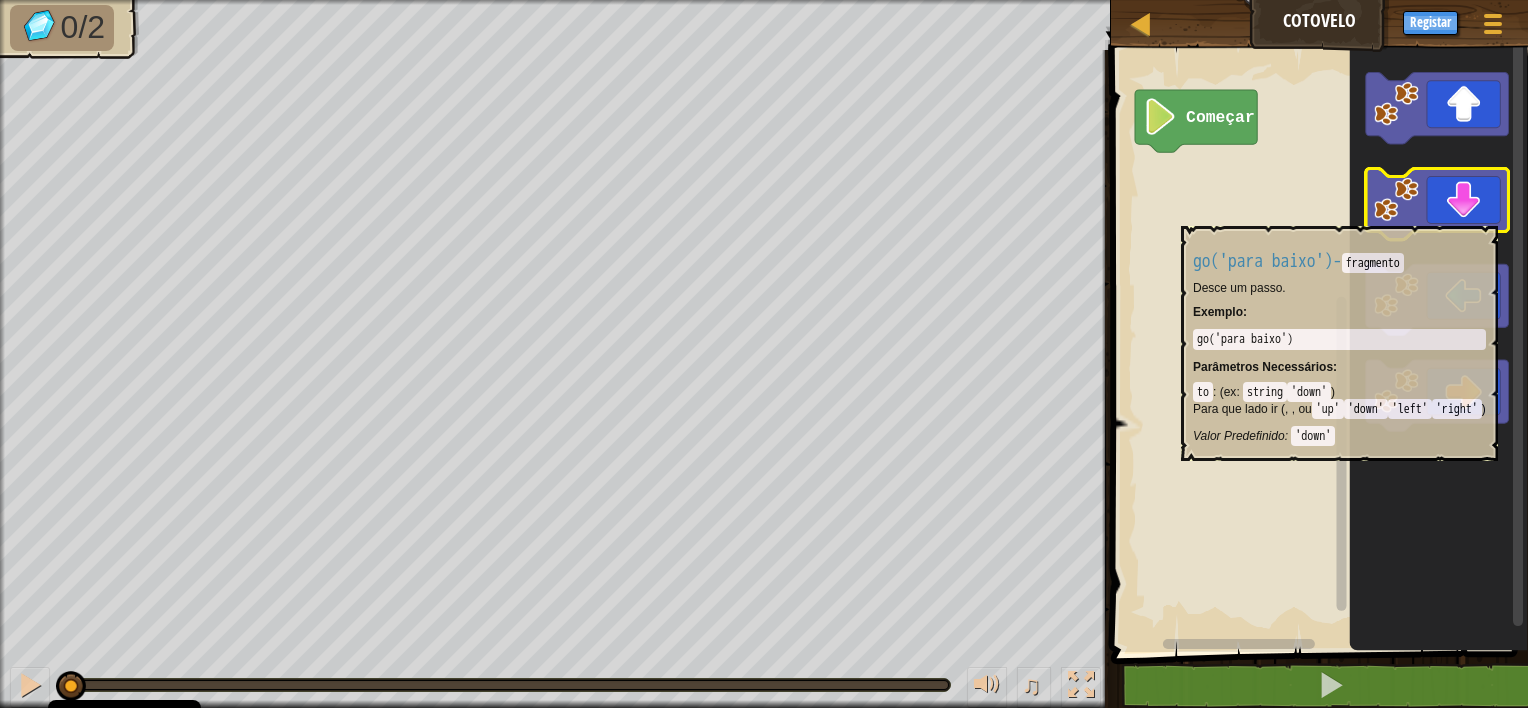 click 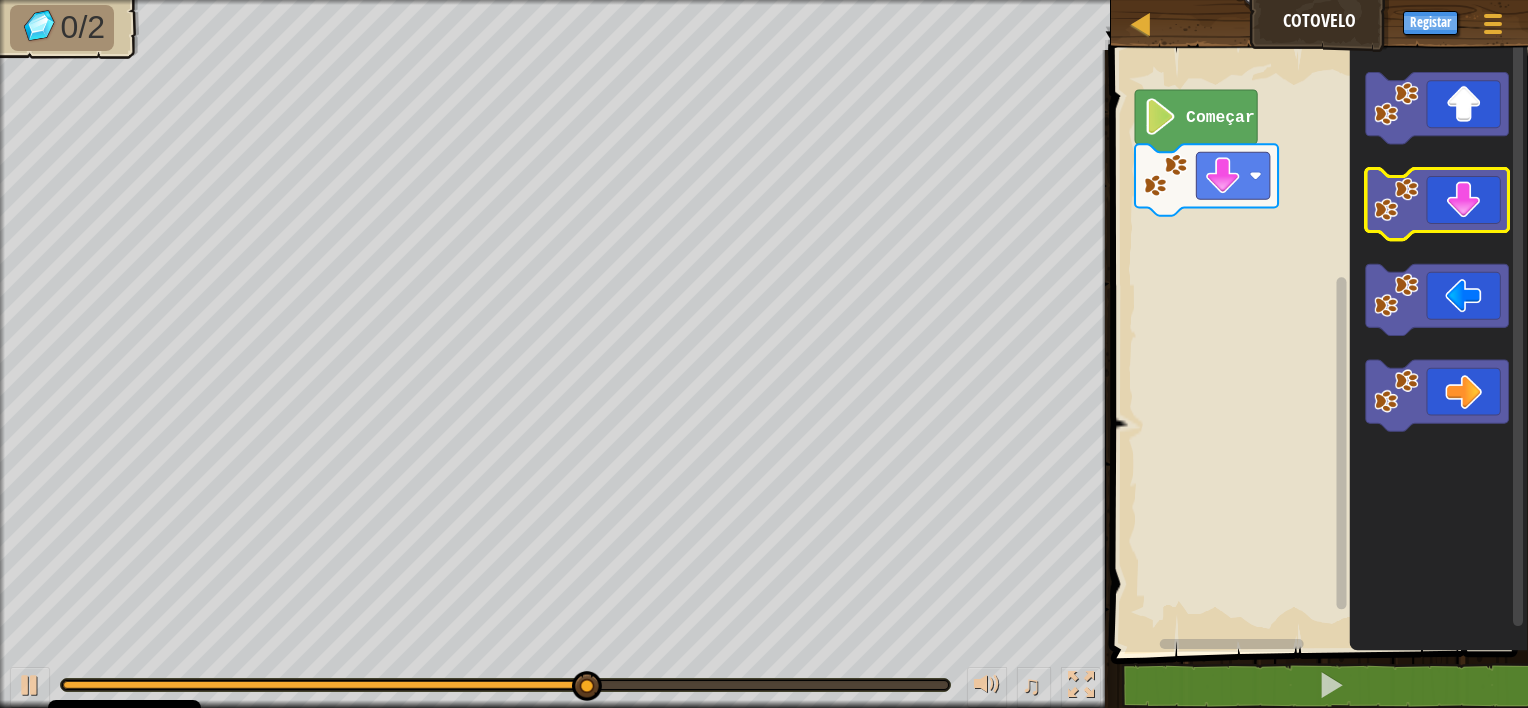 click 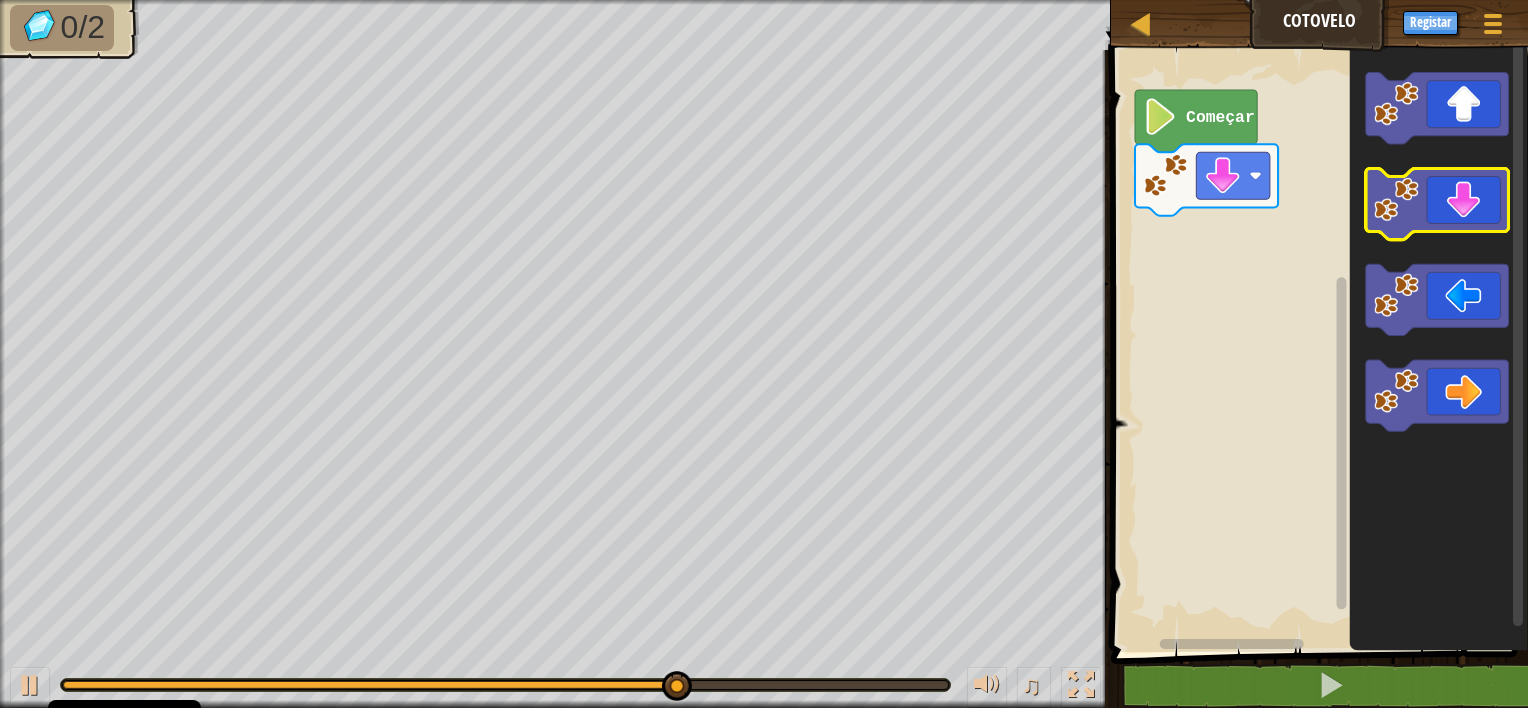 click 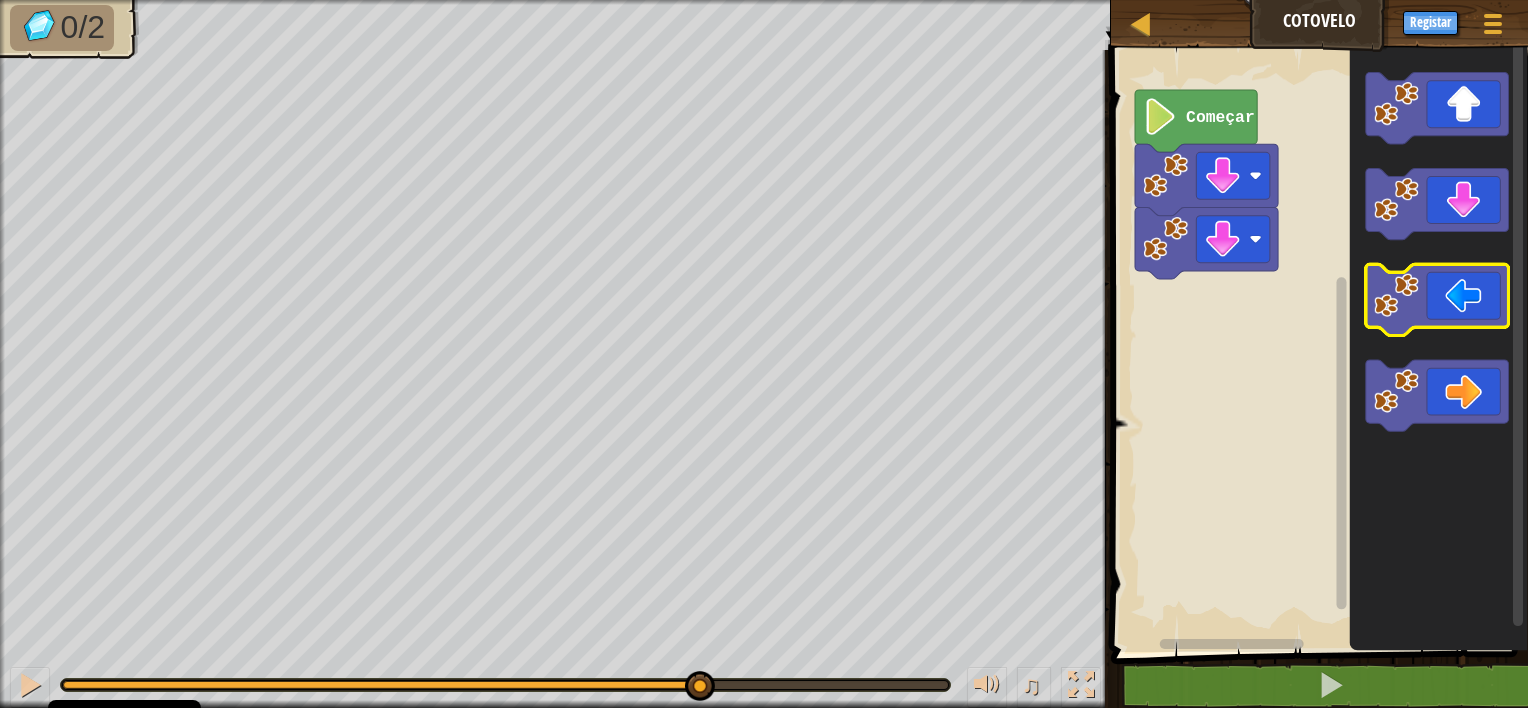 click 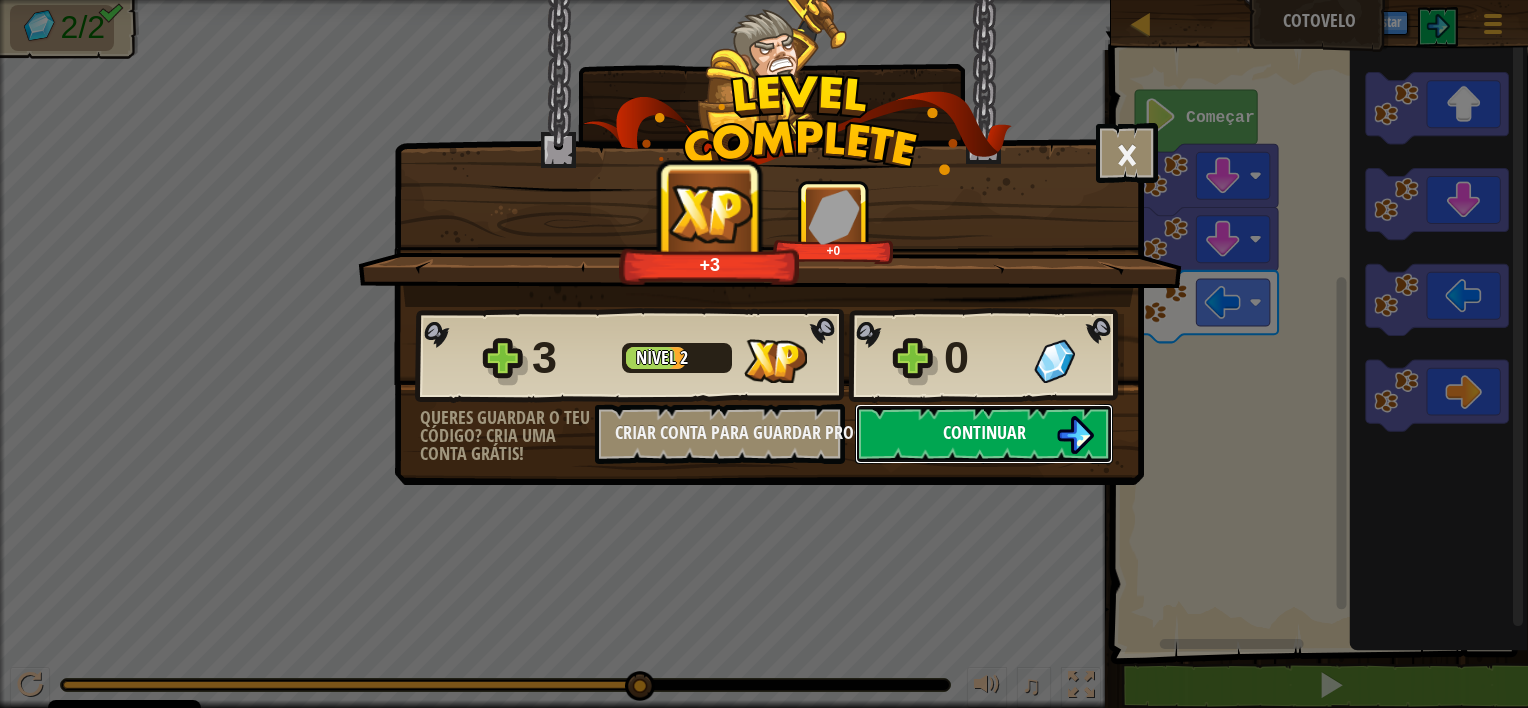click at bounding box center (1075, 435) 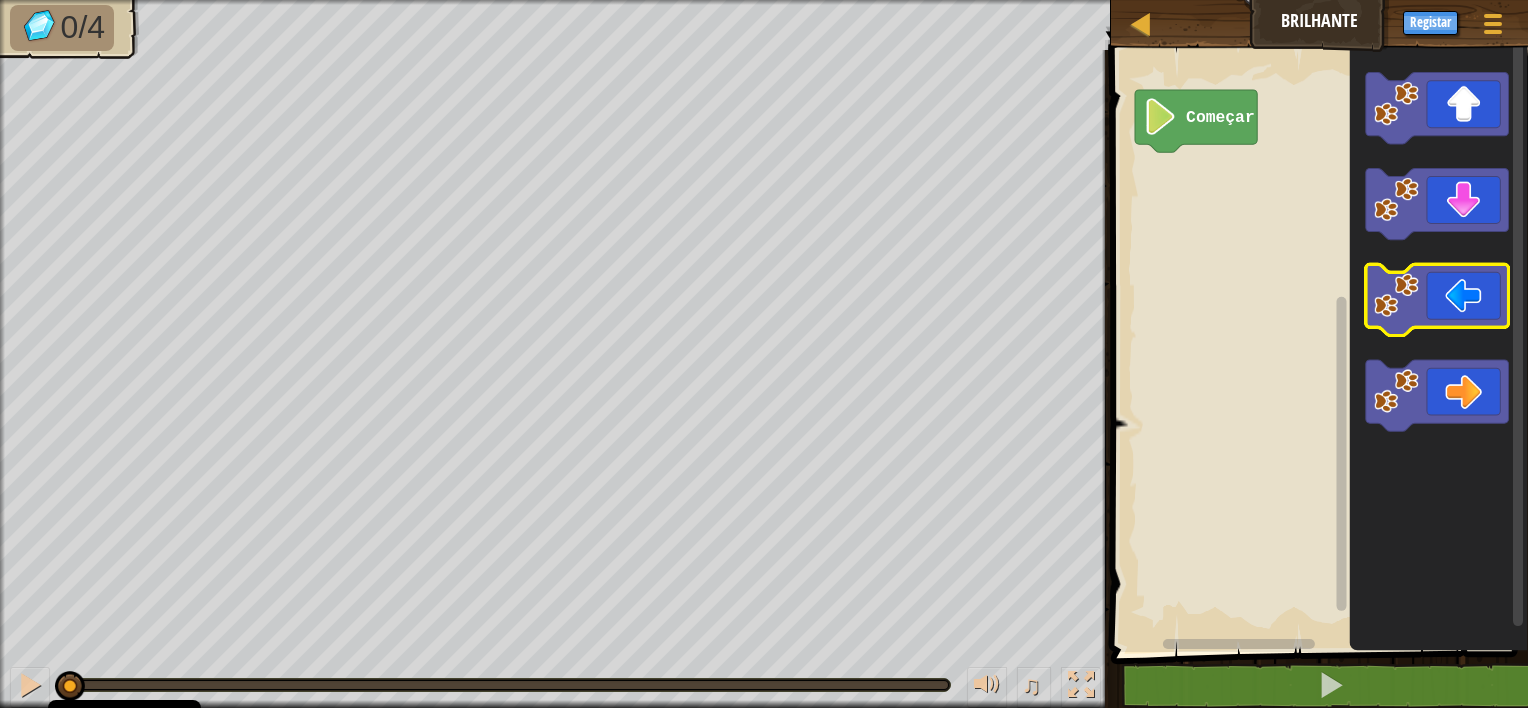 click 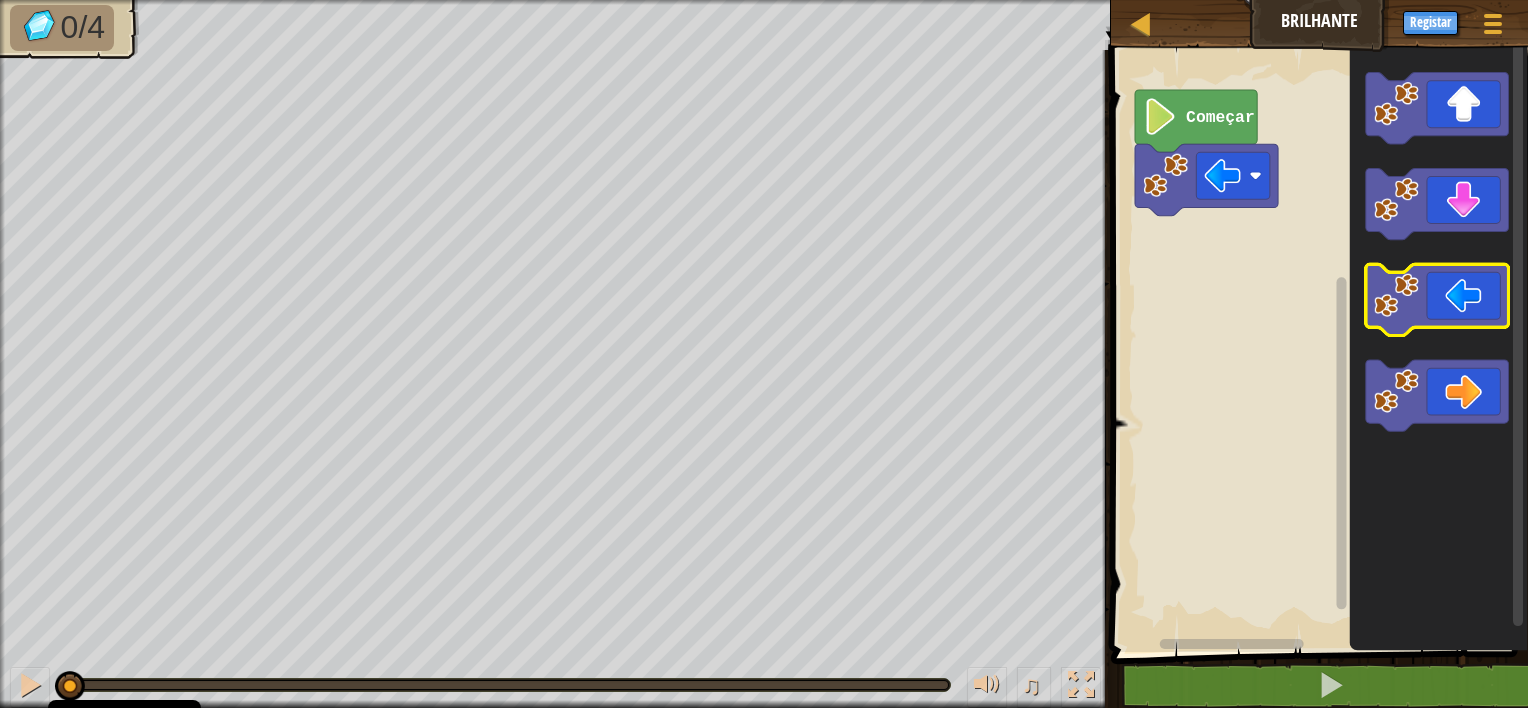 click 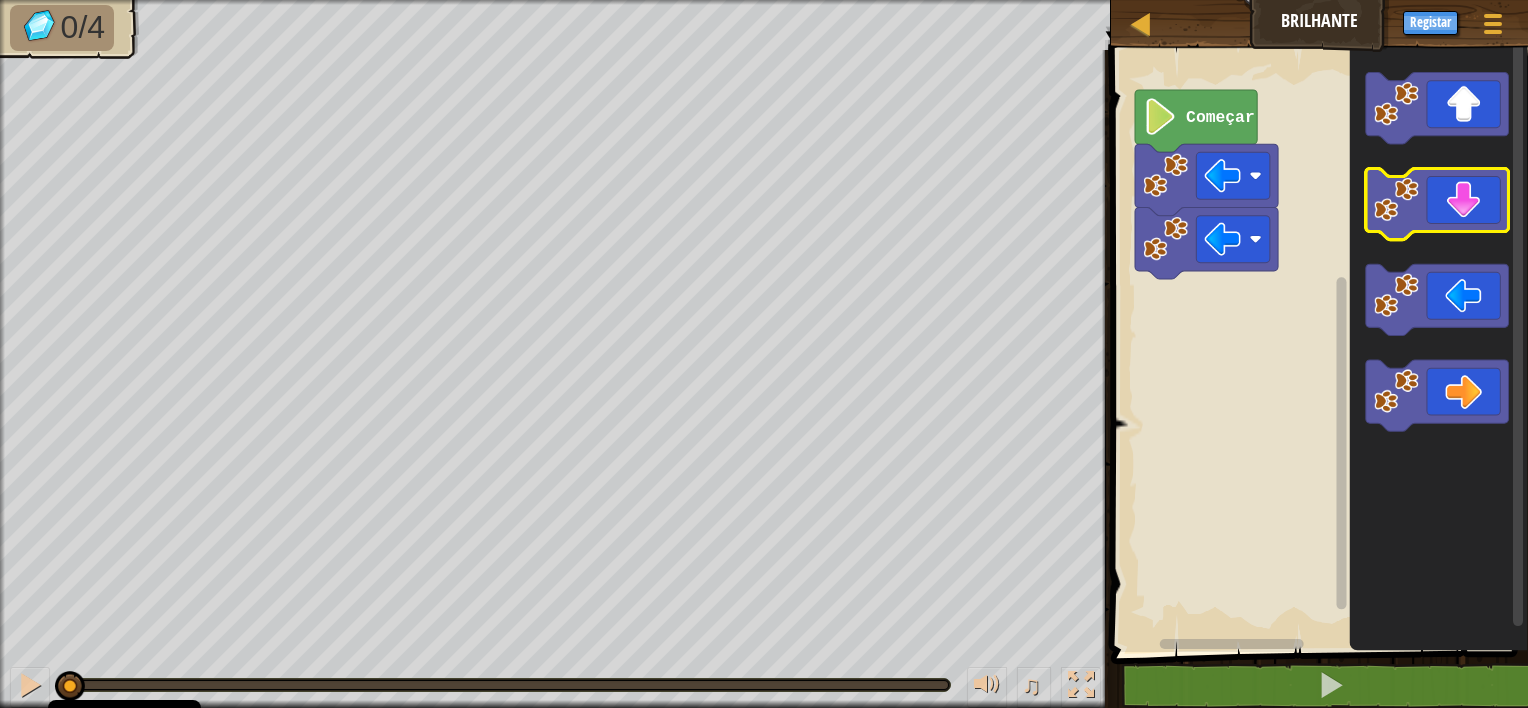 click 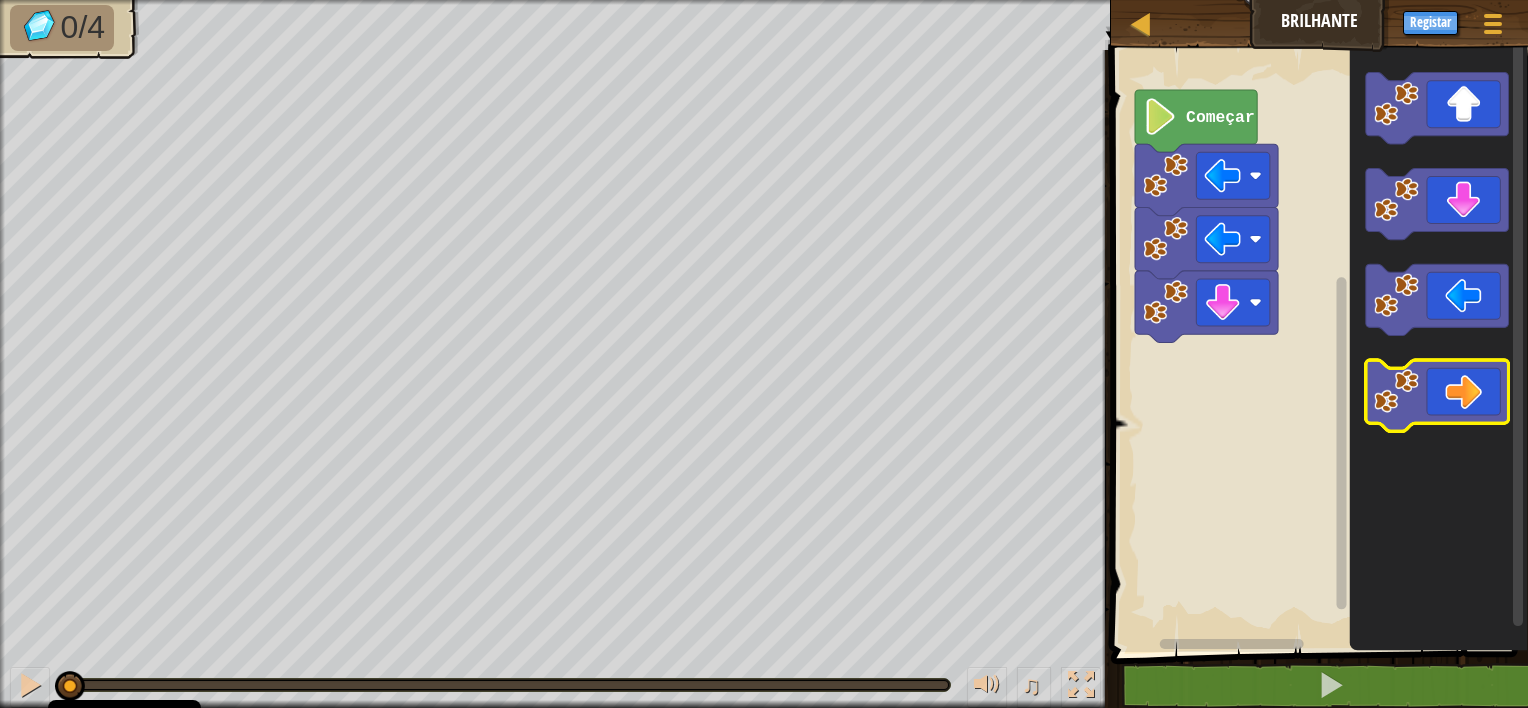 click 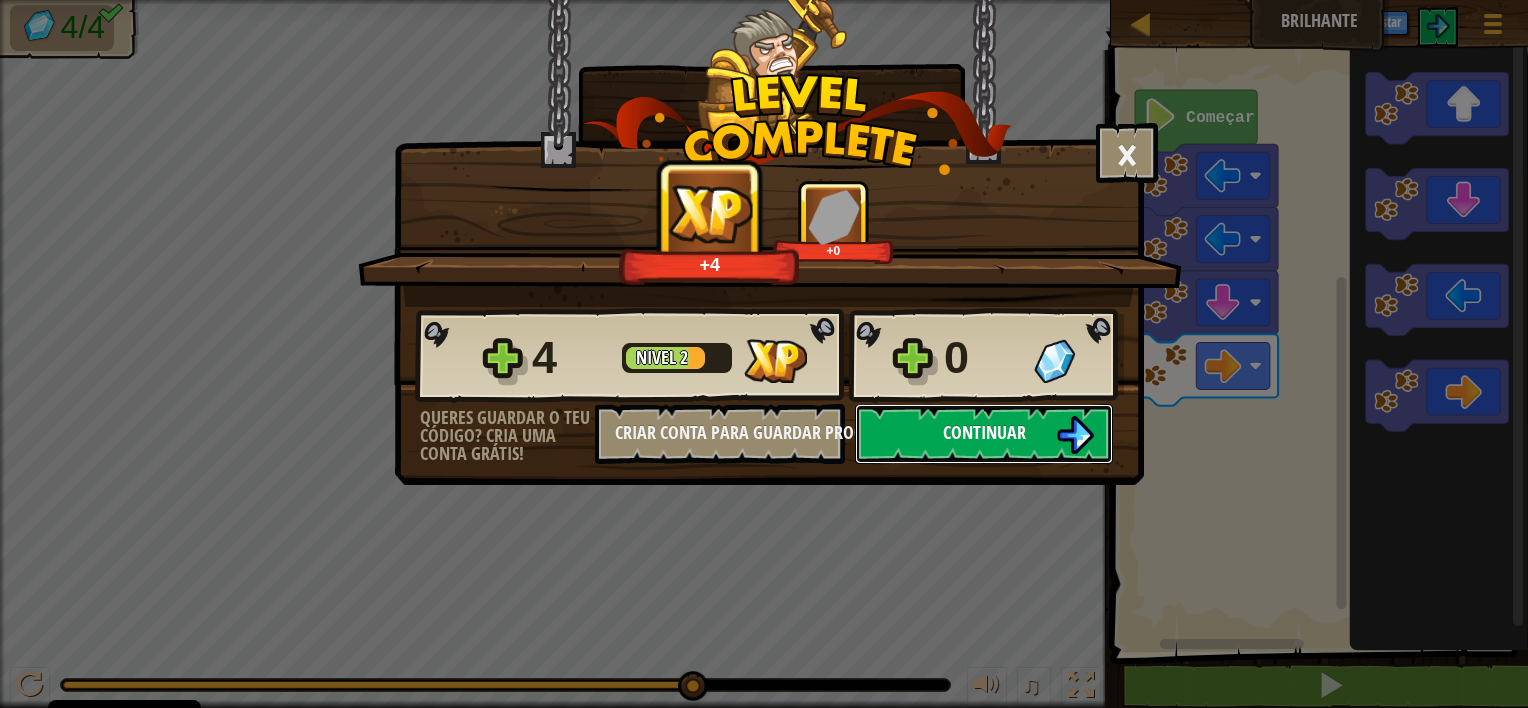 click on "Continuar" at bounding box center [984, 434] 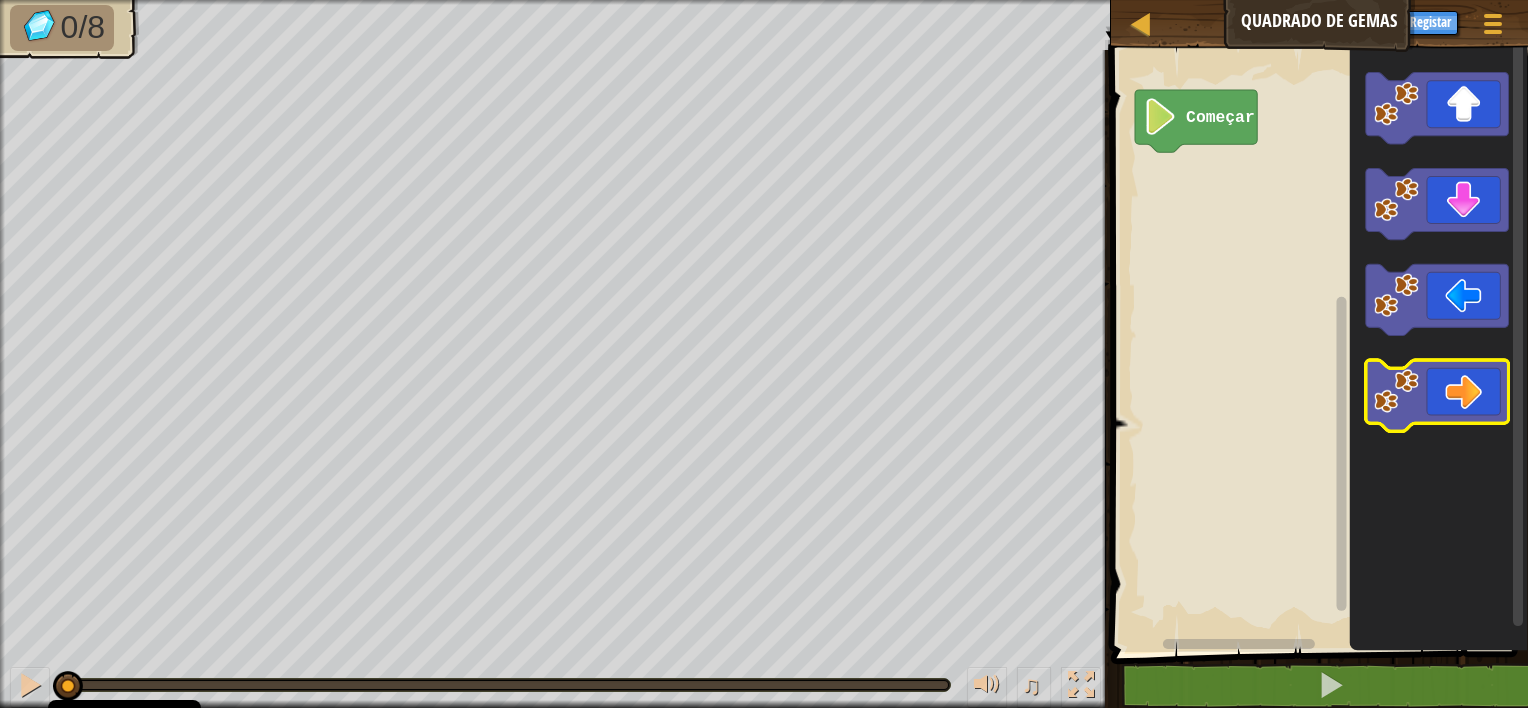 click 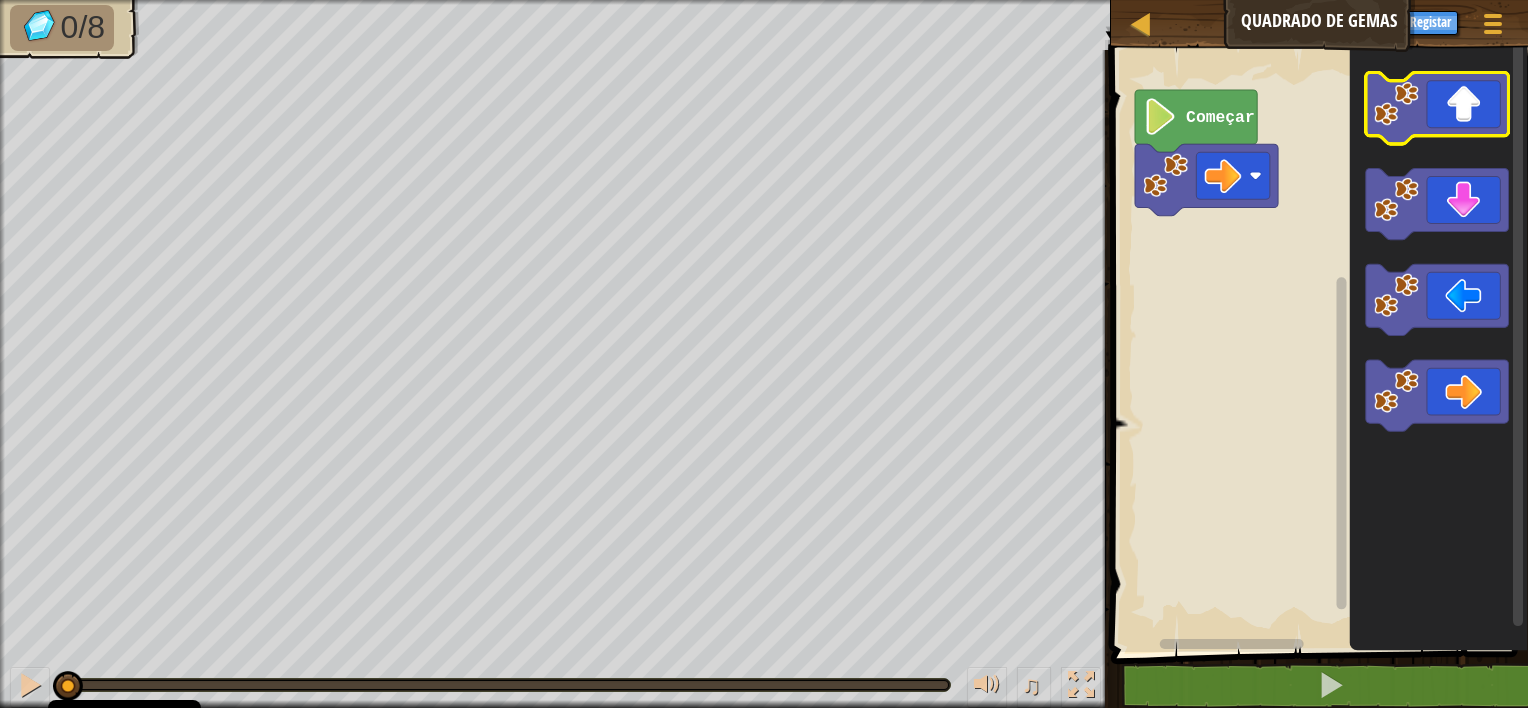 click 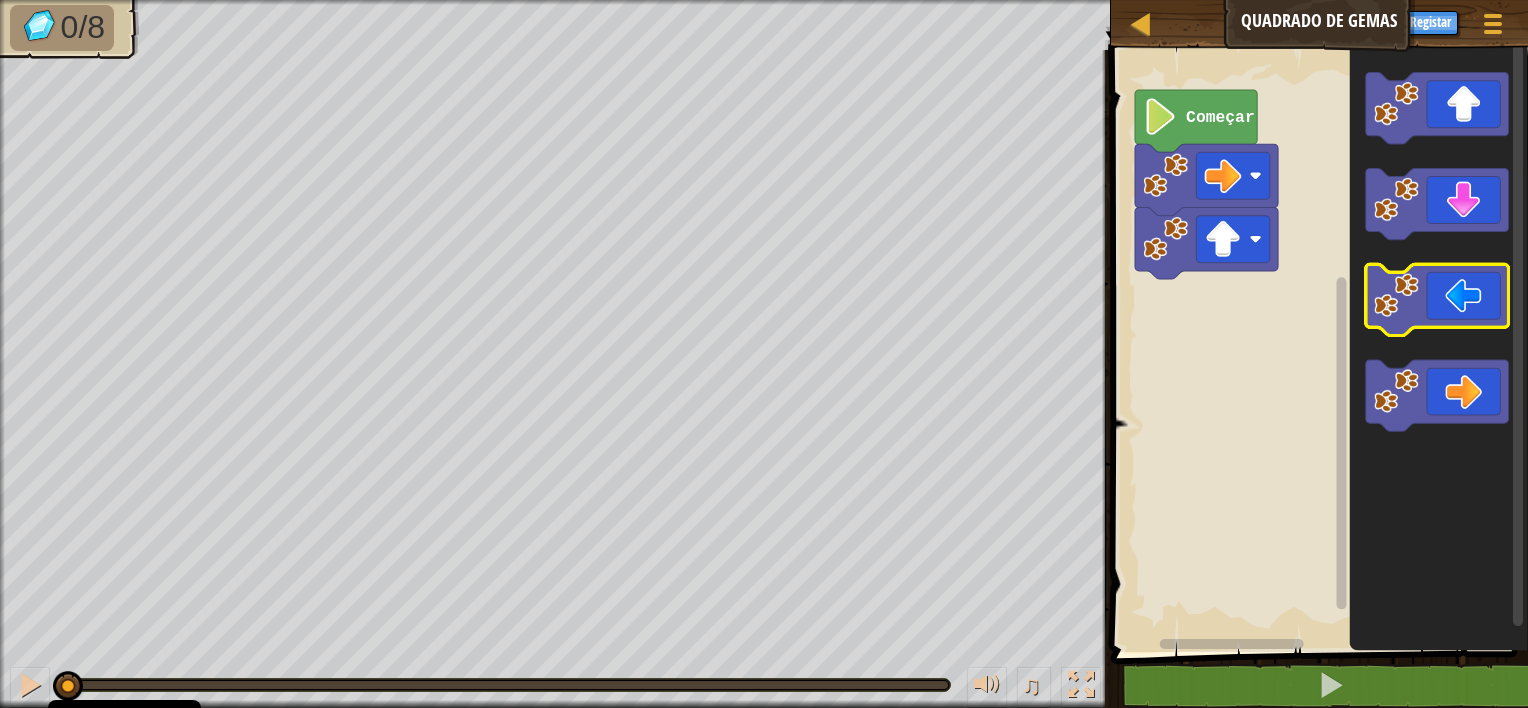 click 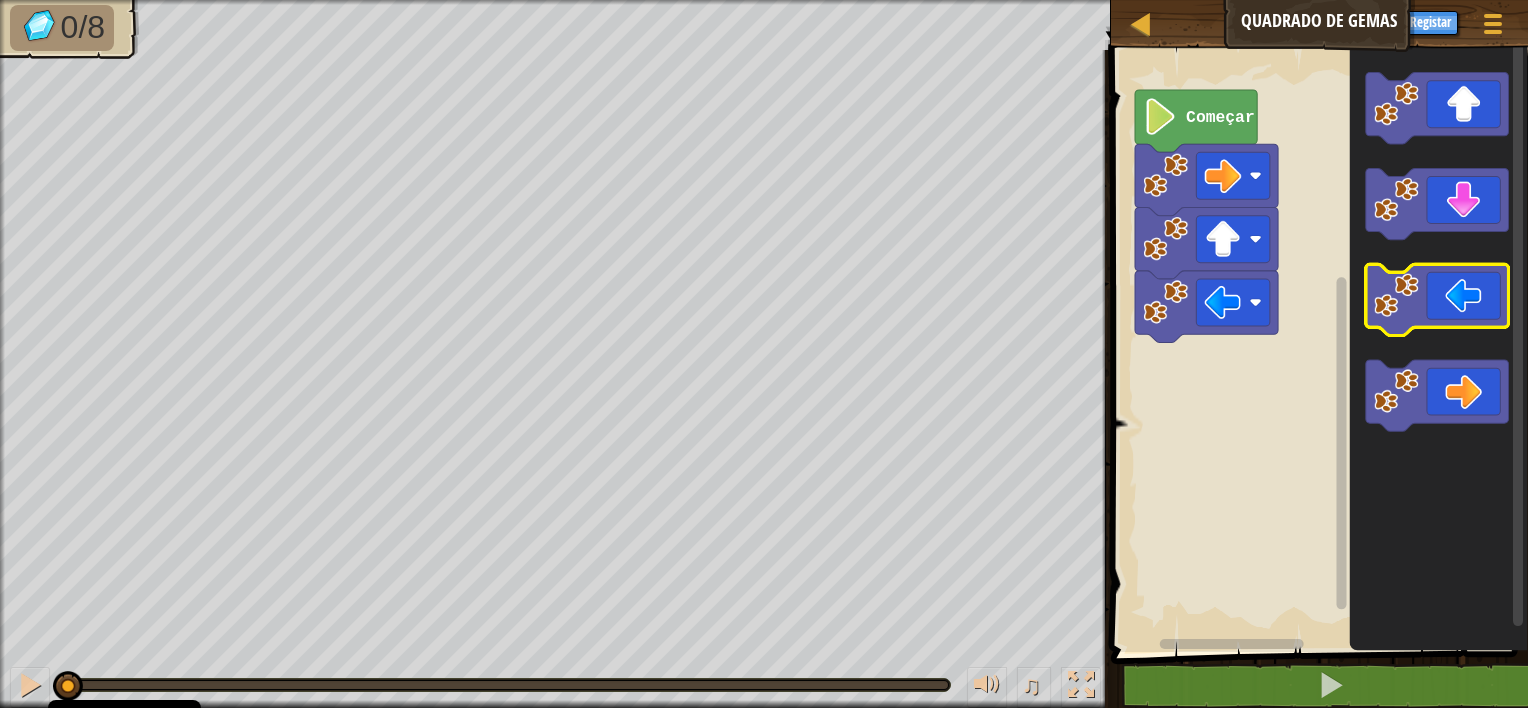 click 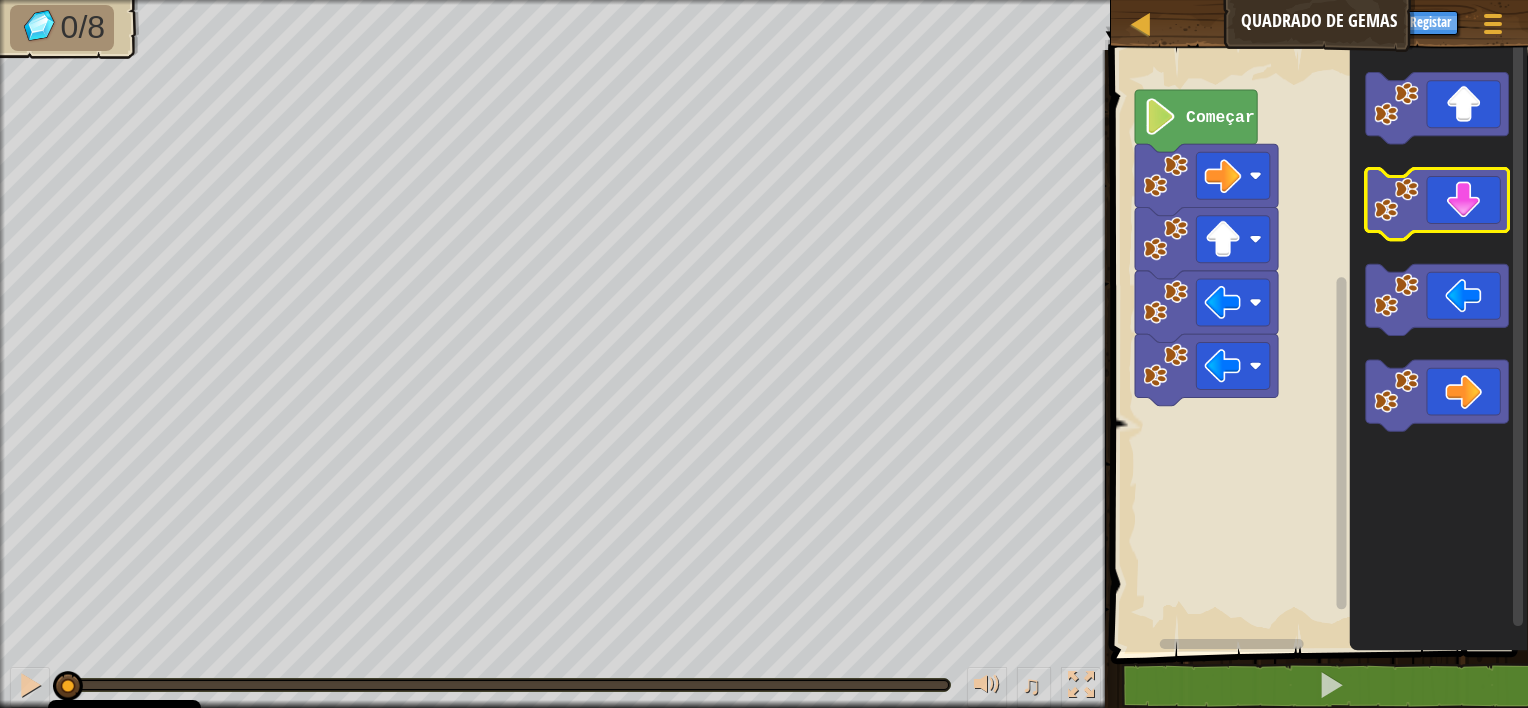 click 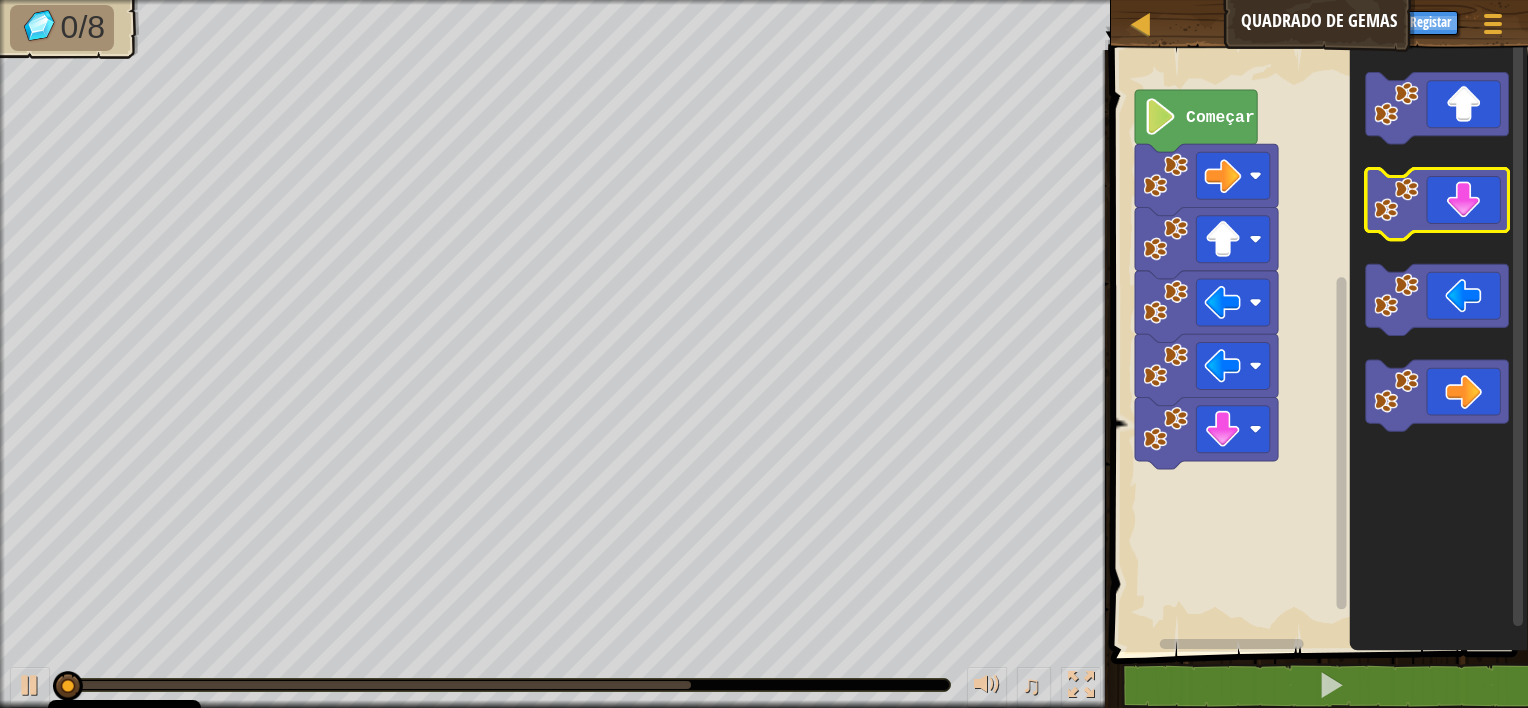 click 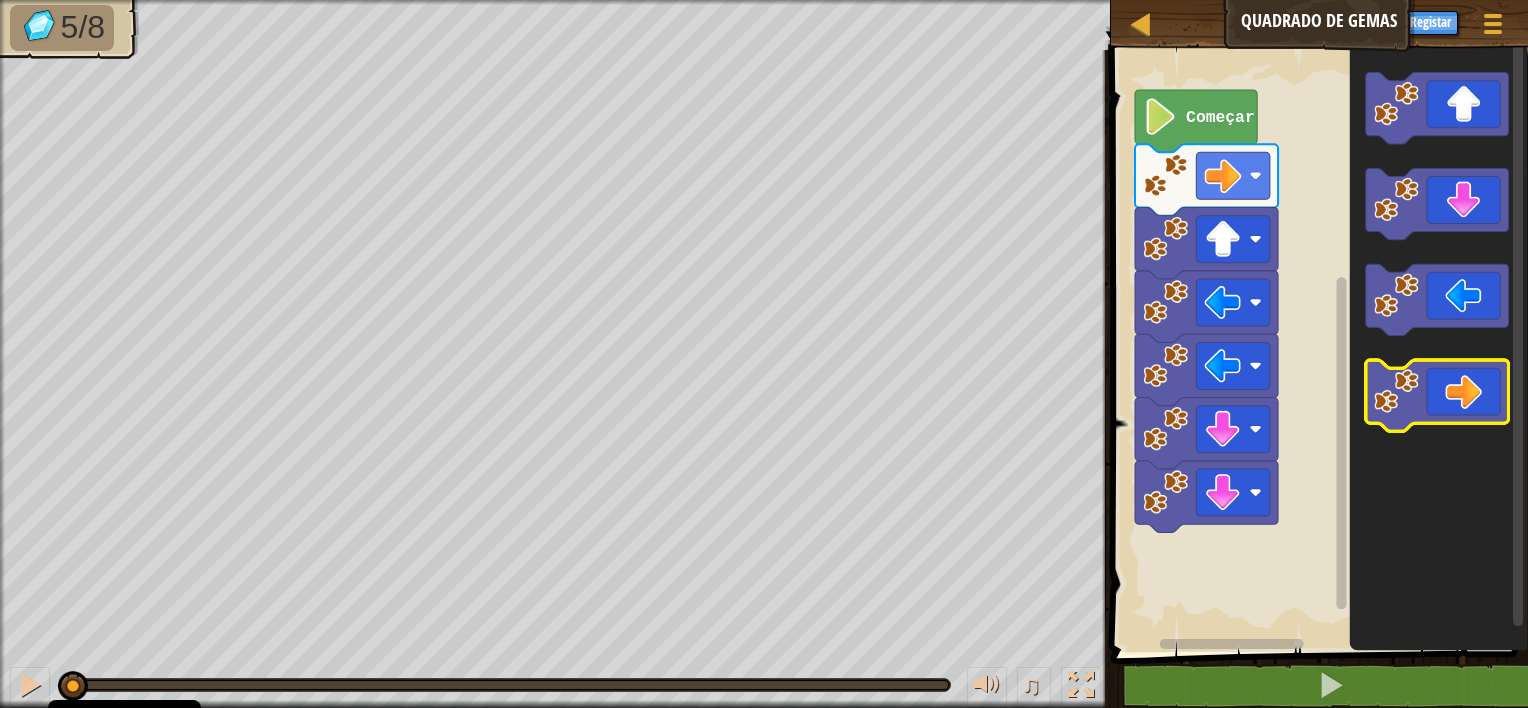 click 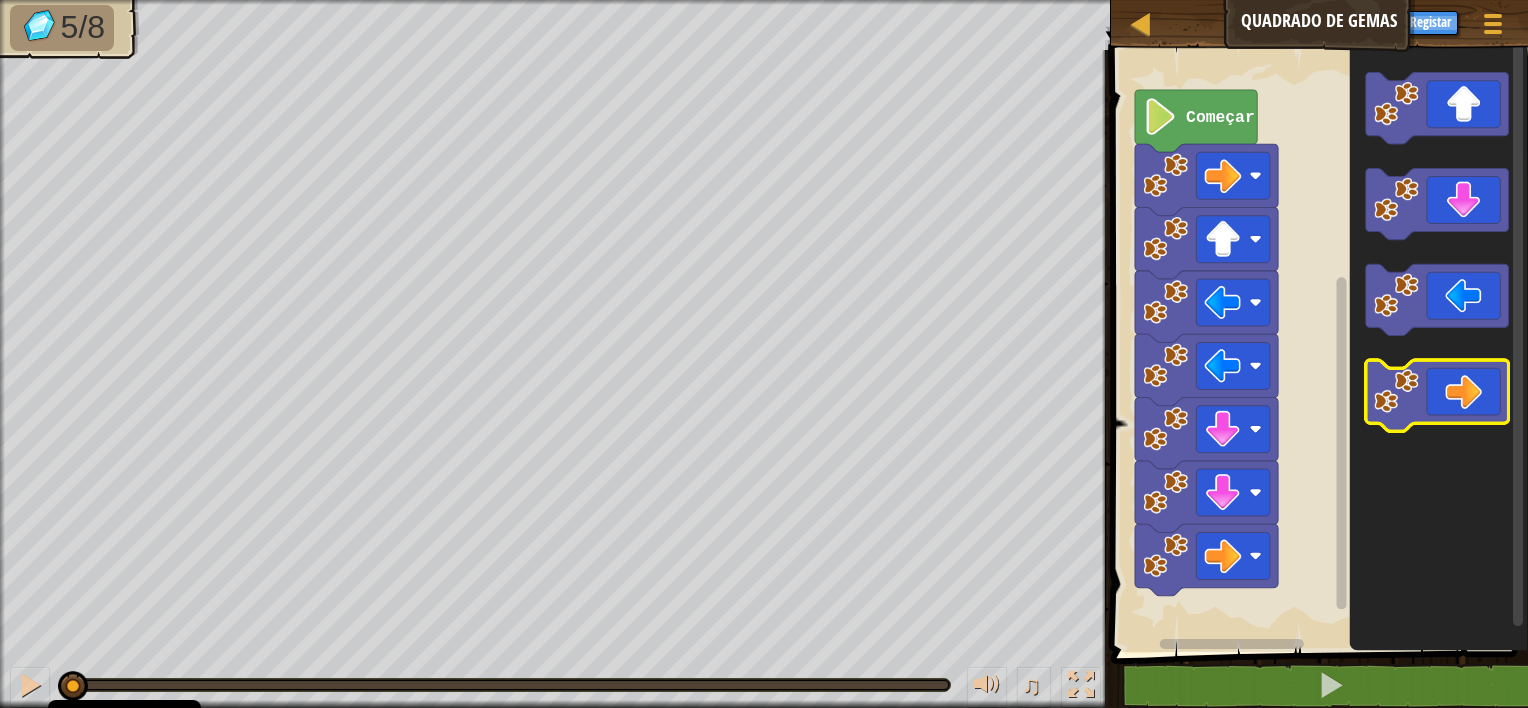 click 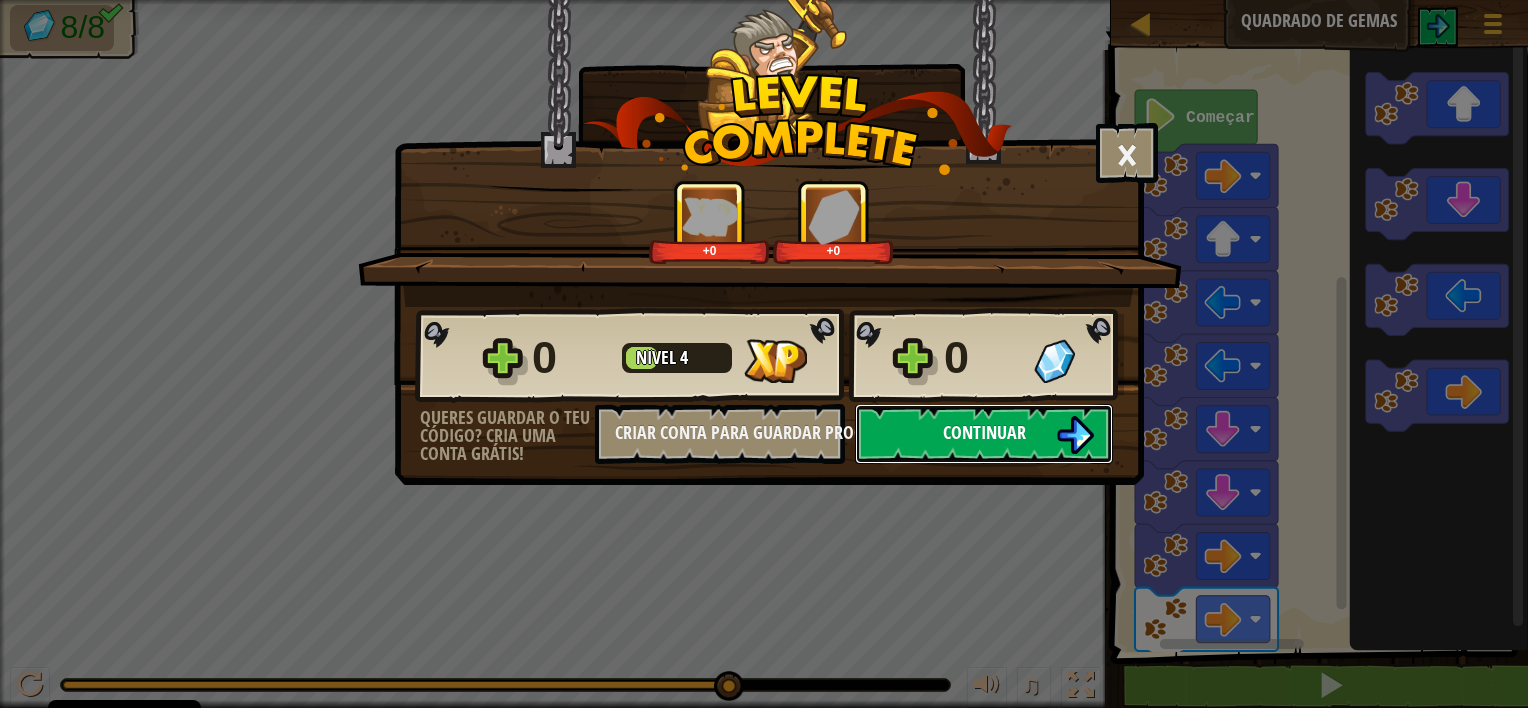 click at bounding box center [1075, 435] 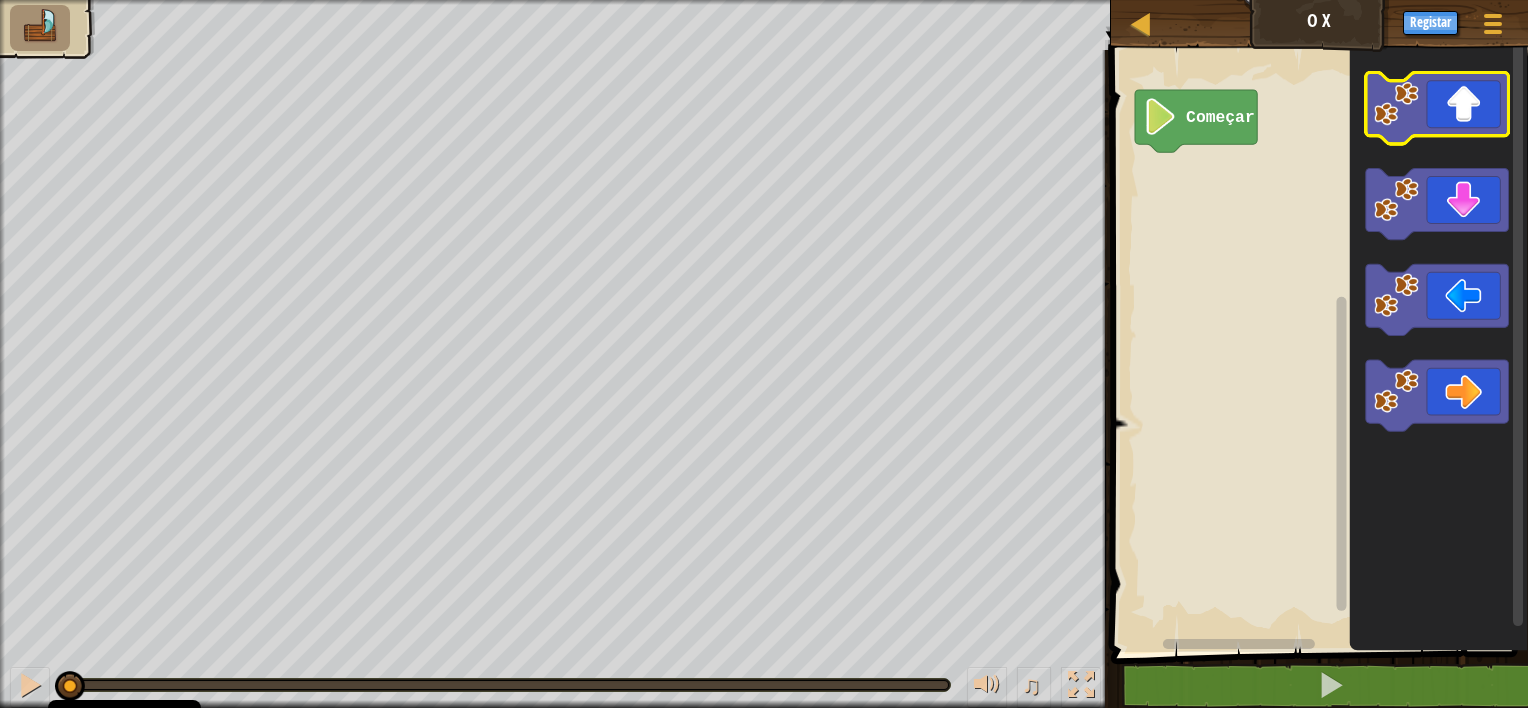 click 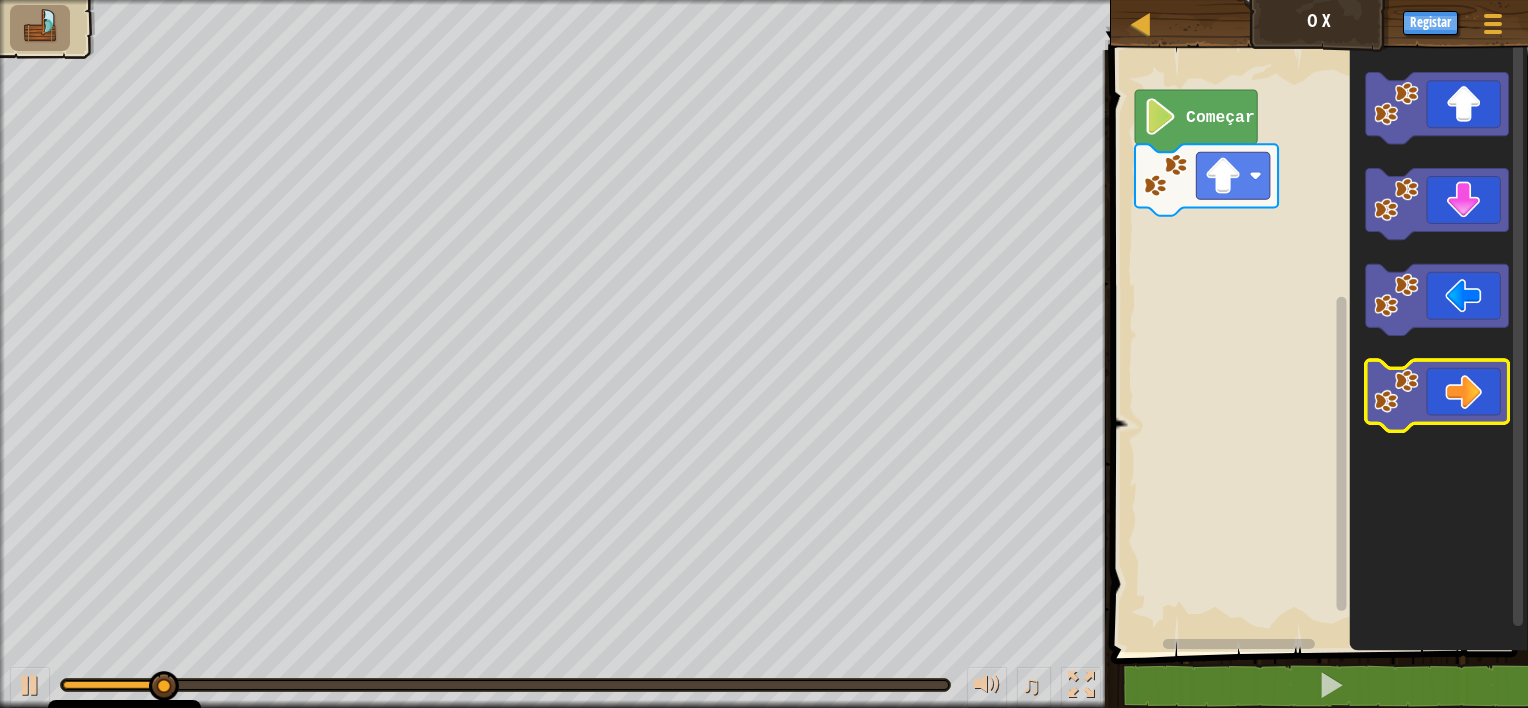 click 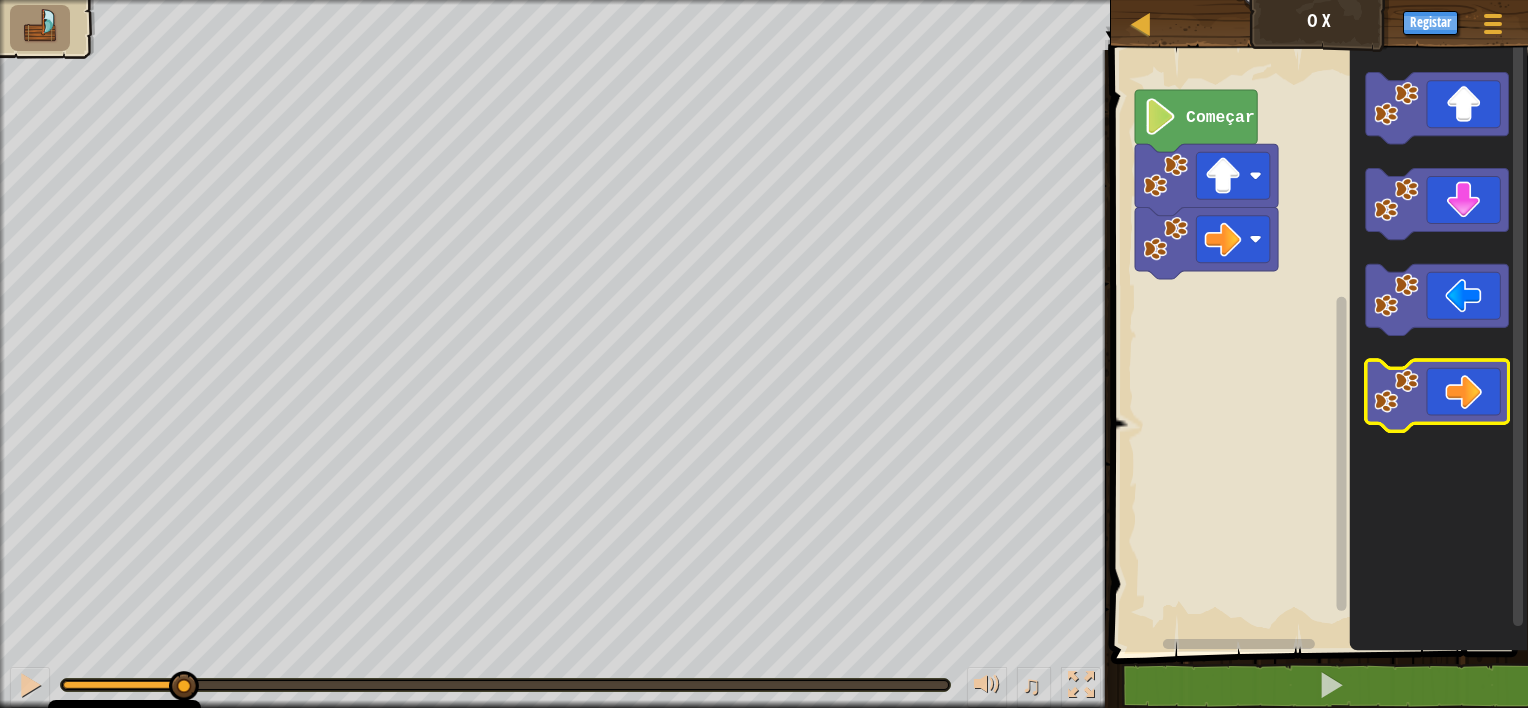 click 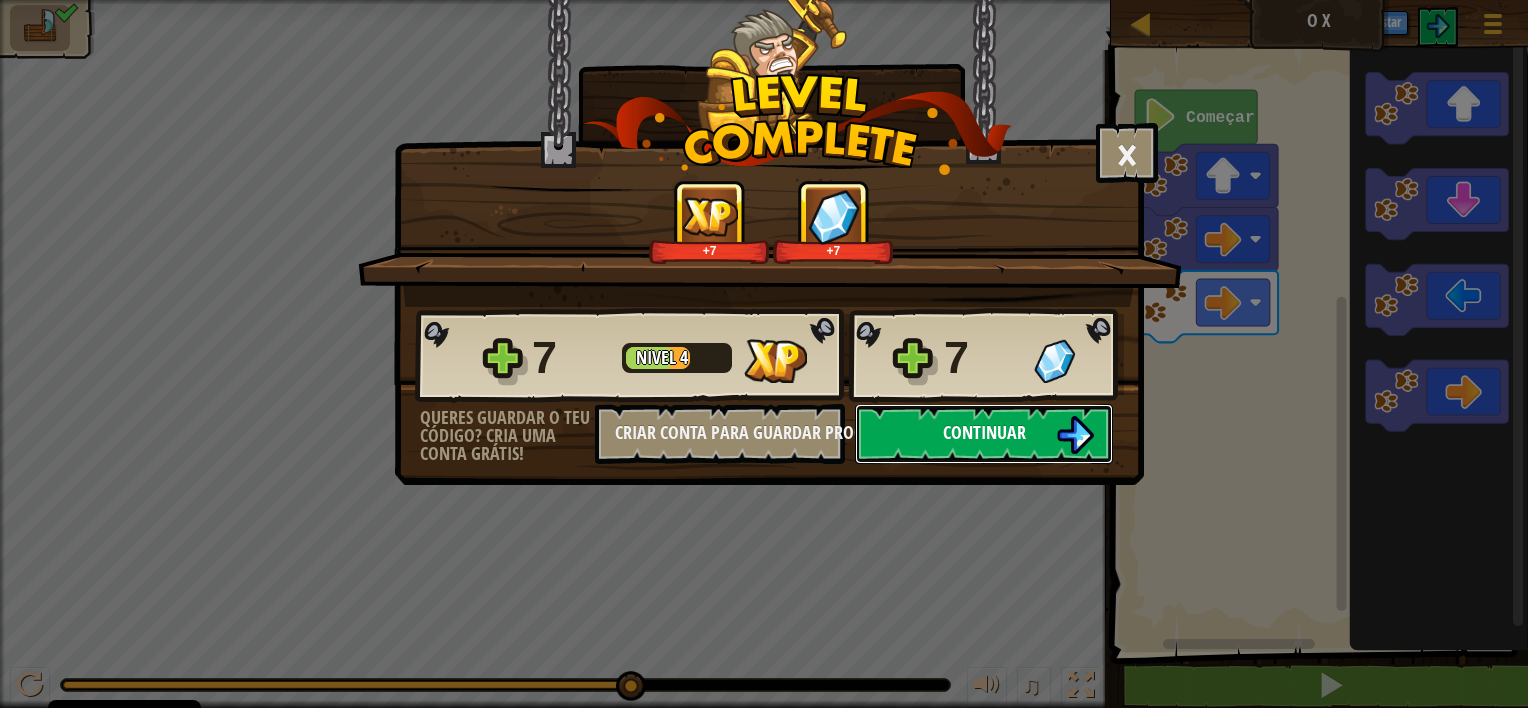 click on "Continuar" at bounding box center [984, 434] 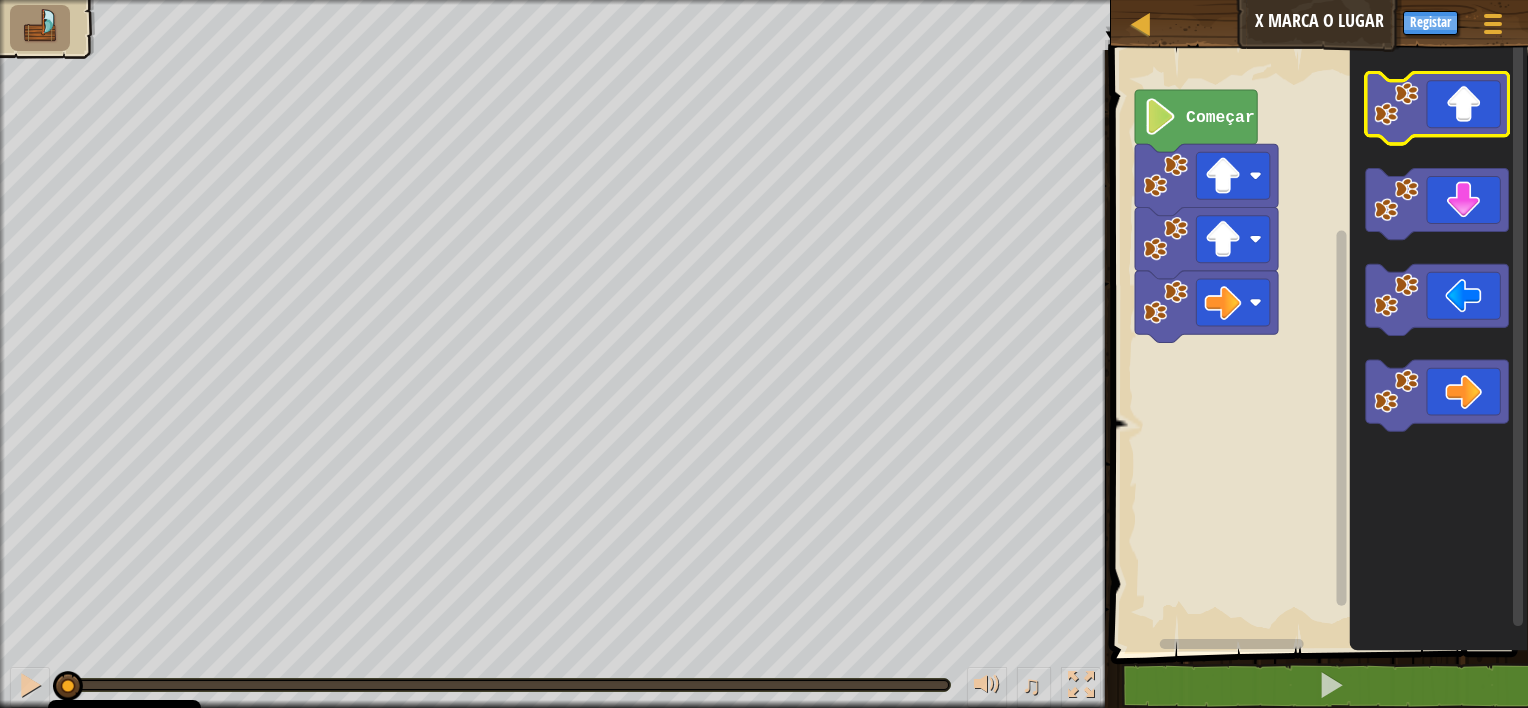 click 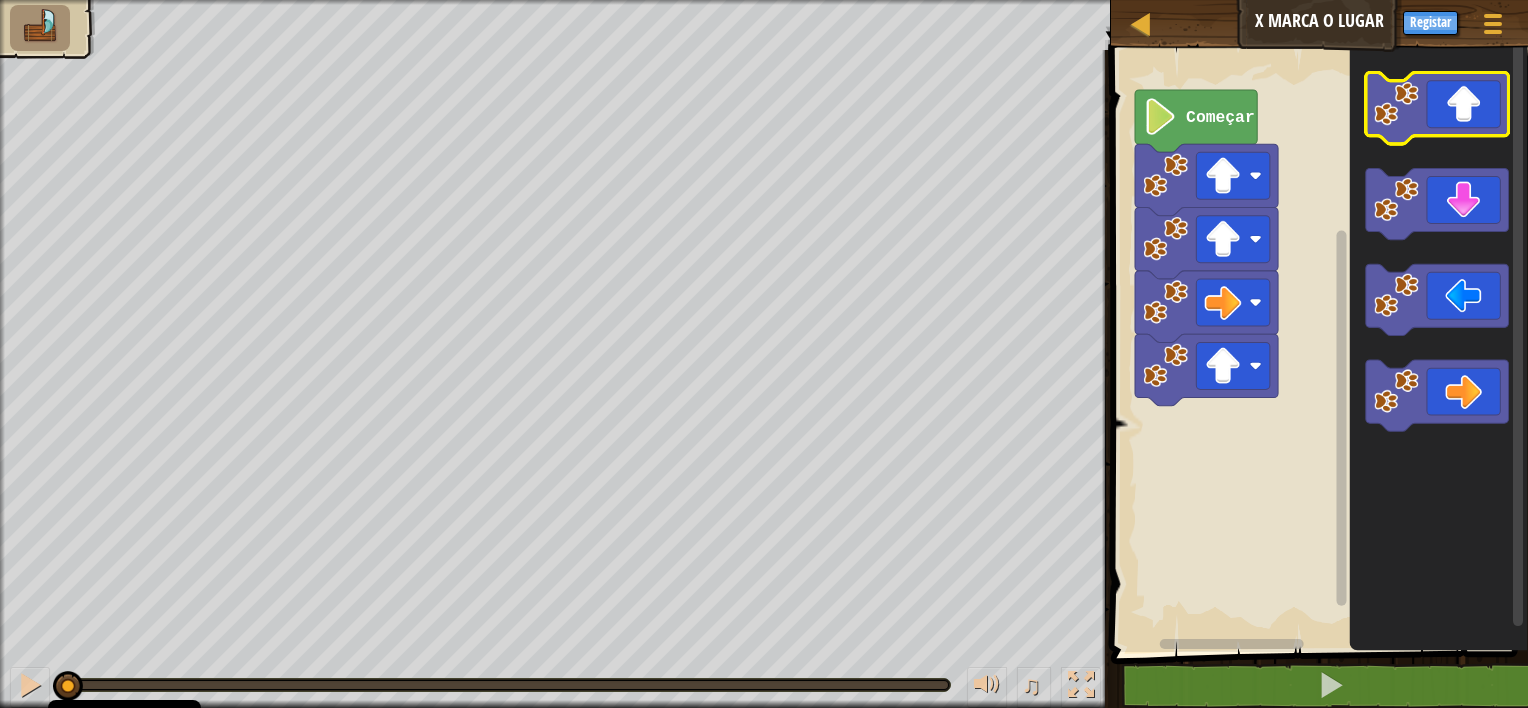 click 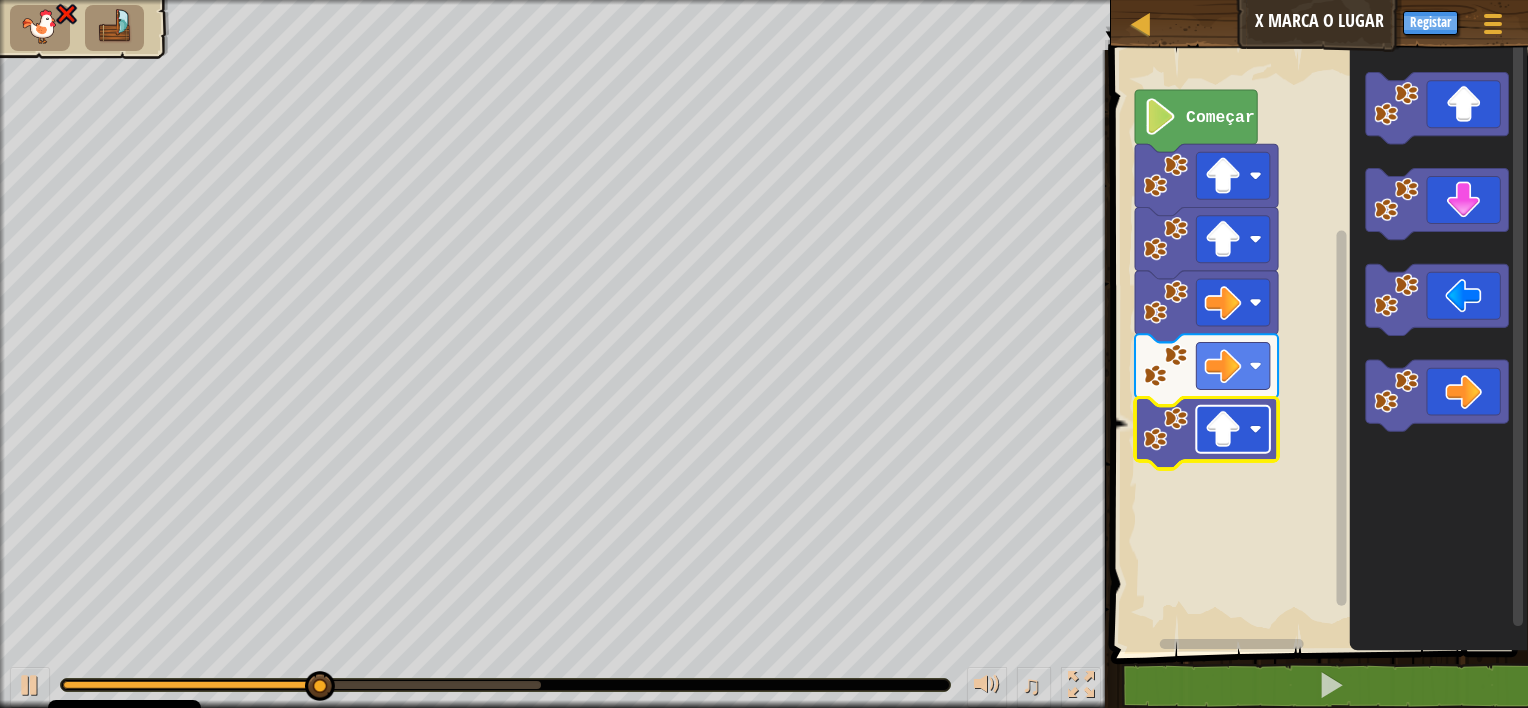 click 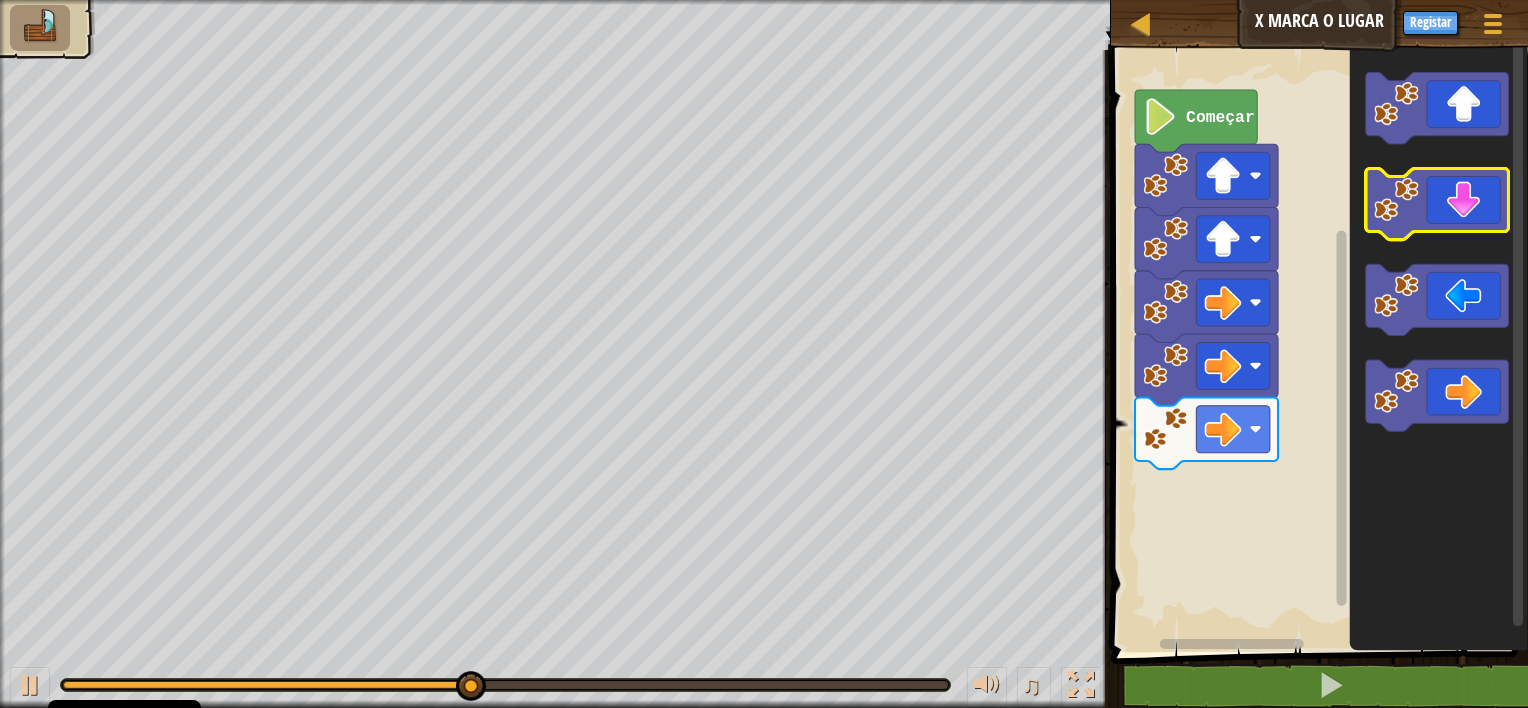click 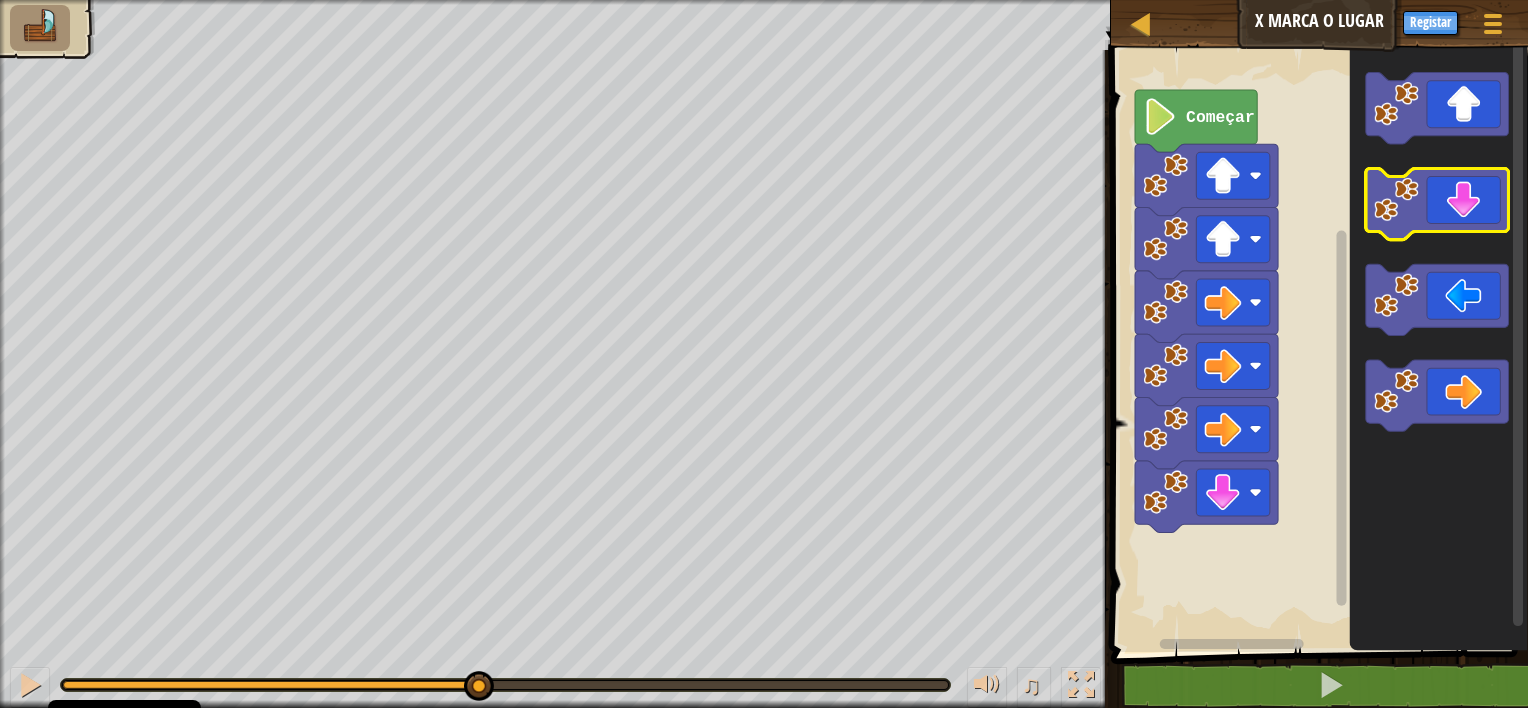 click 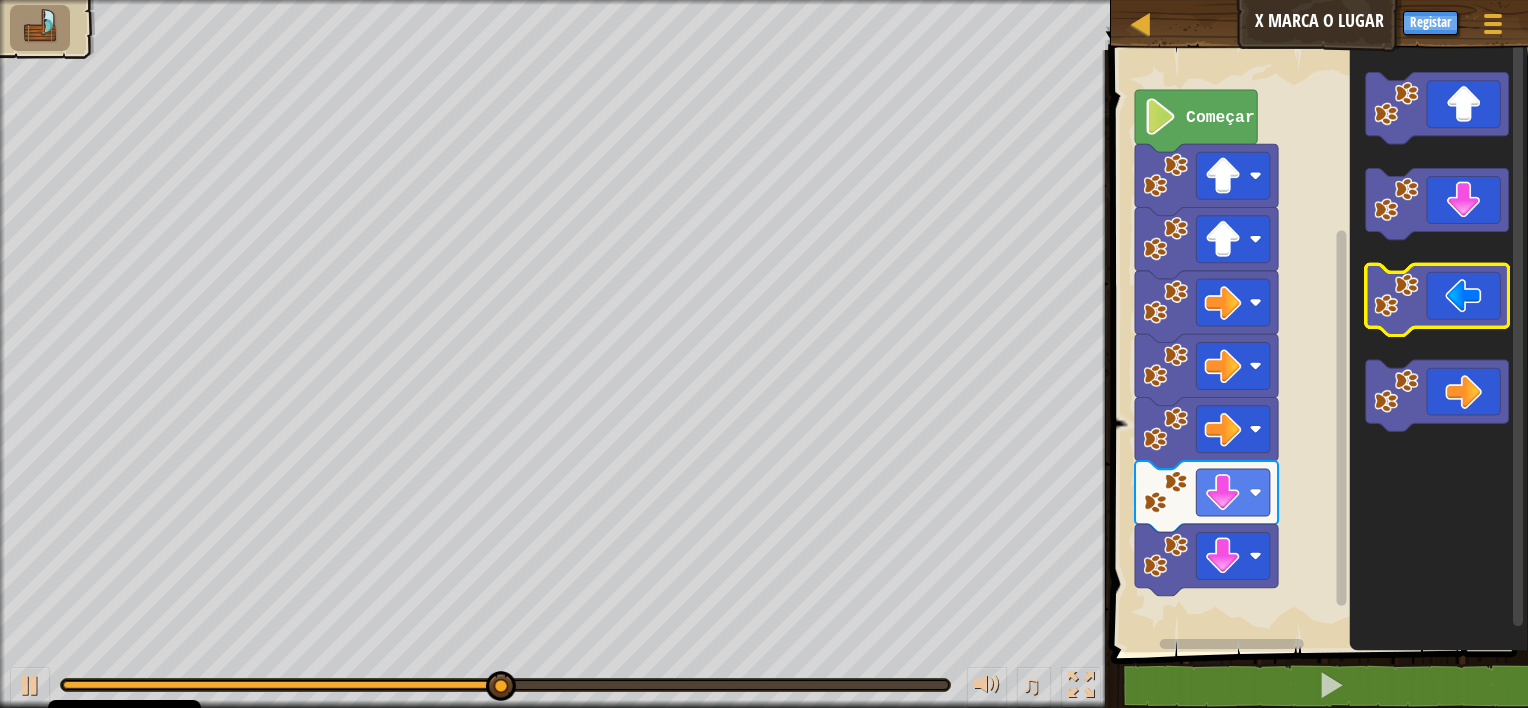 click 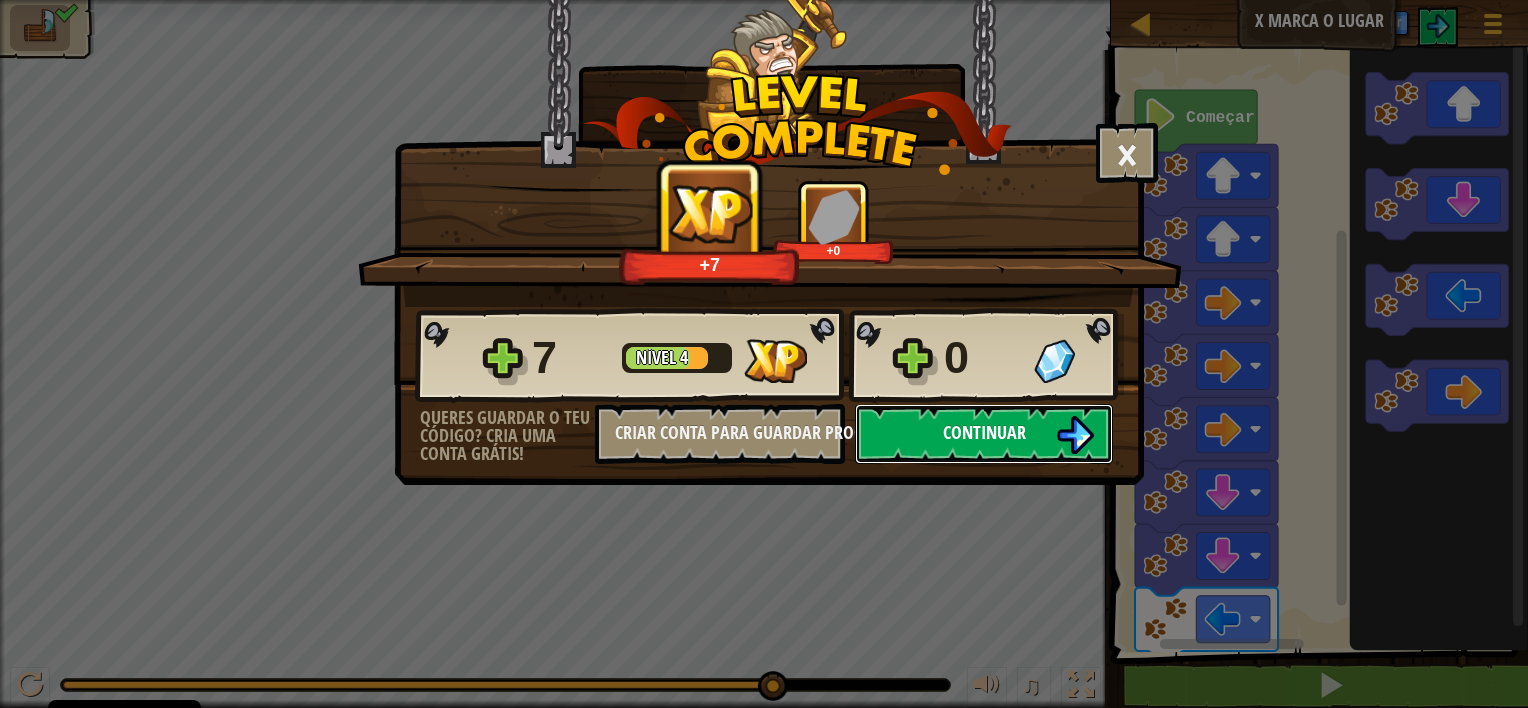 click on "Continuar" at bounding box center (984, 432) 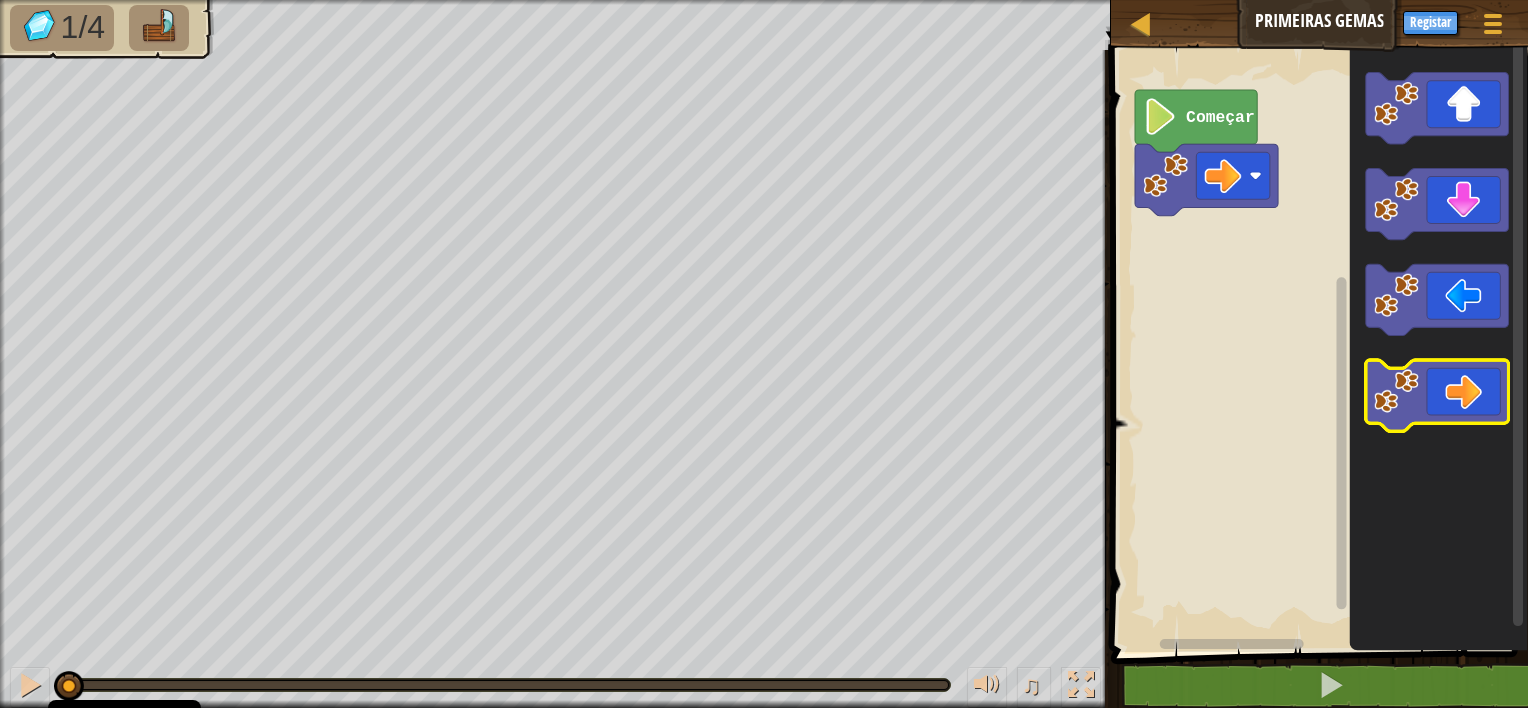 click 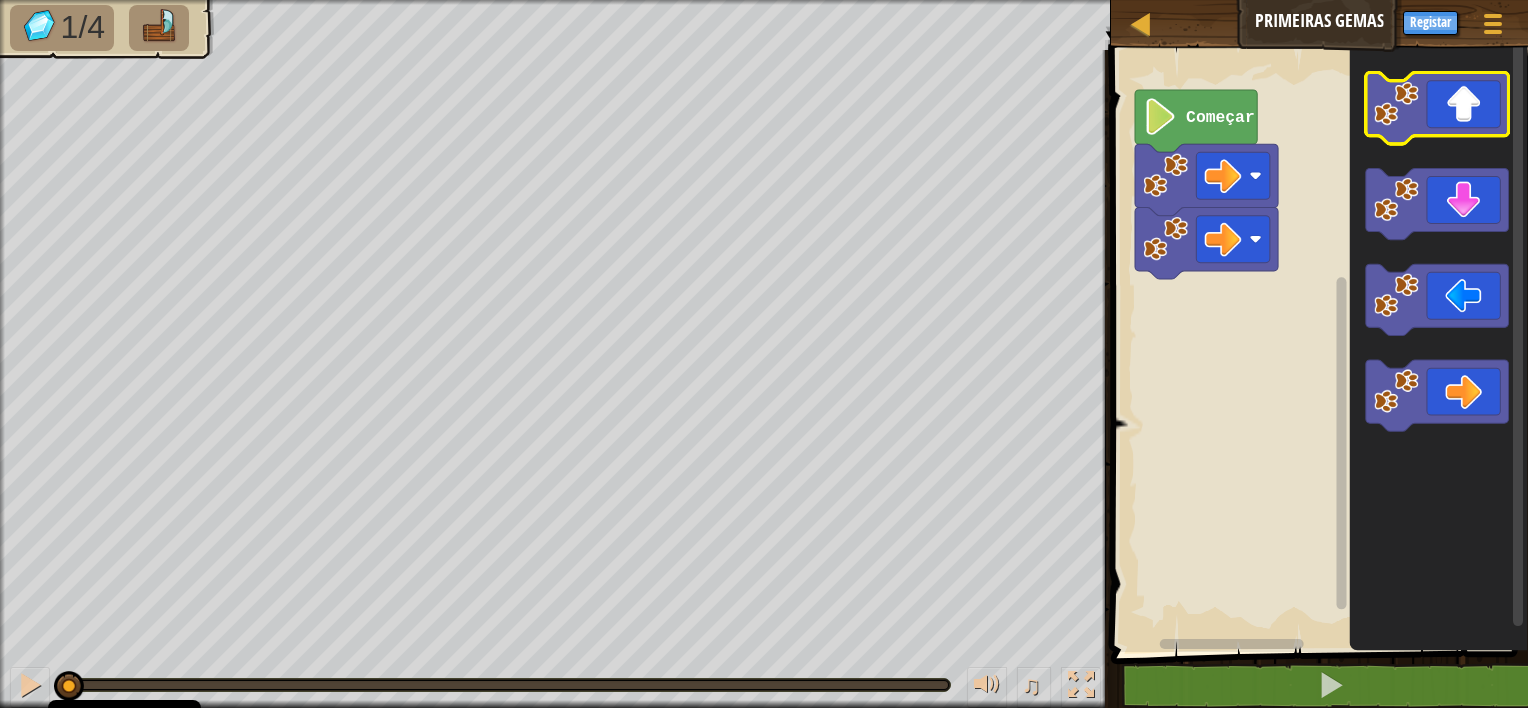 click 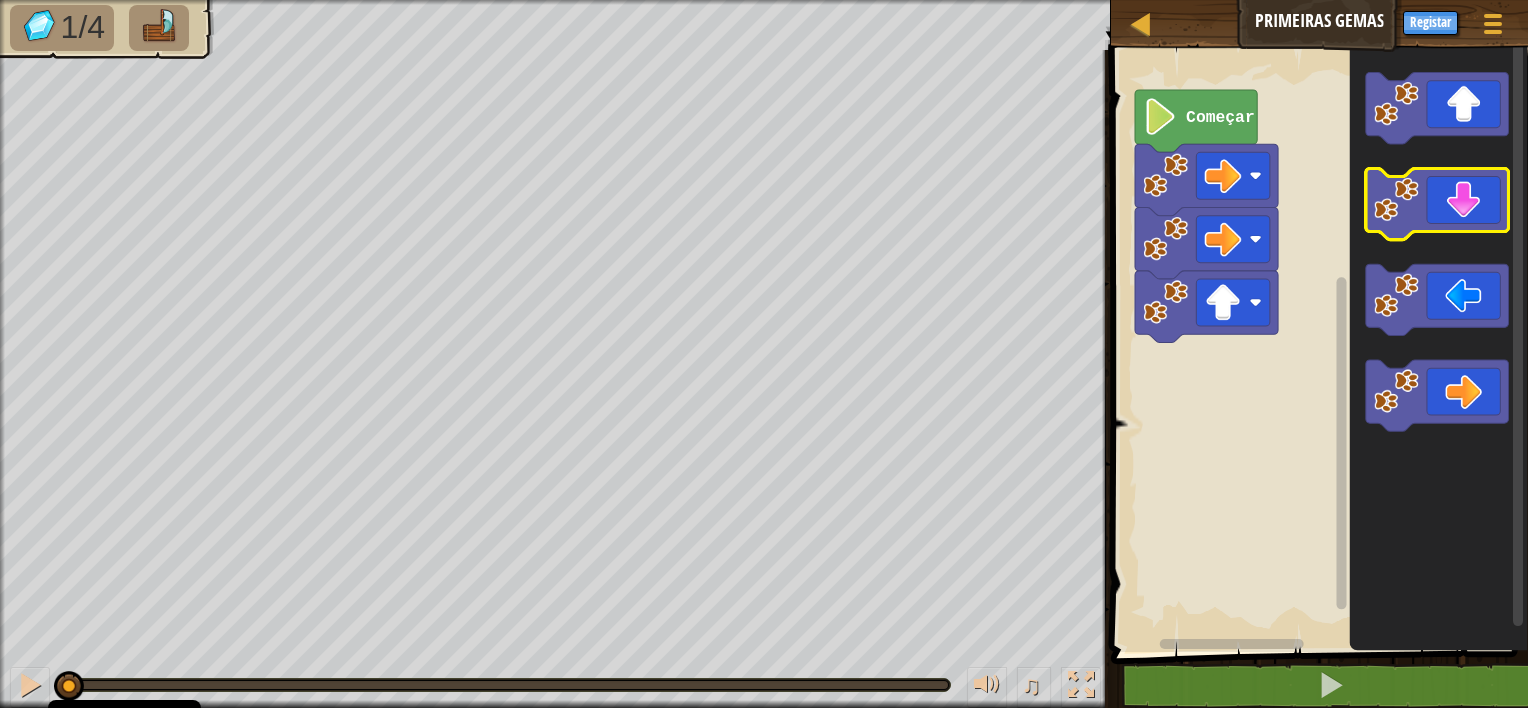 click 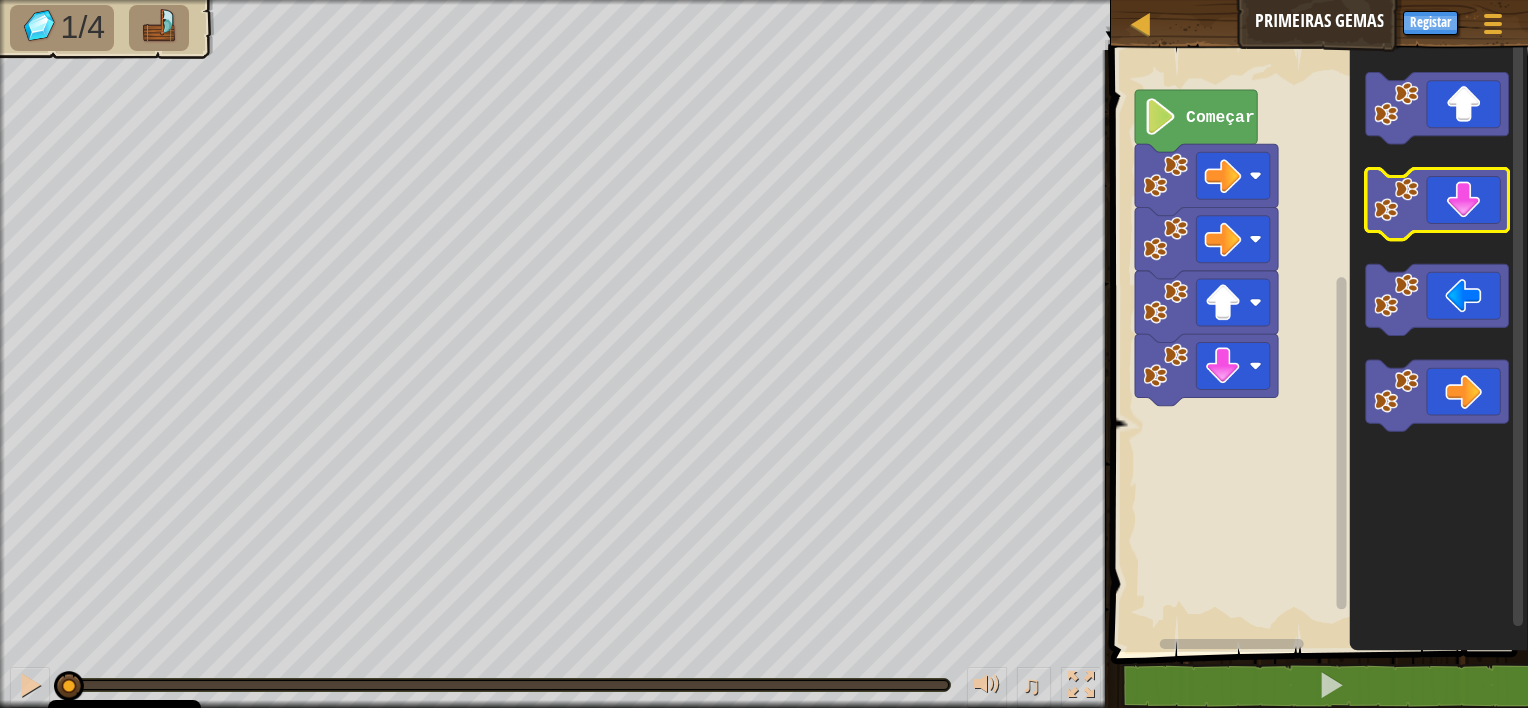 click 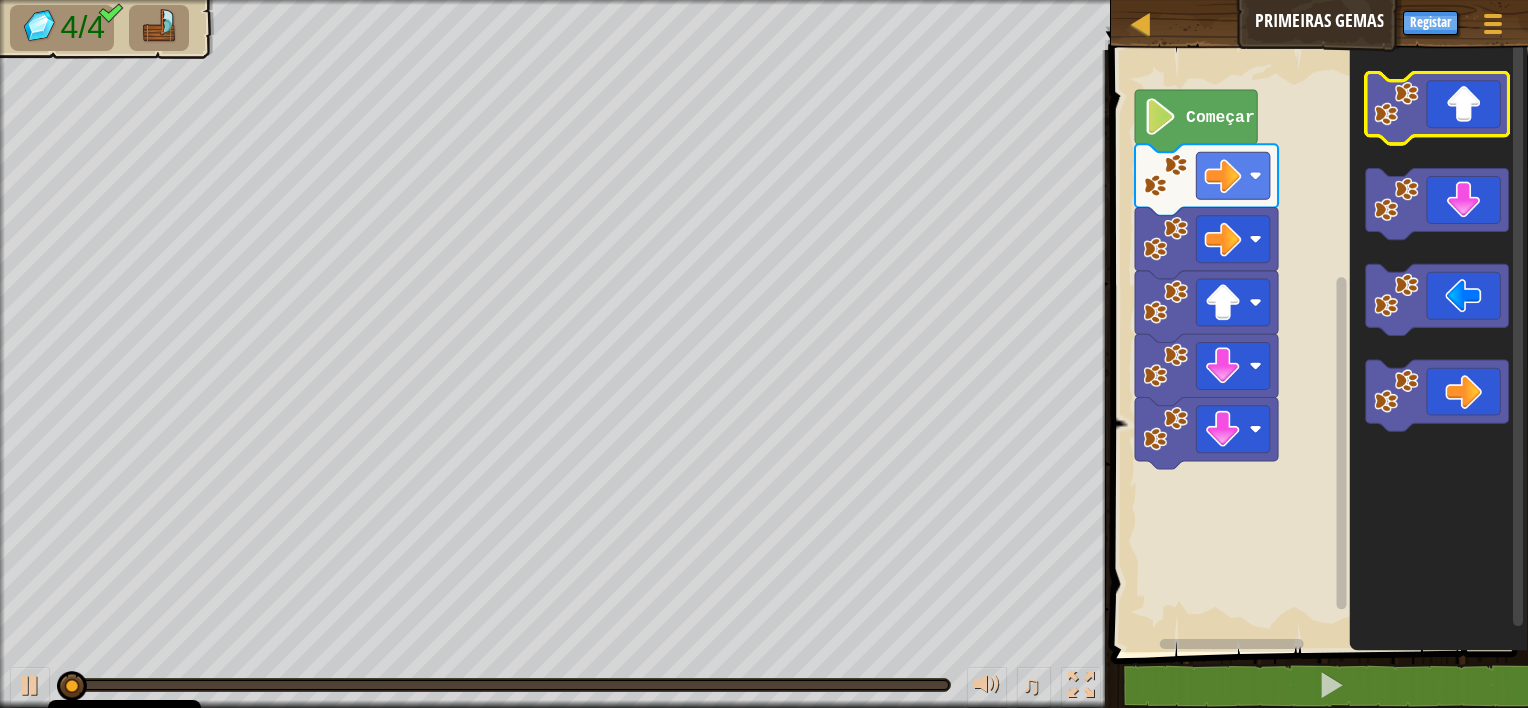 click 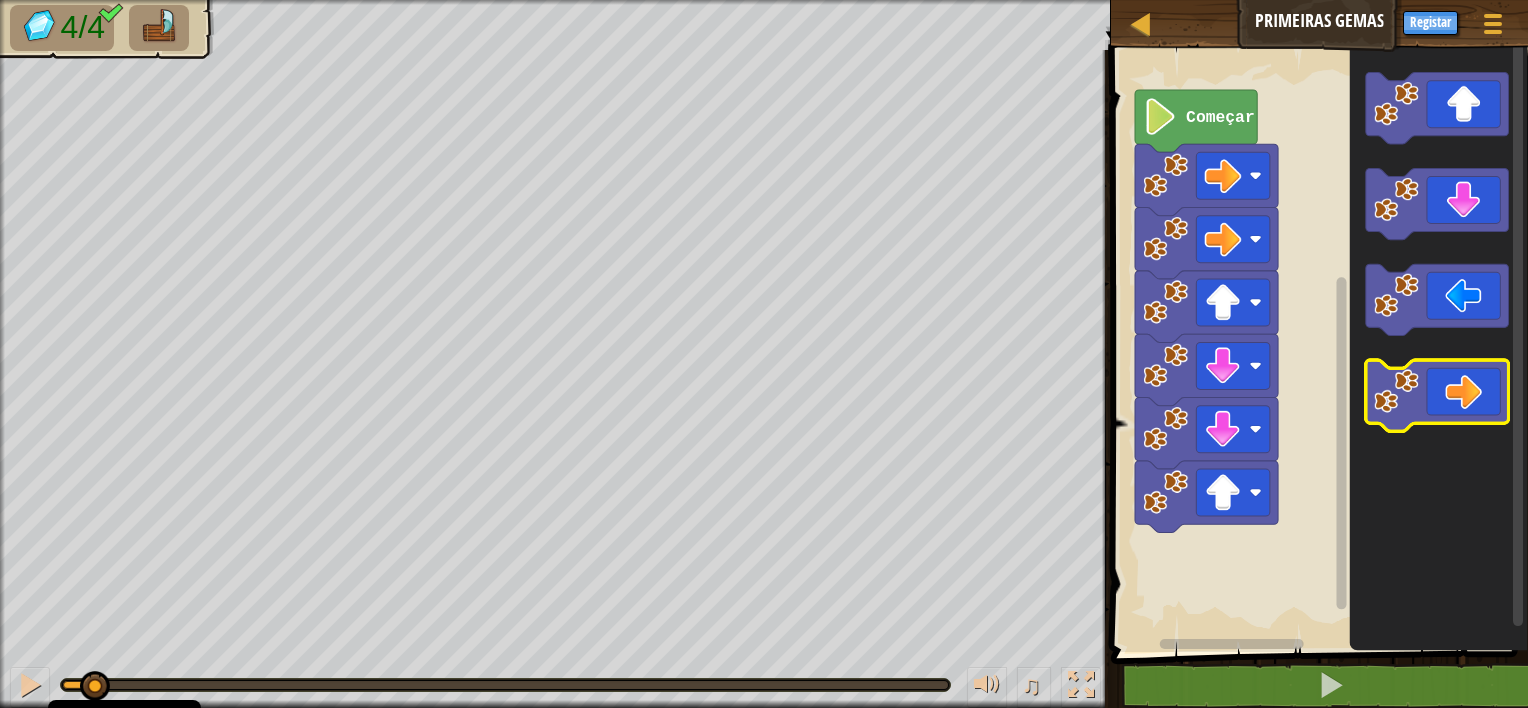 click 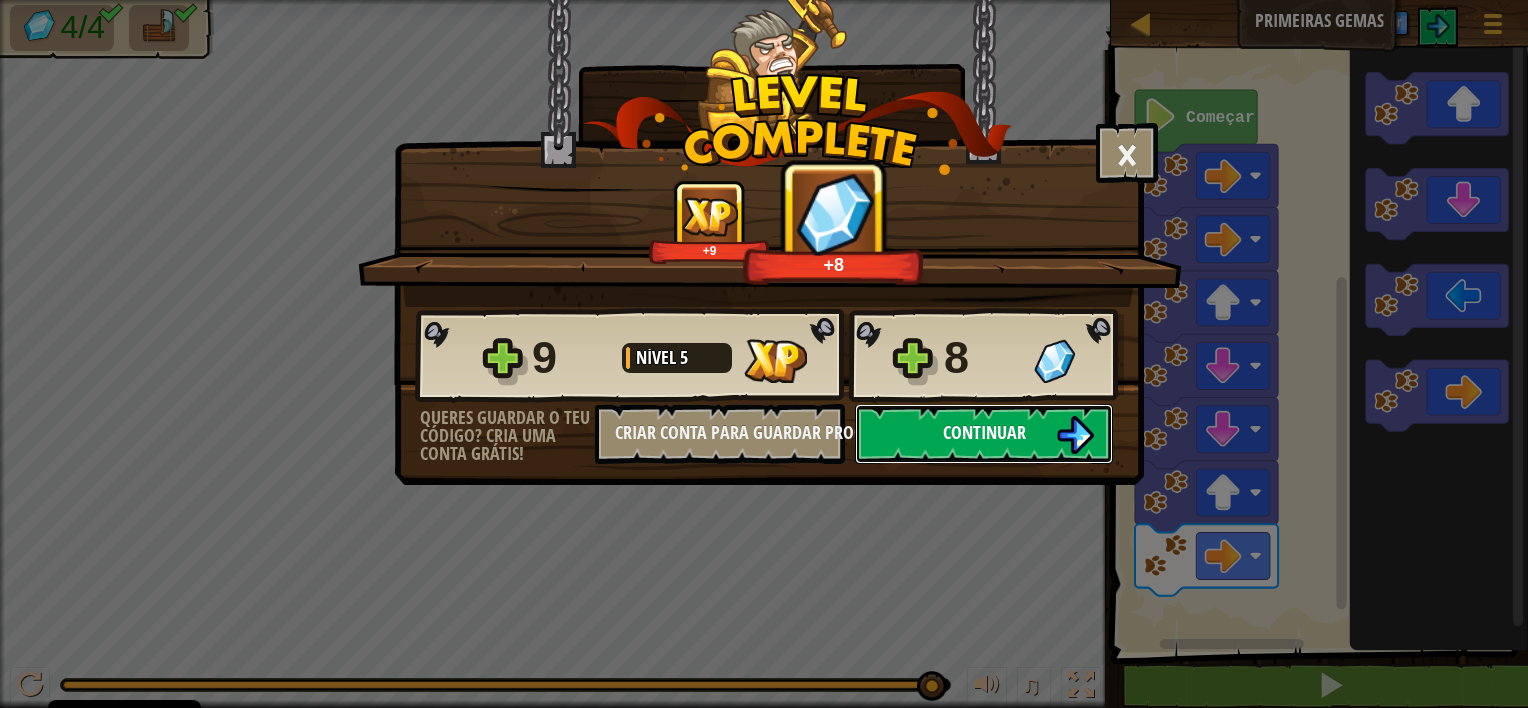 click at bounding box center (1075, 435) 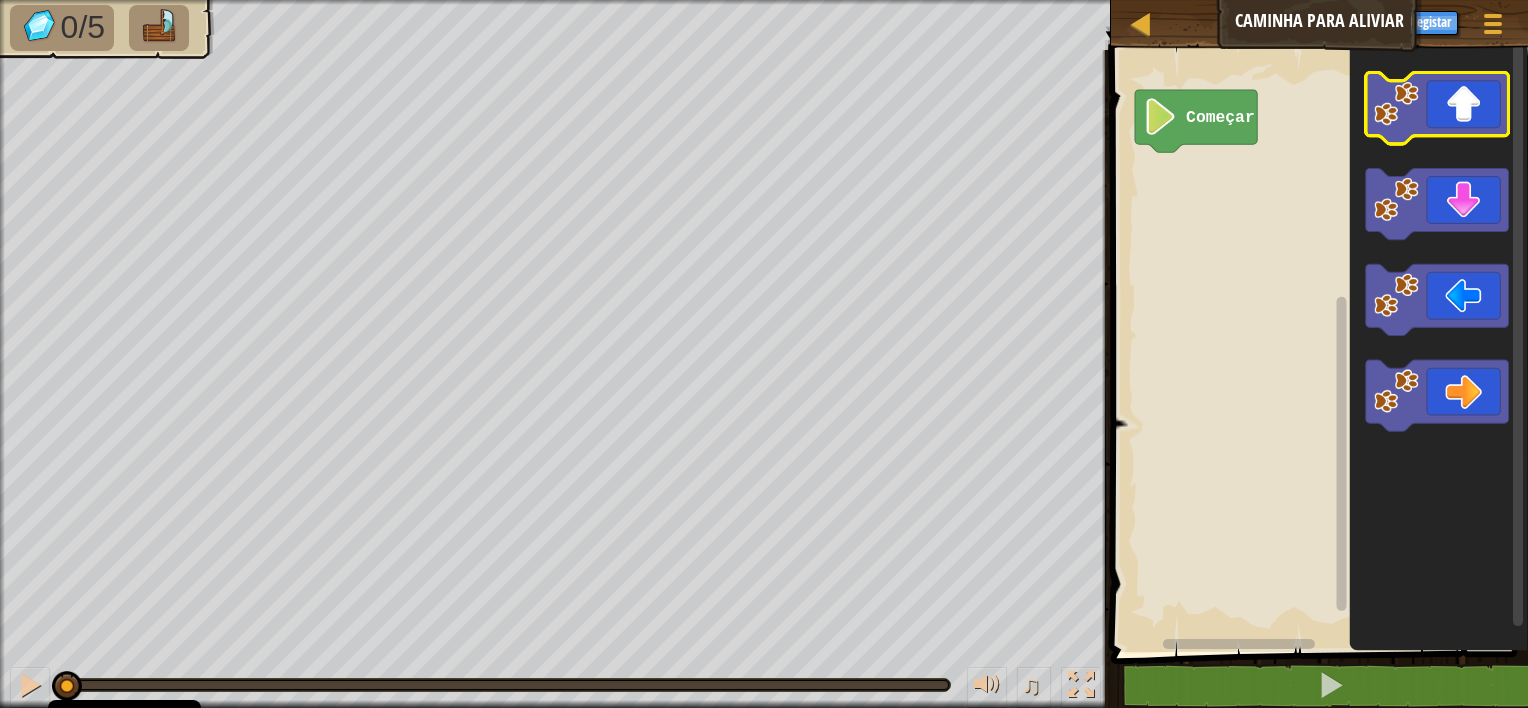 click 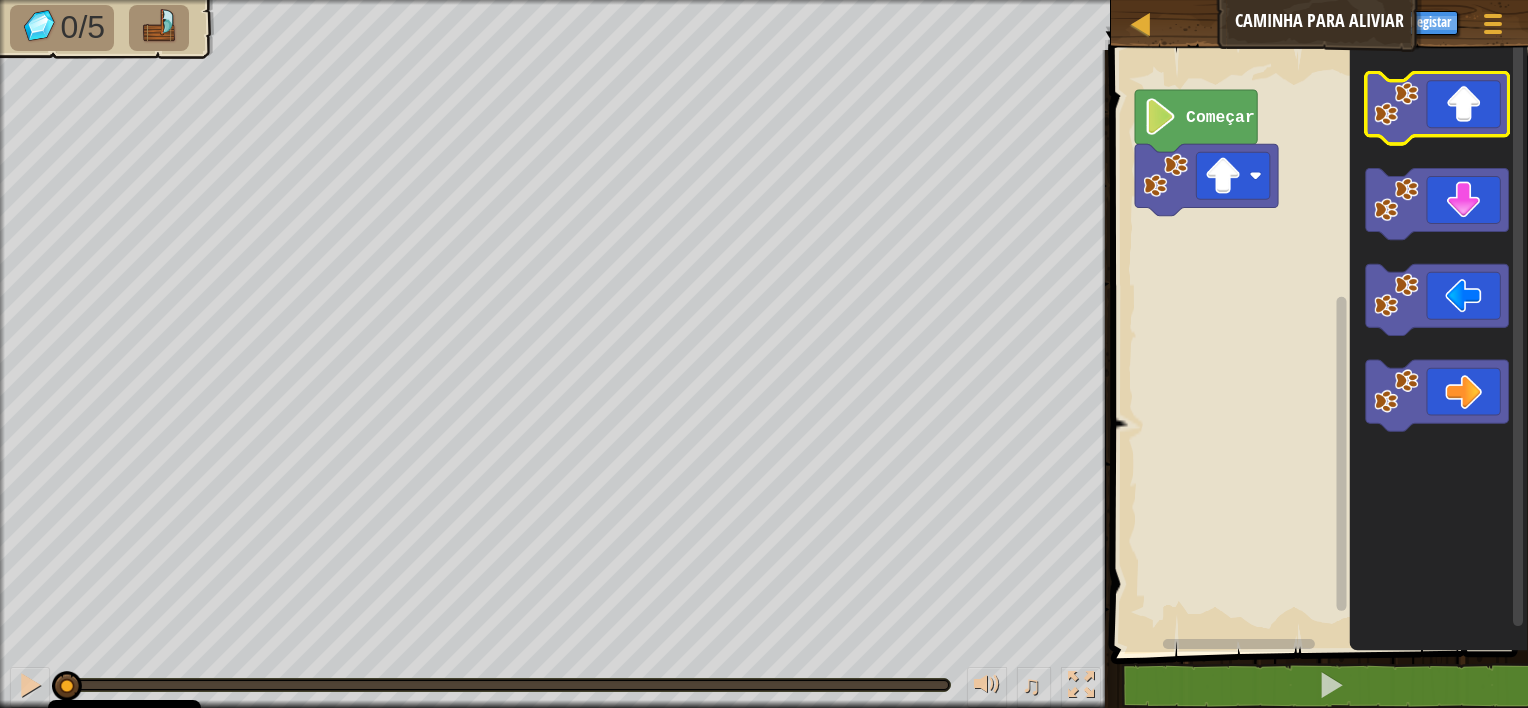 click 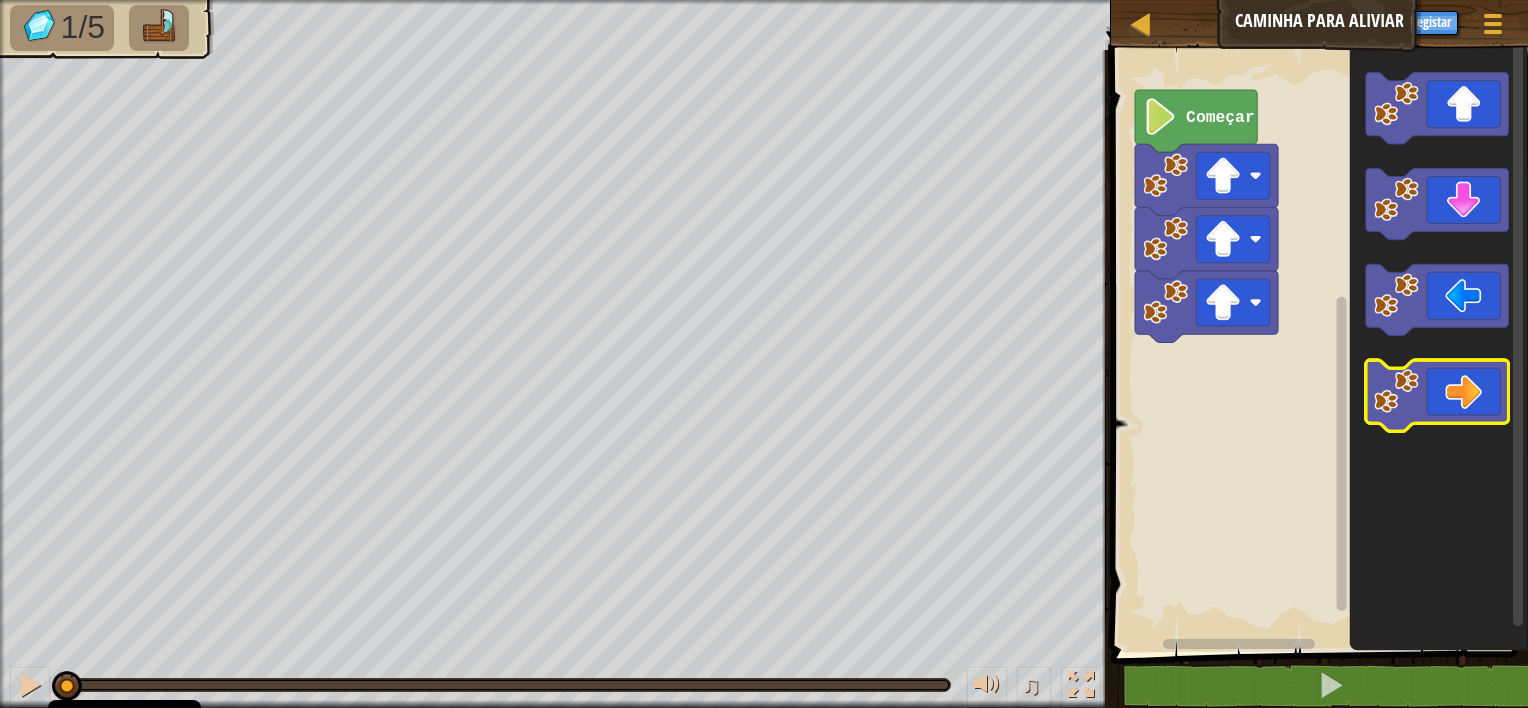 click 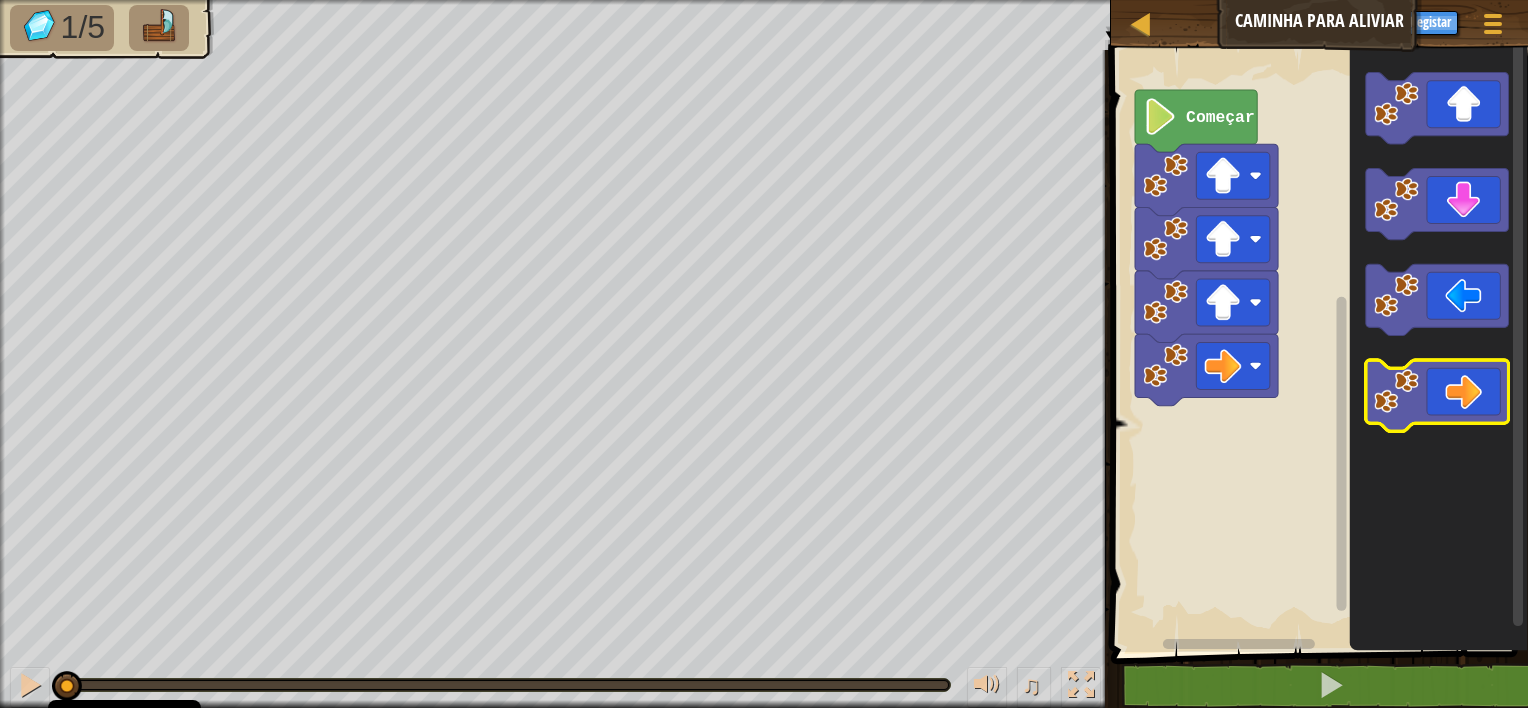 click 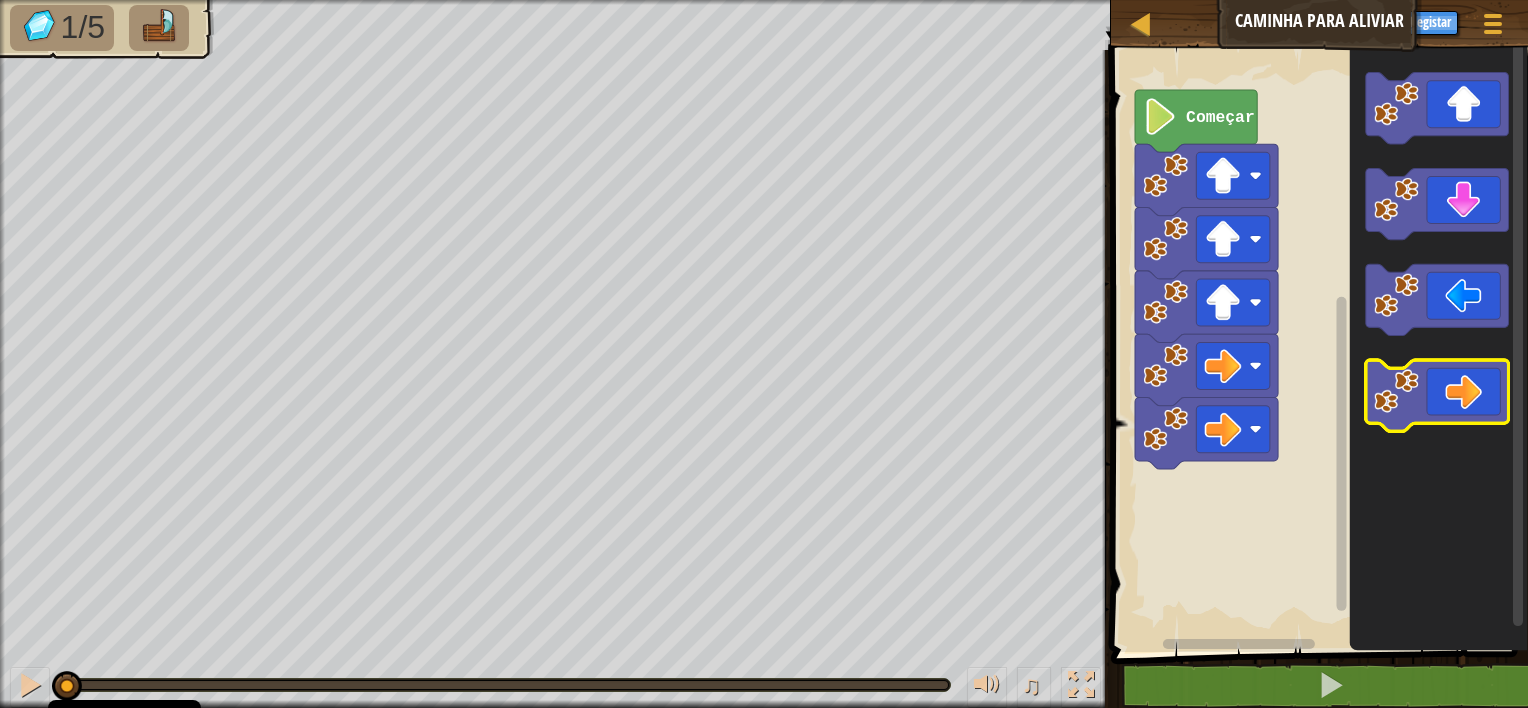 click 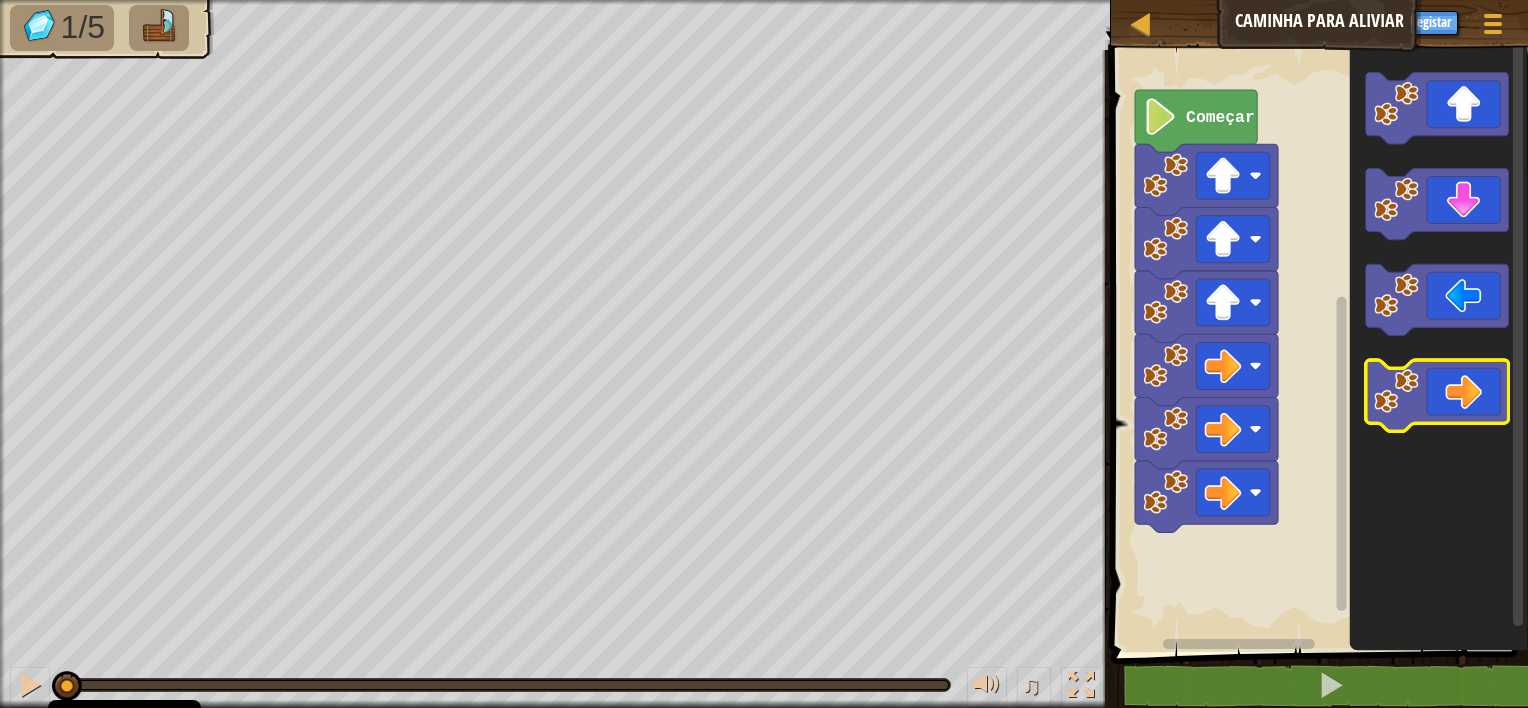 click 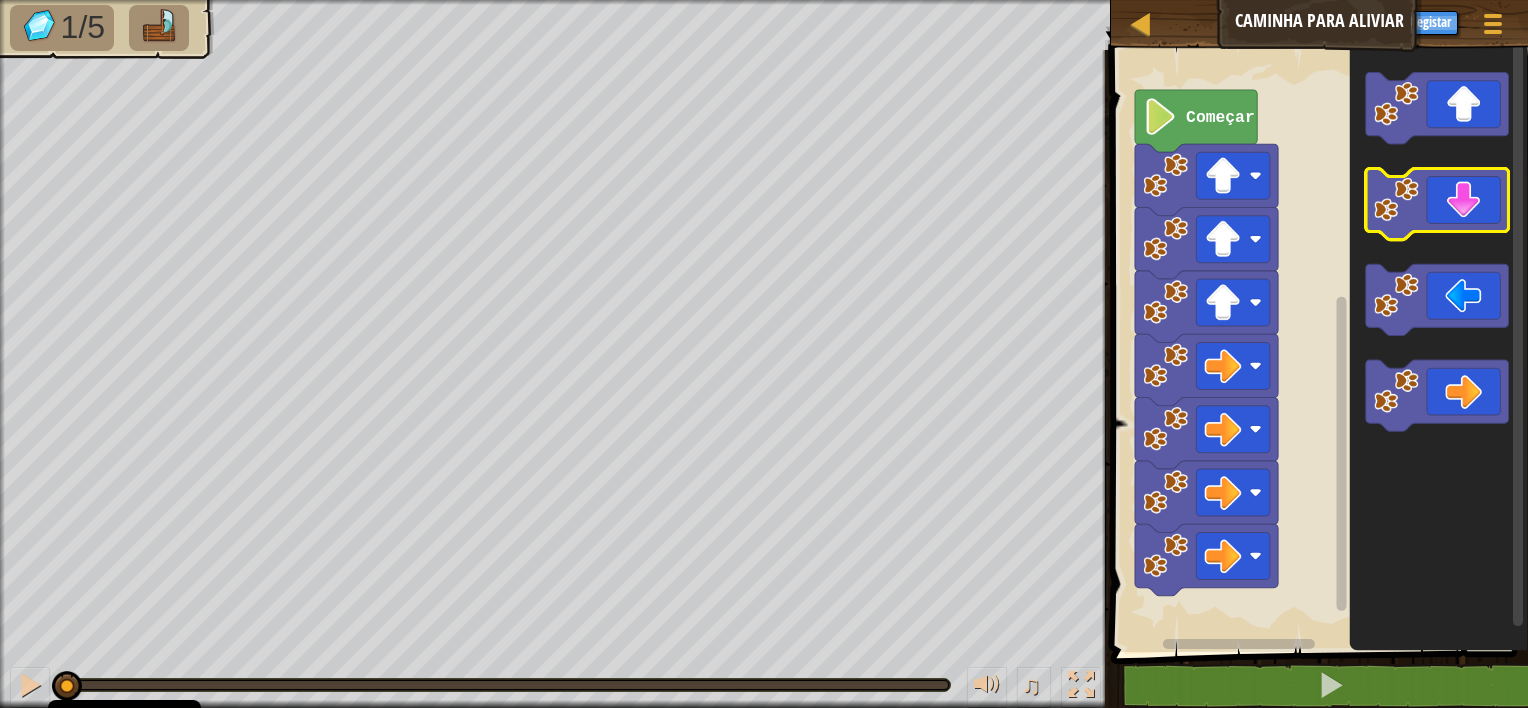 click 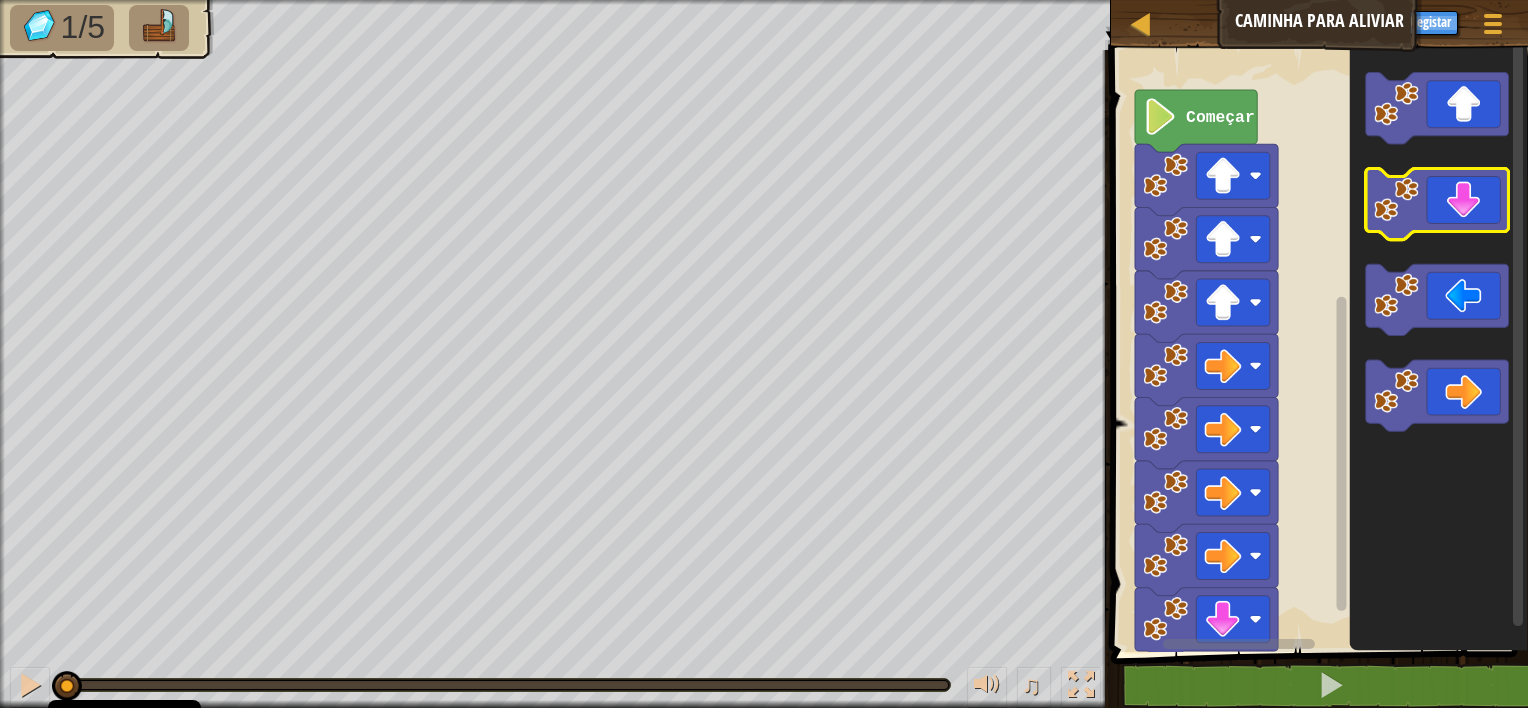 click 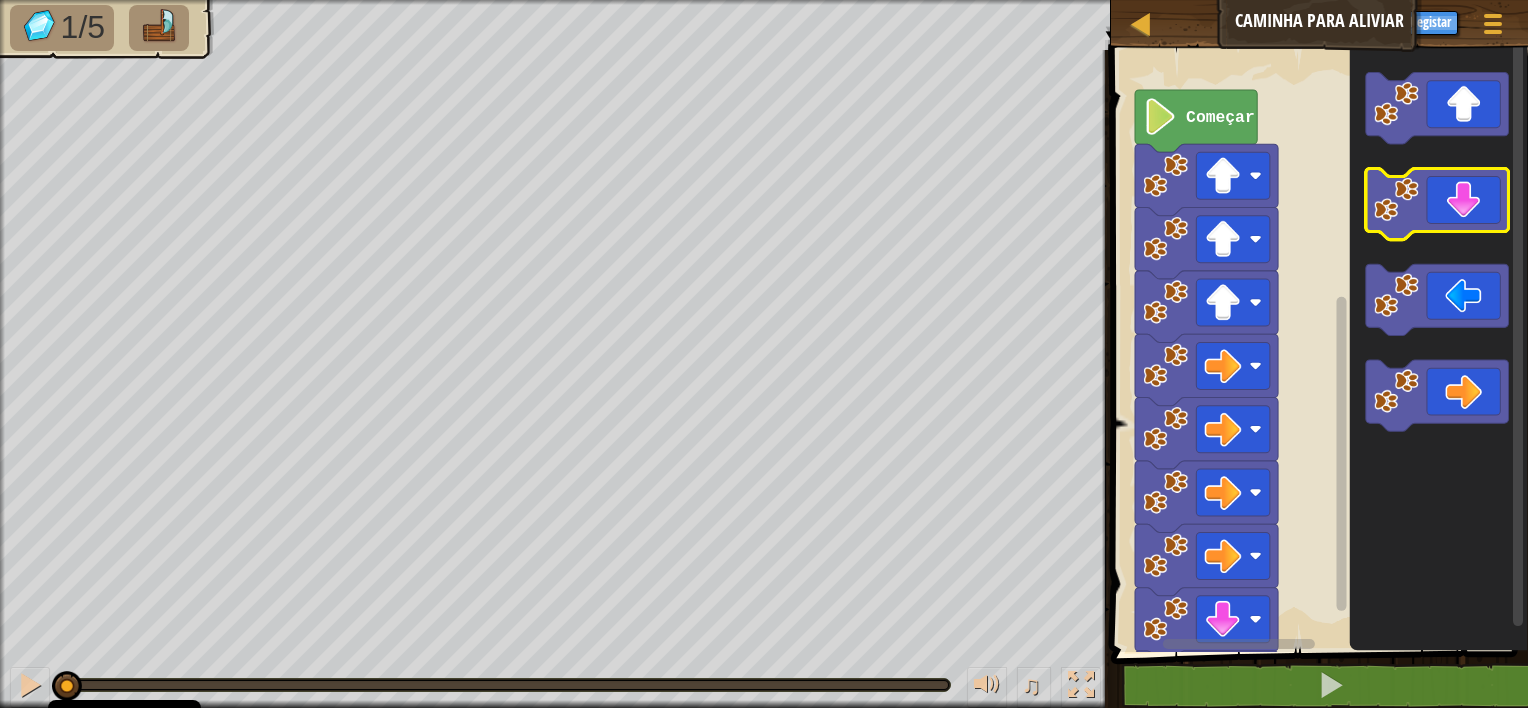 click 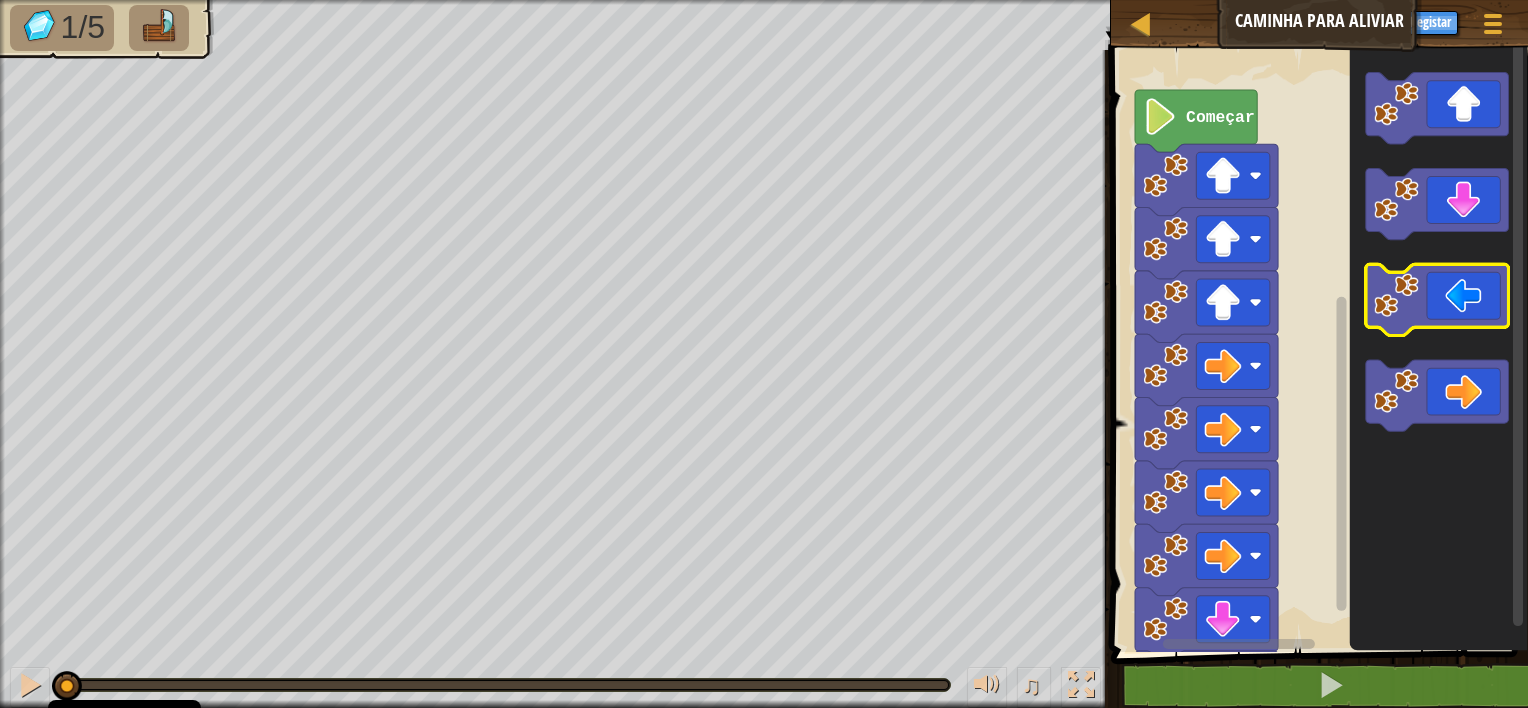 click 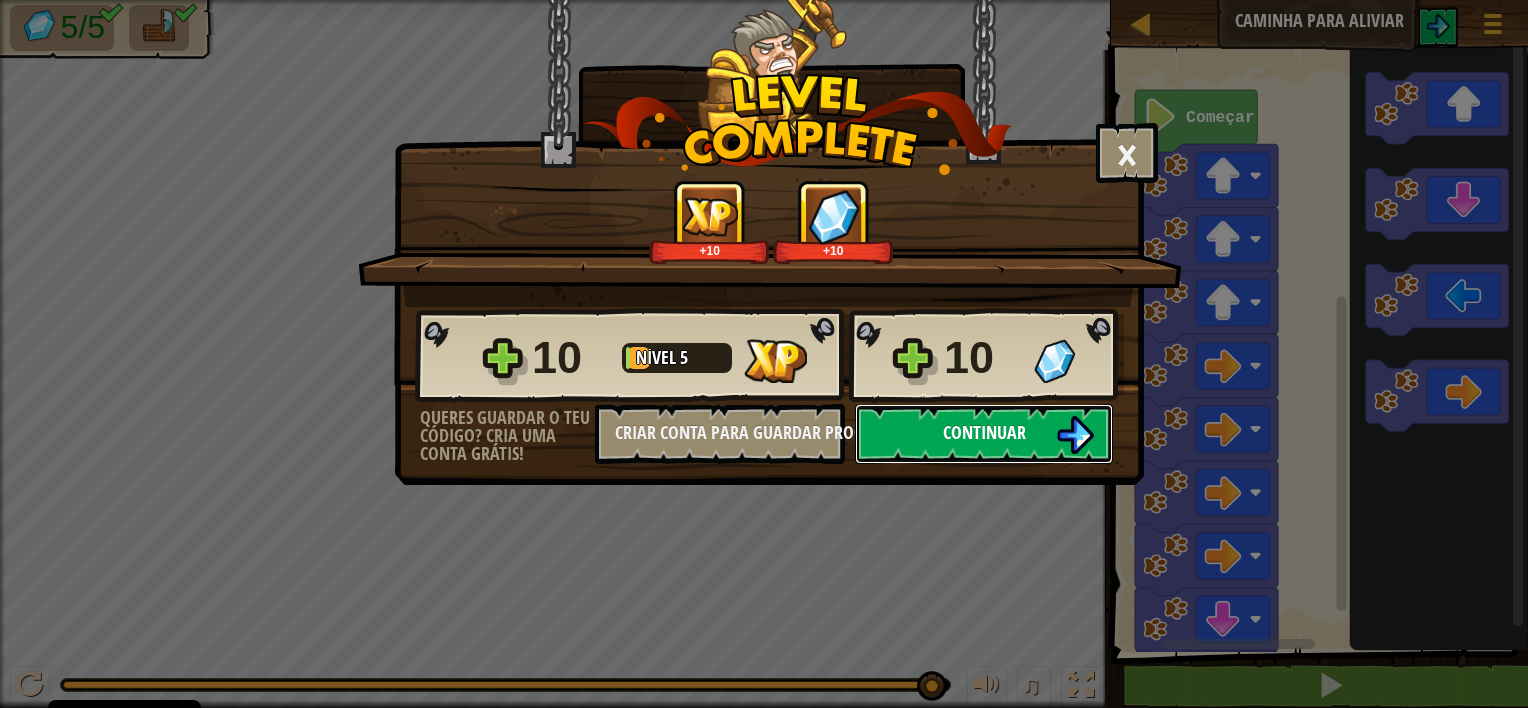 click on "Continuar" at bounding box center [984, 432] 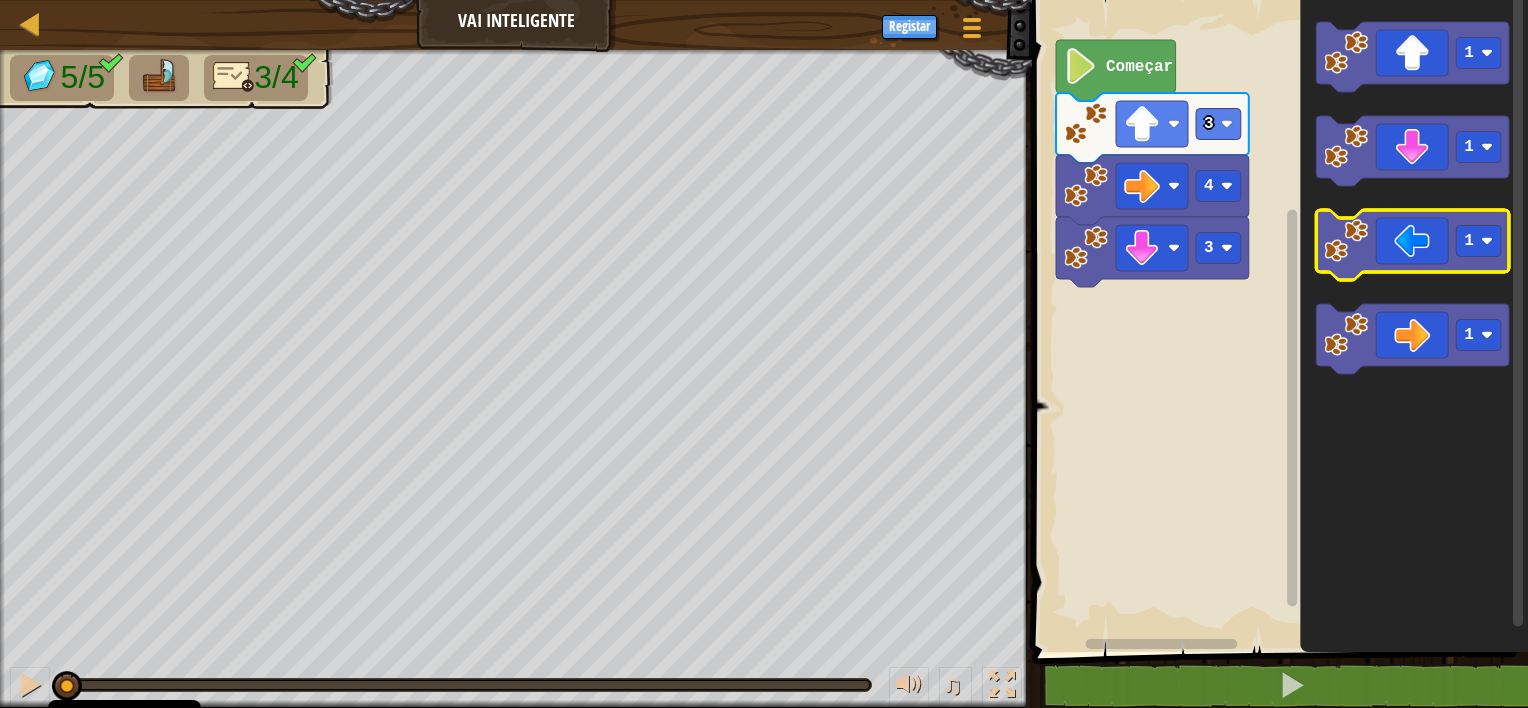 click 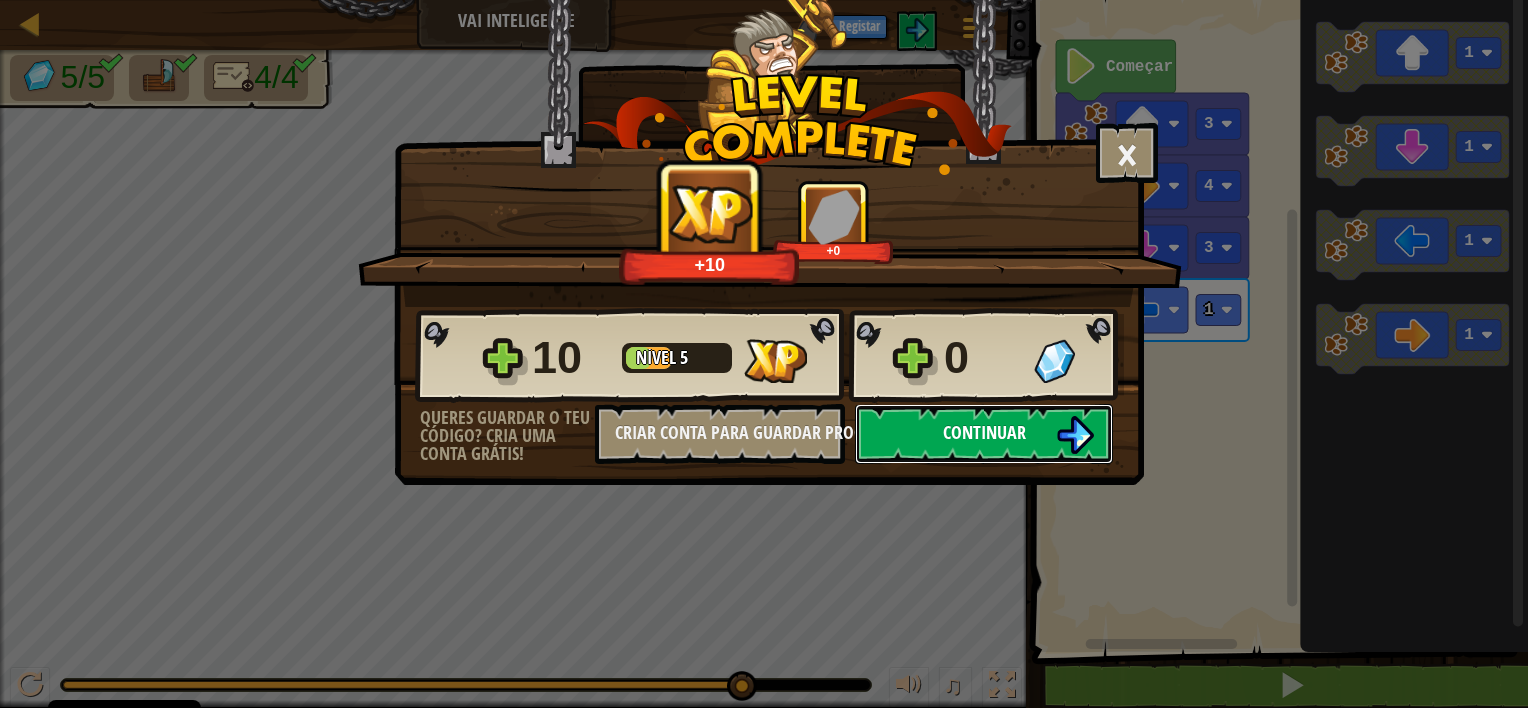 click on "Continuar" at bounding box center (984, 434) 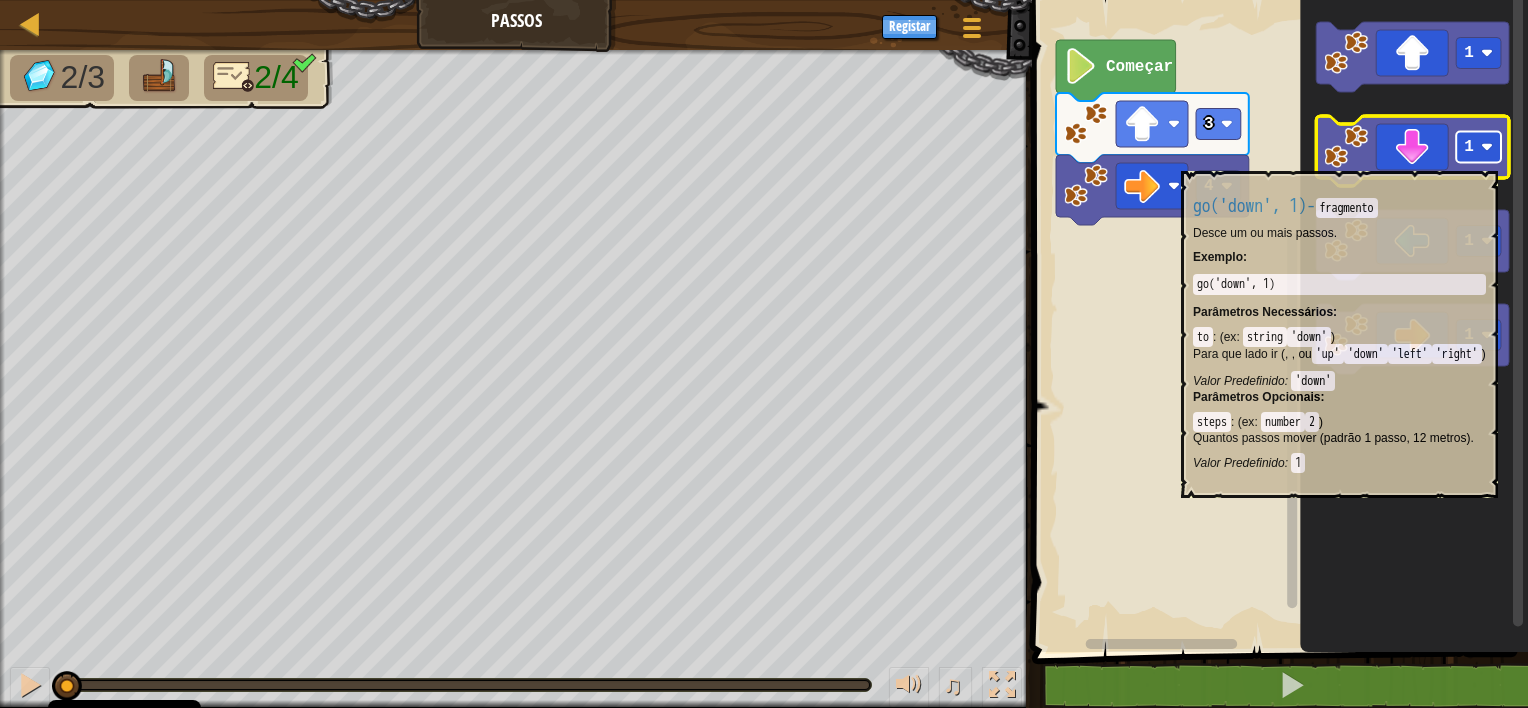 click 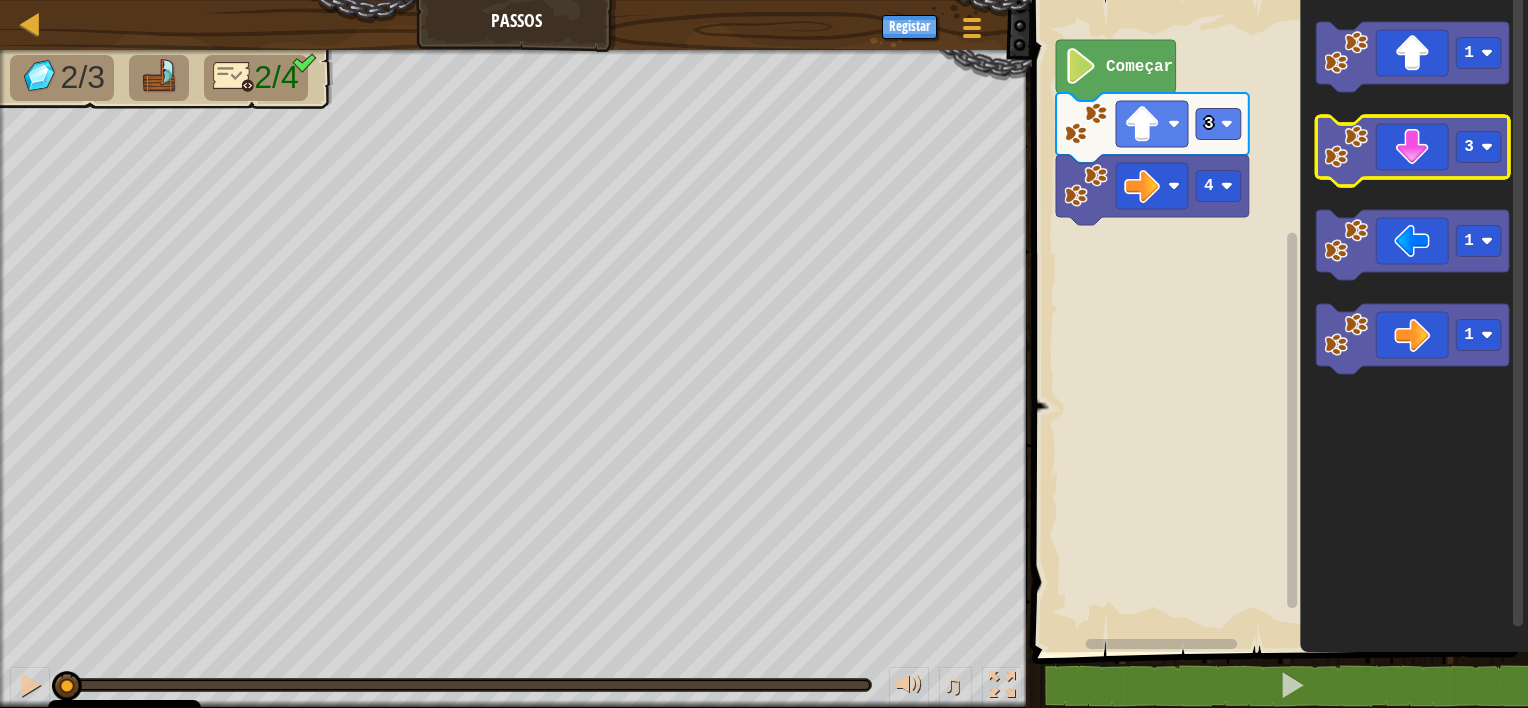 click 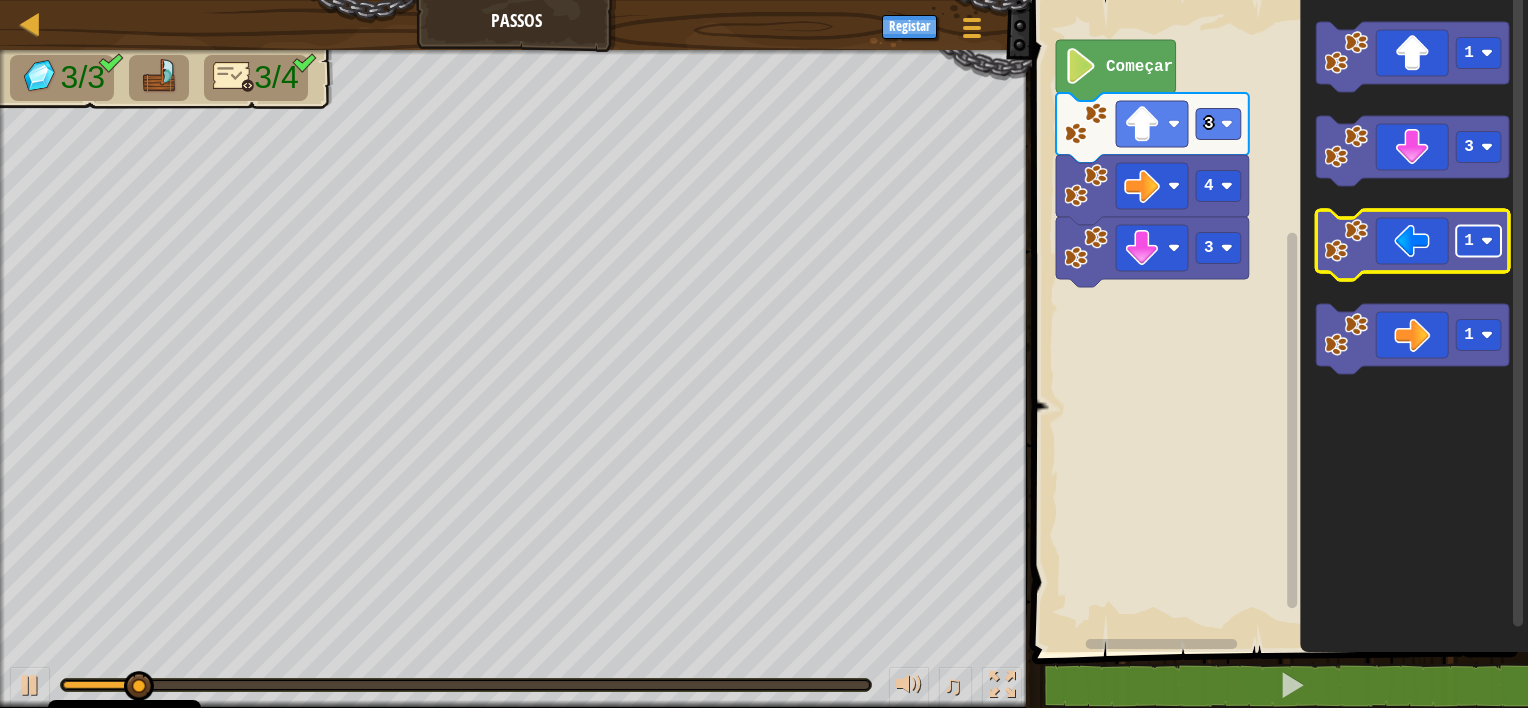 click on "1" 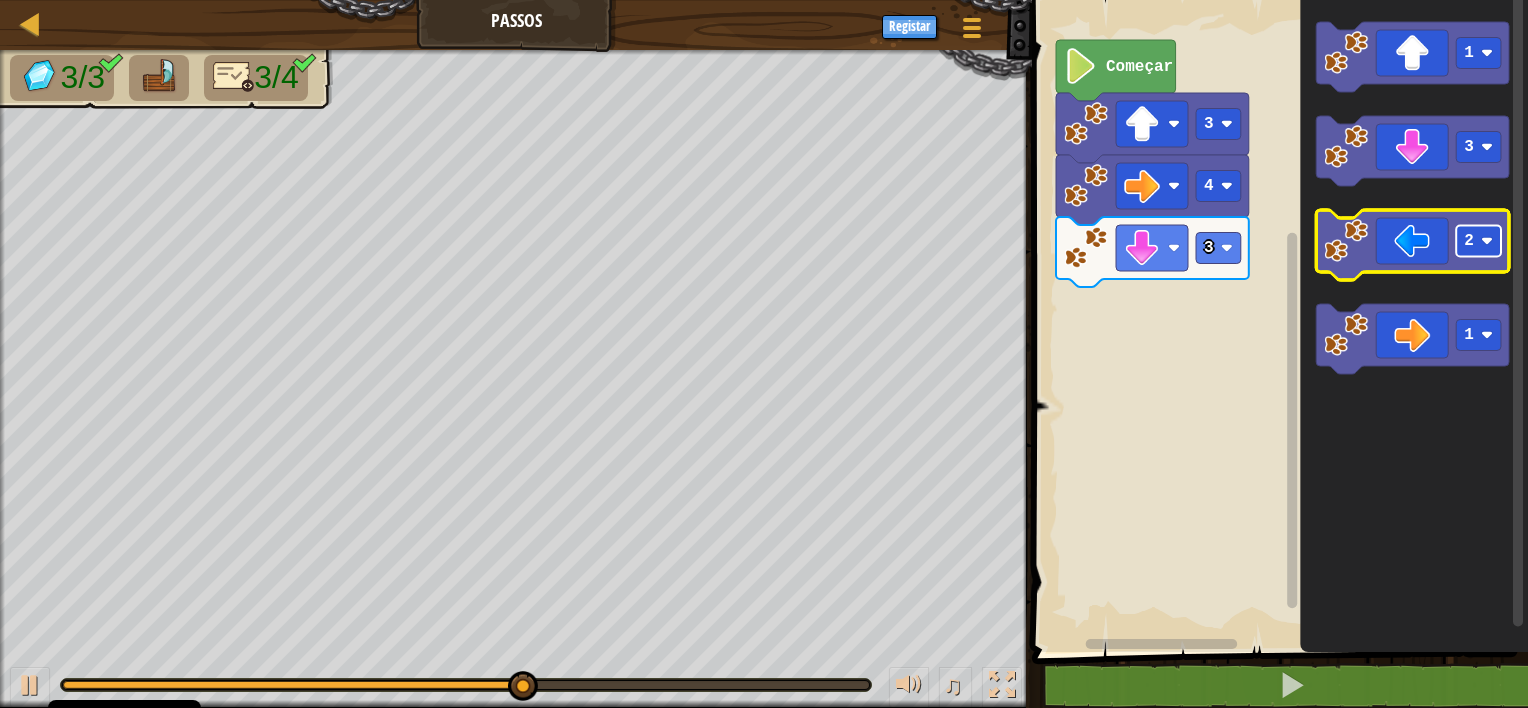 click 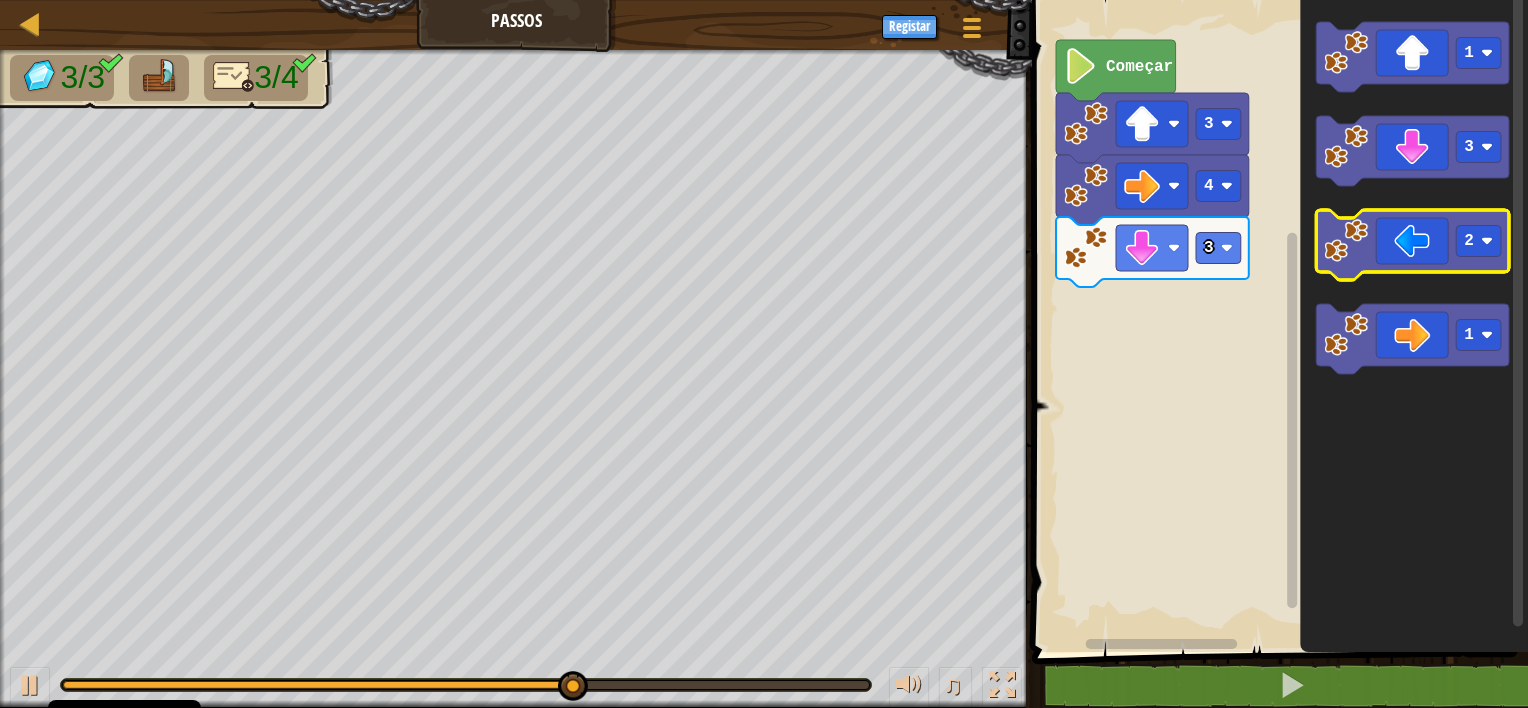 click 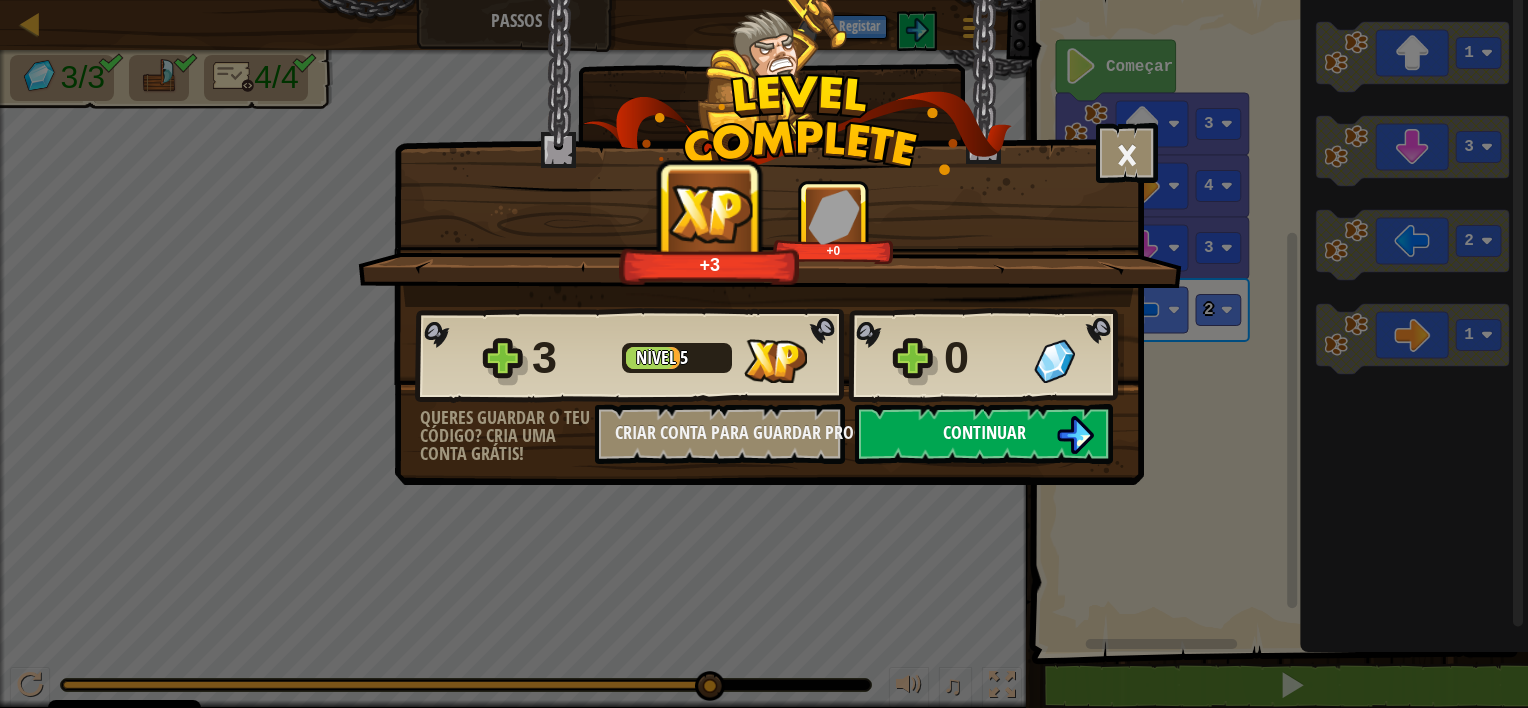 click on "Continuar" at bounding box center [984, 434] 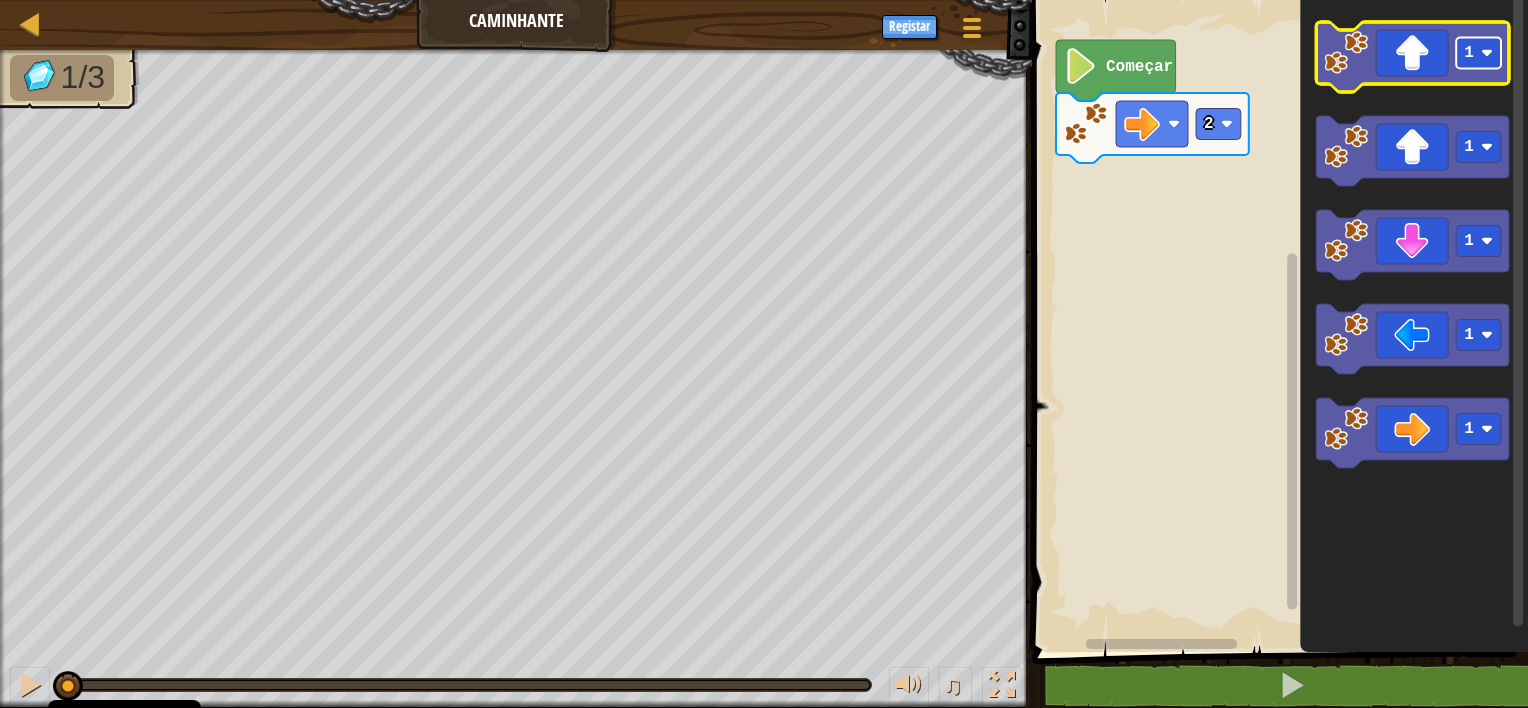 click 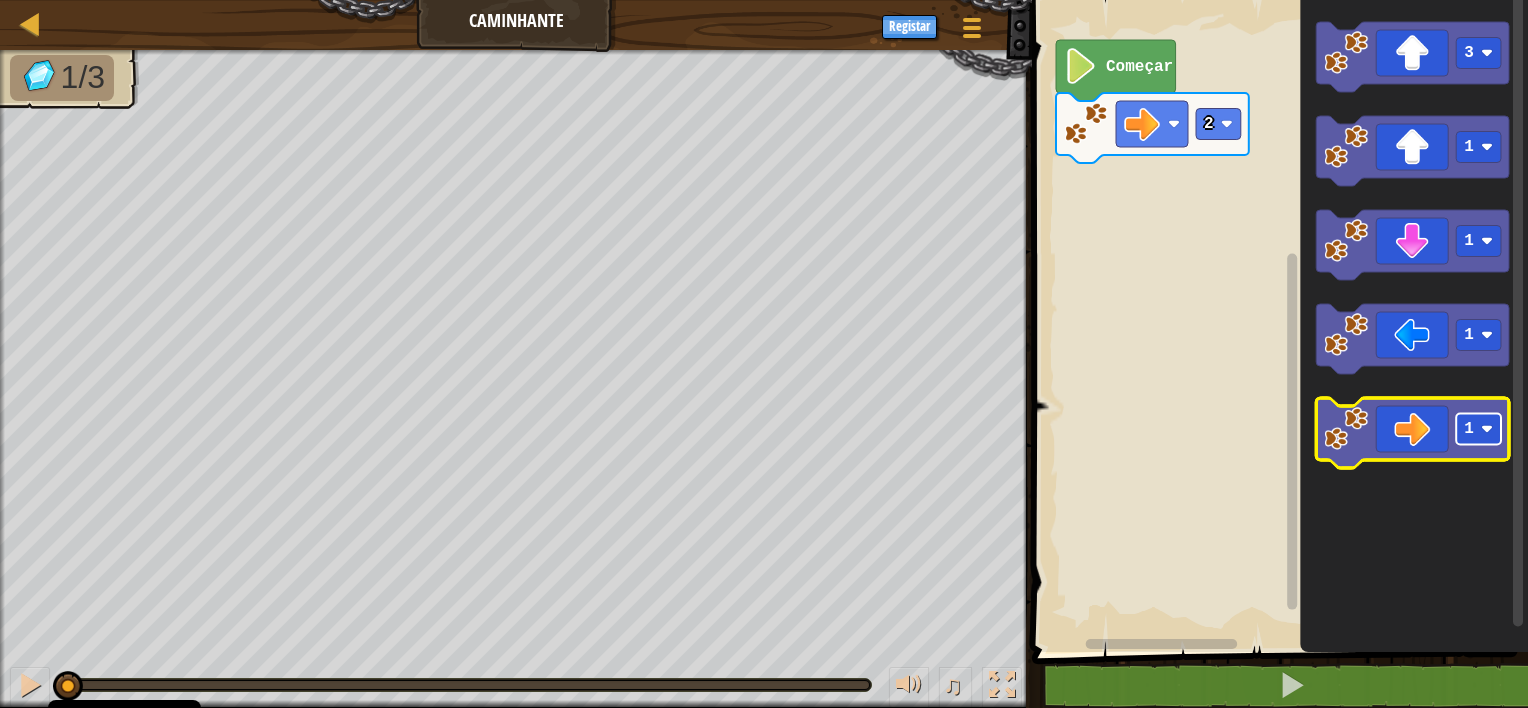 click 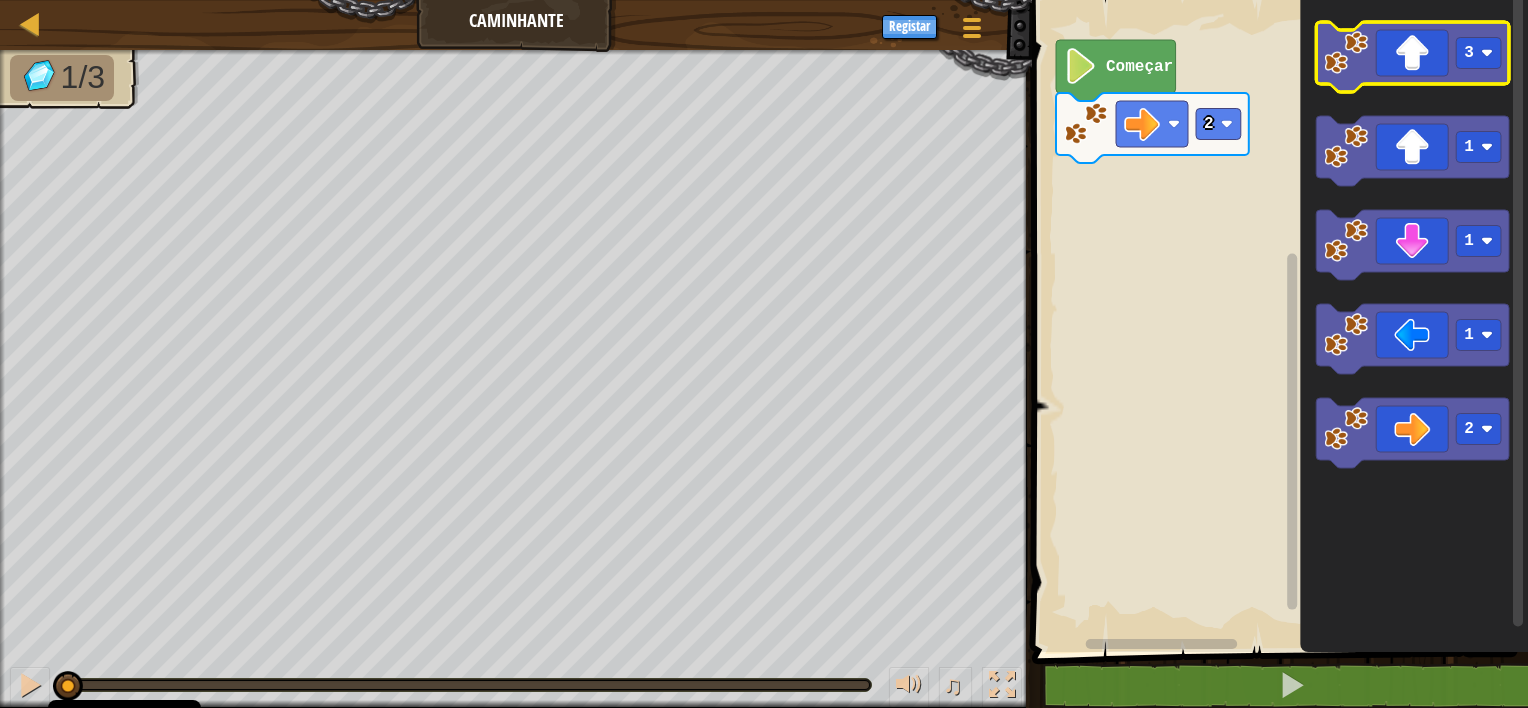 click 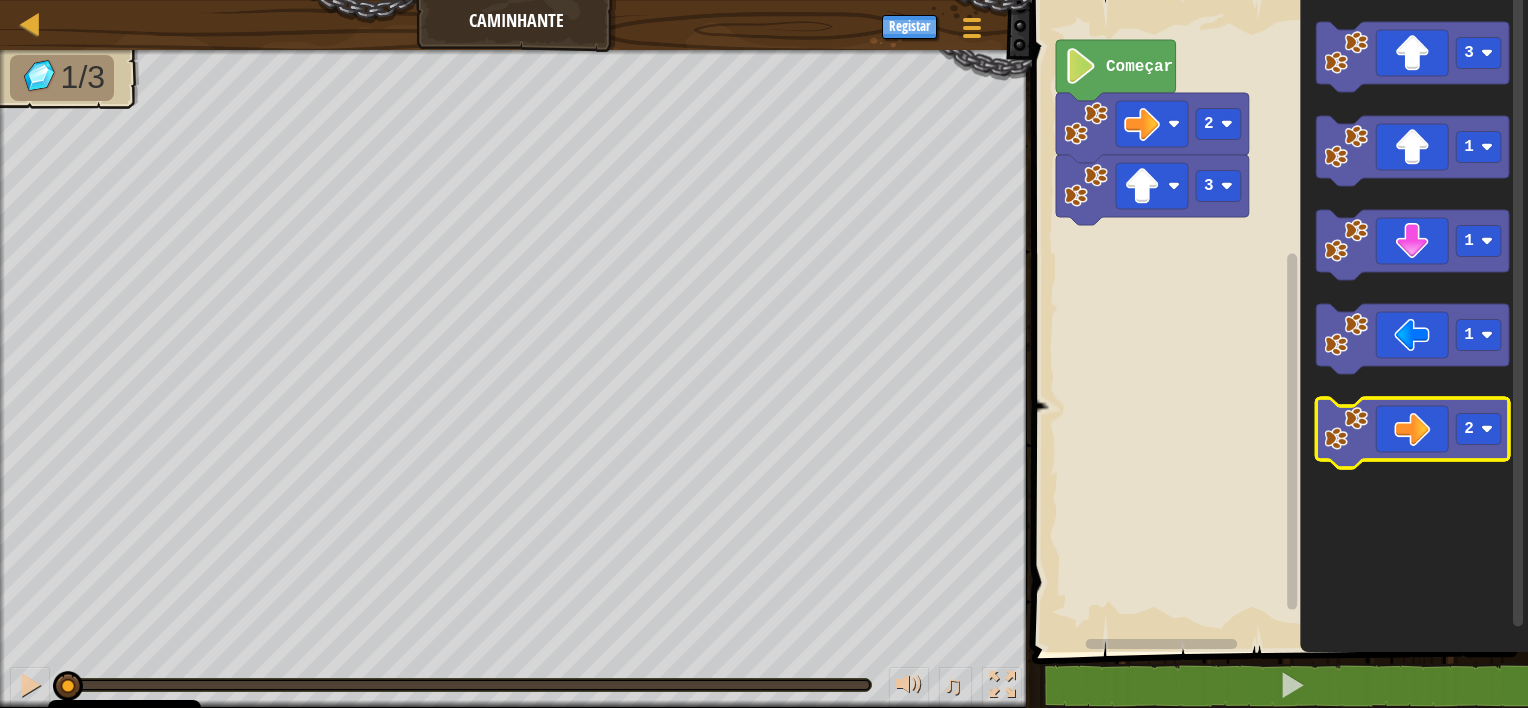 click 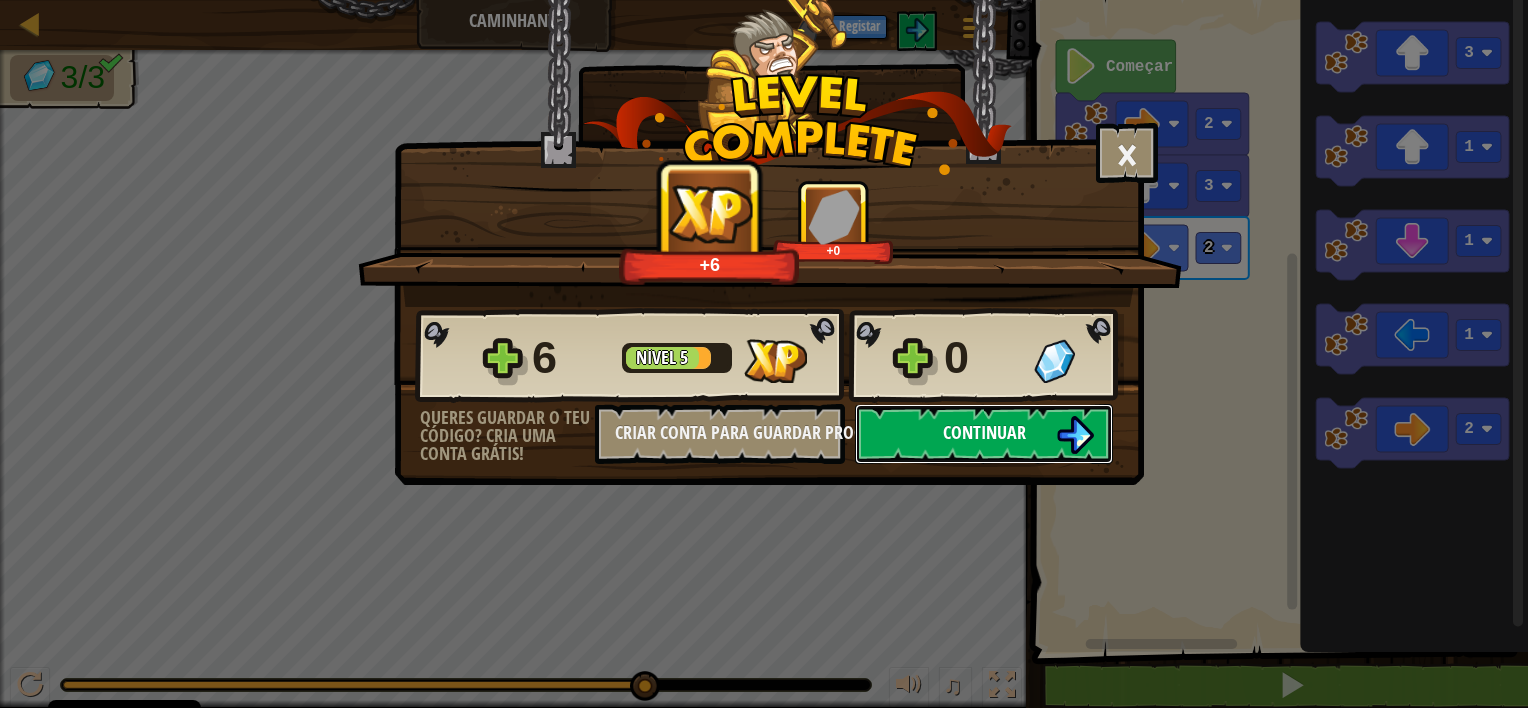 click at bounding box center (1075, 435) 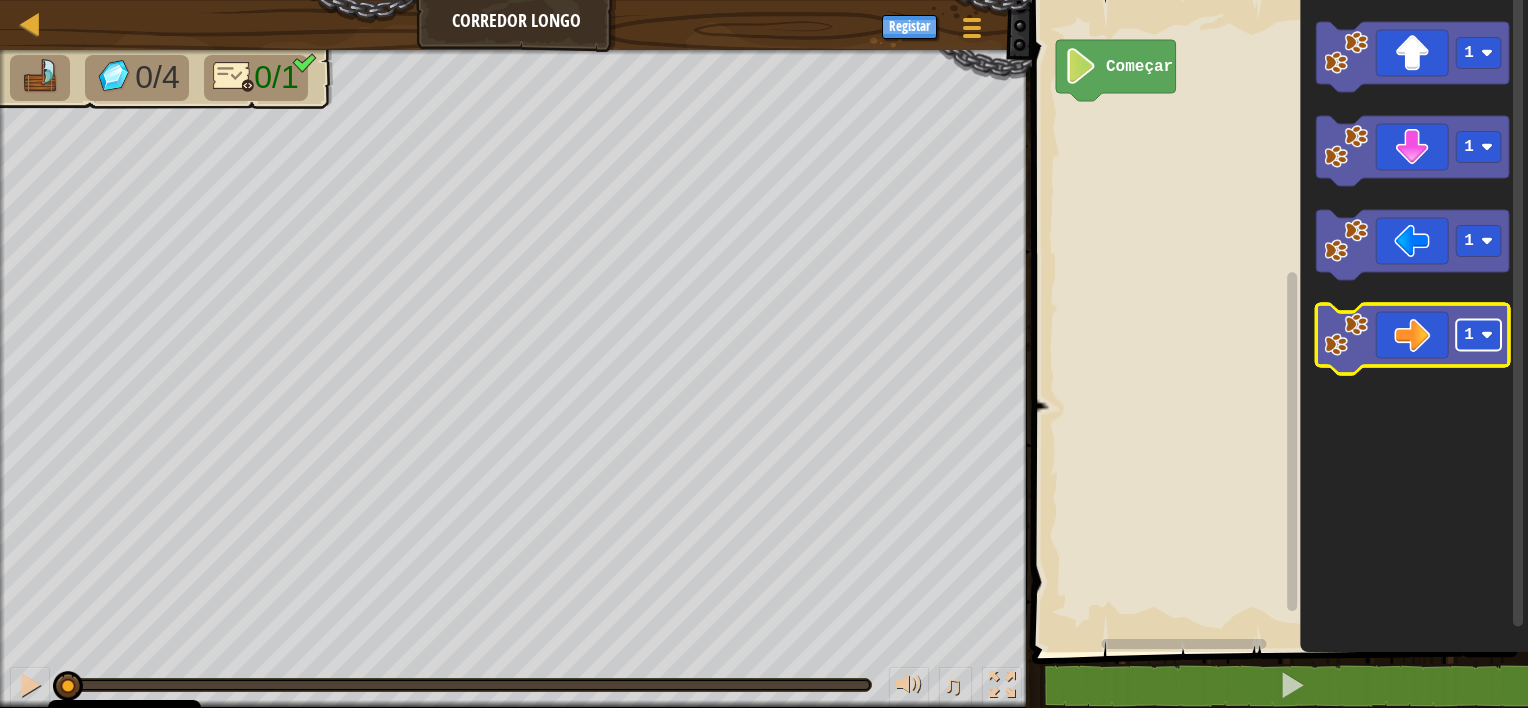 click 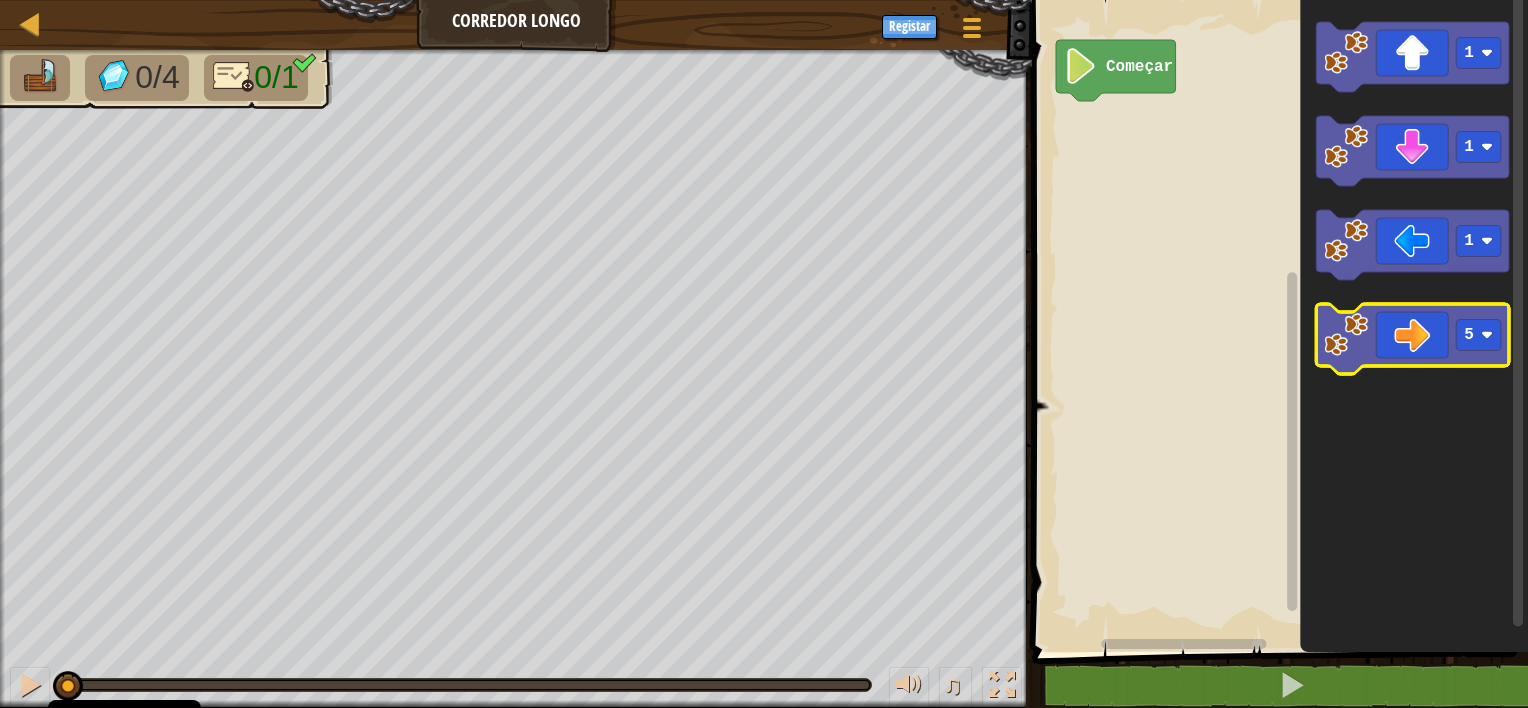 click 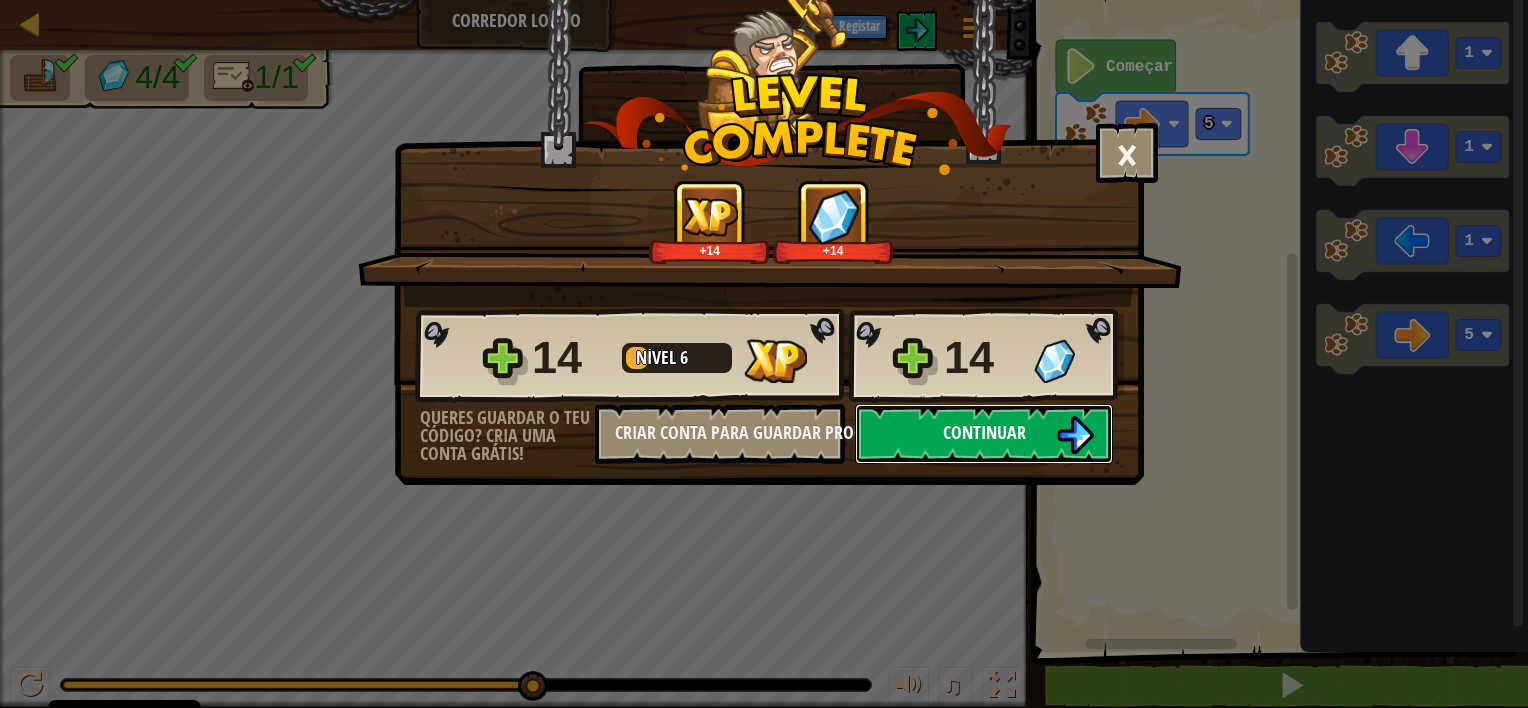 click on "Continuar" at bounding box center [984, 432] 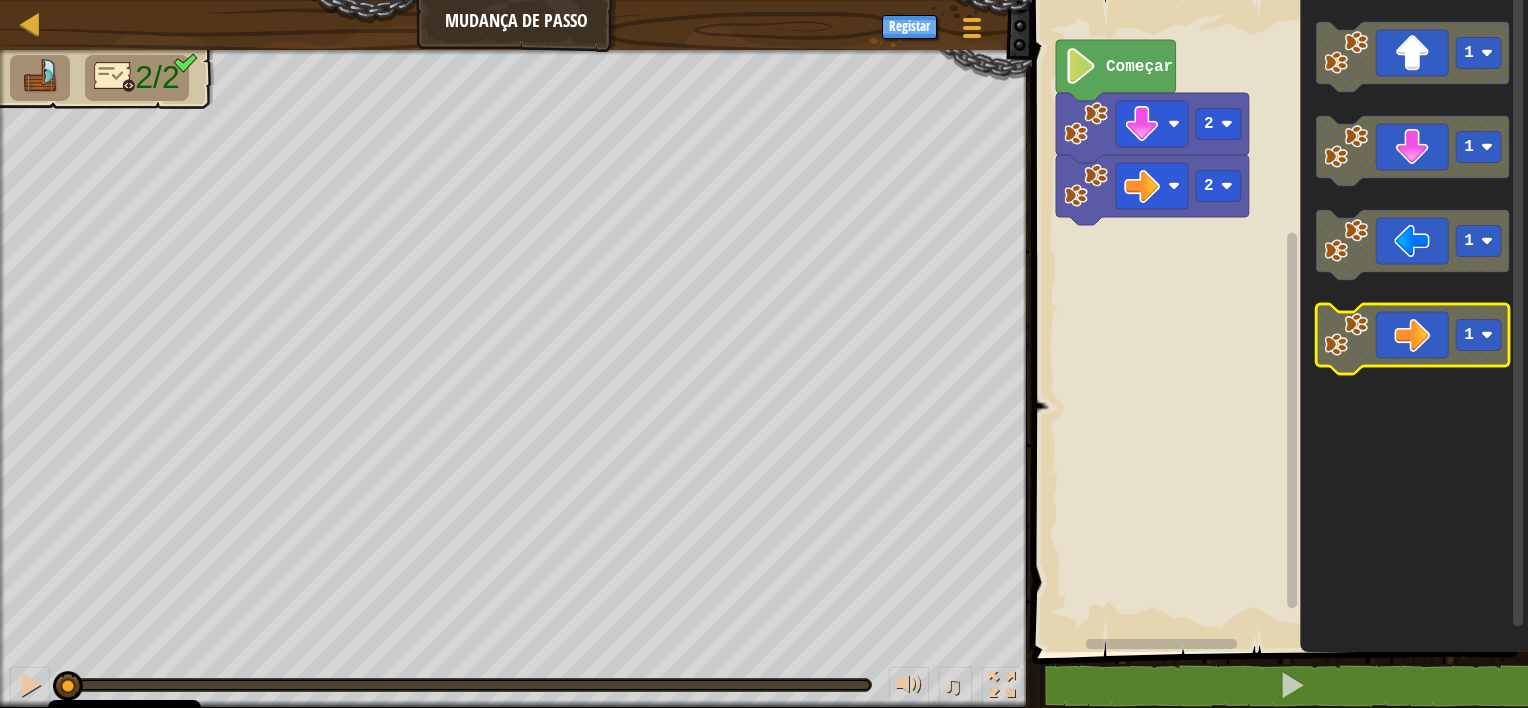 click 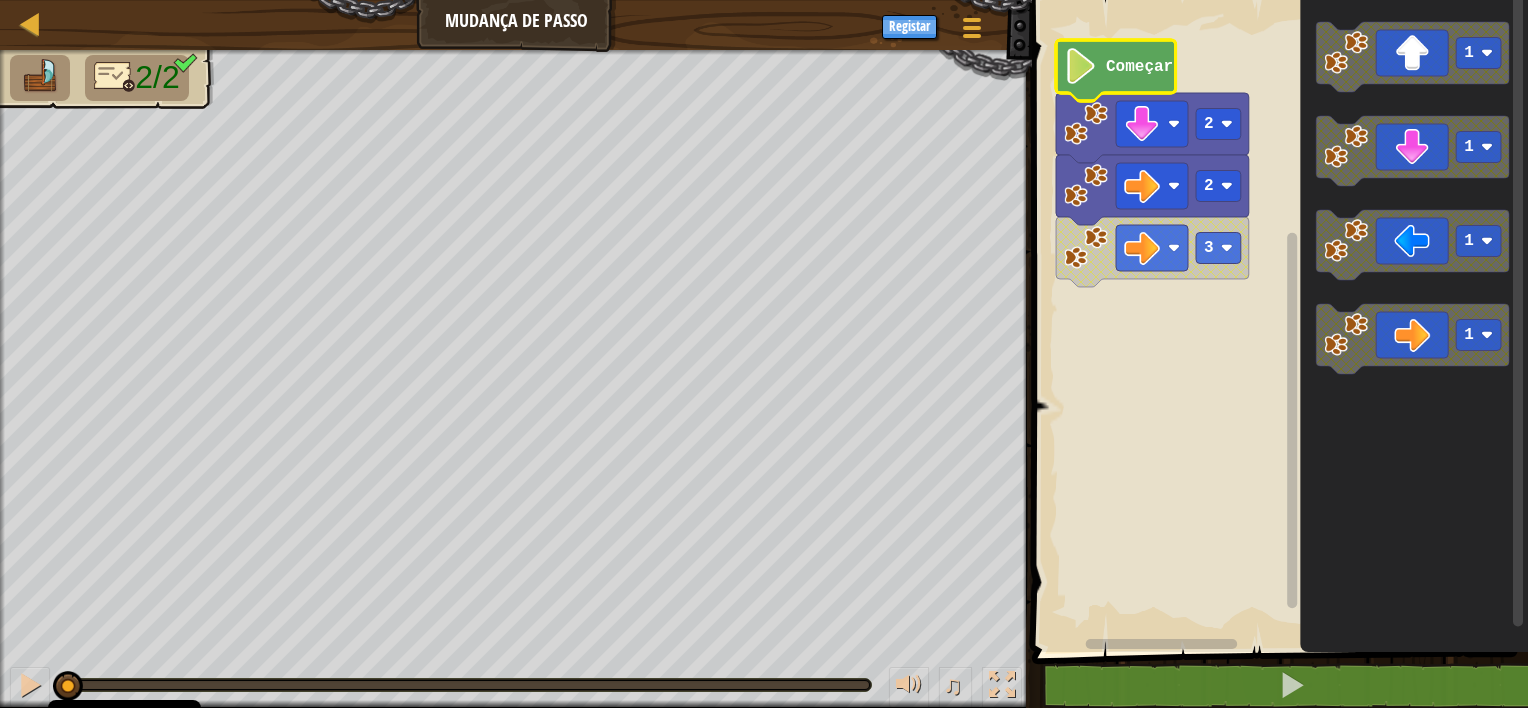click 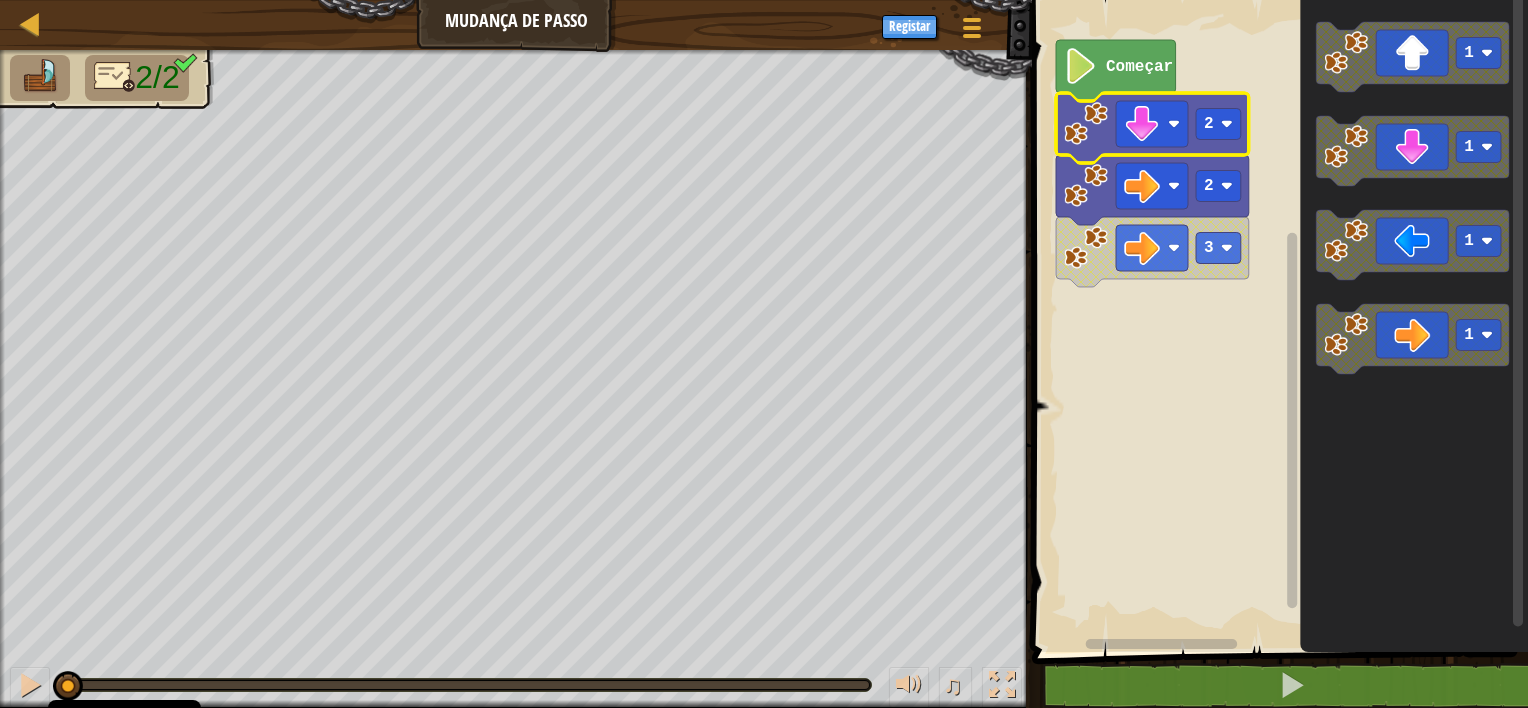 click 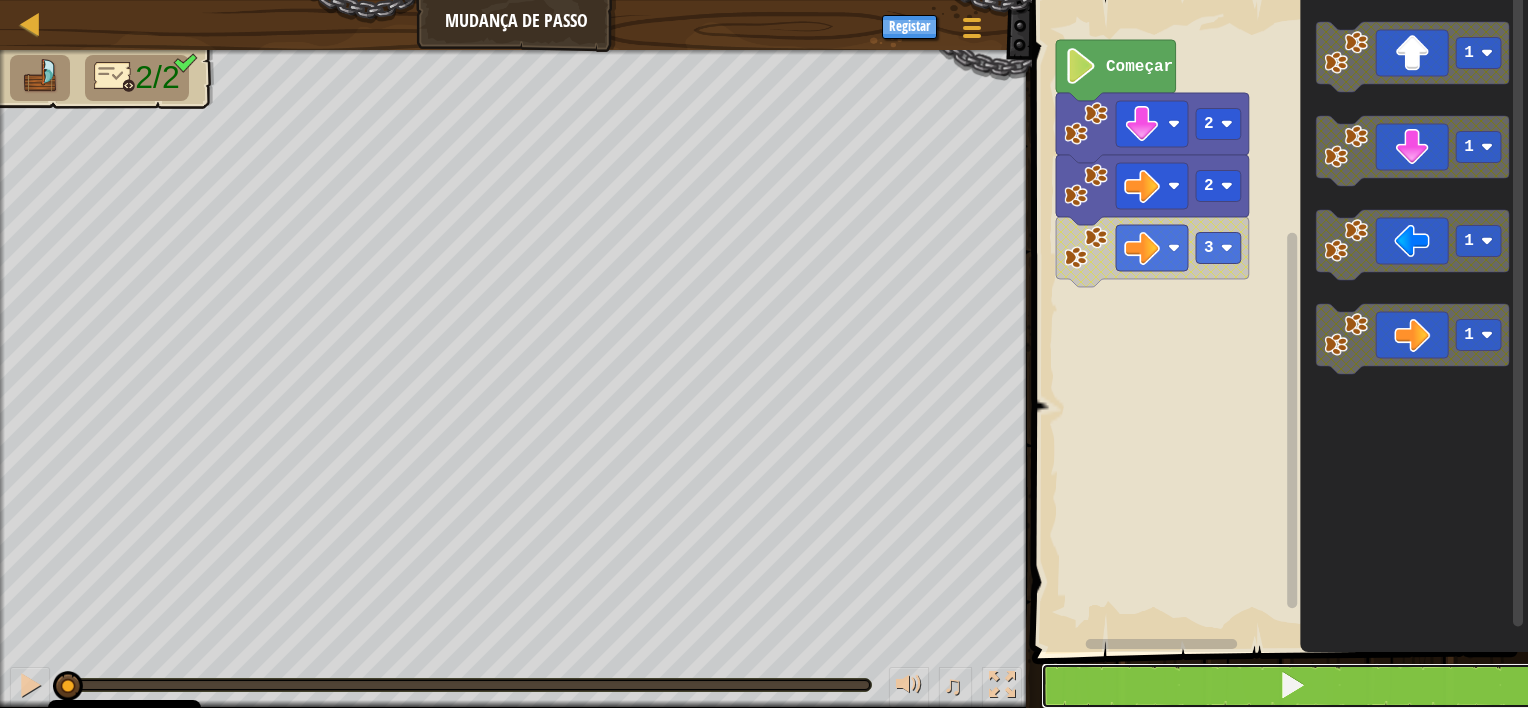 click at bounding box center (1292, 686) 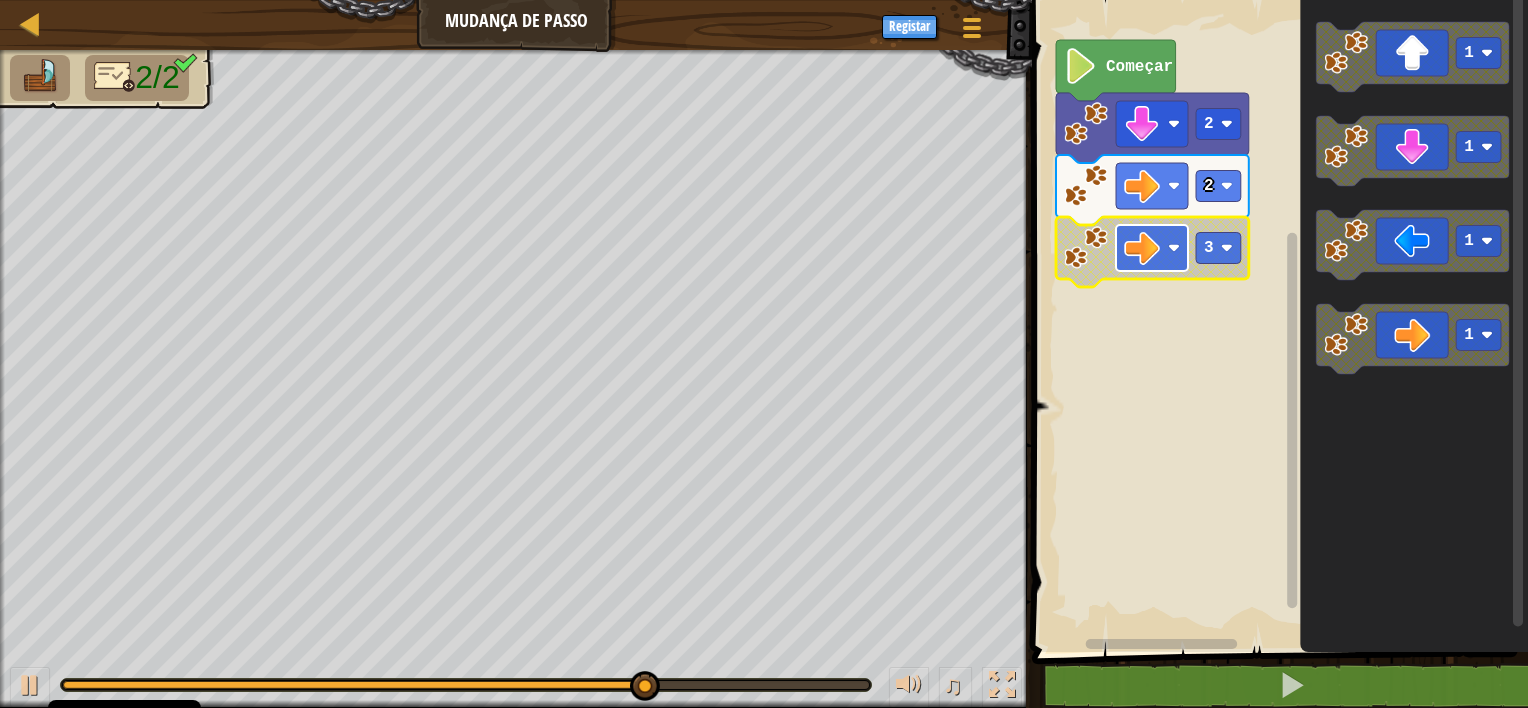 click 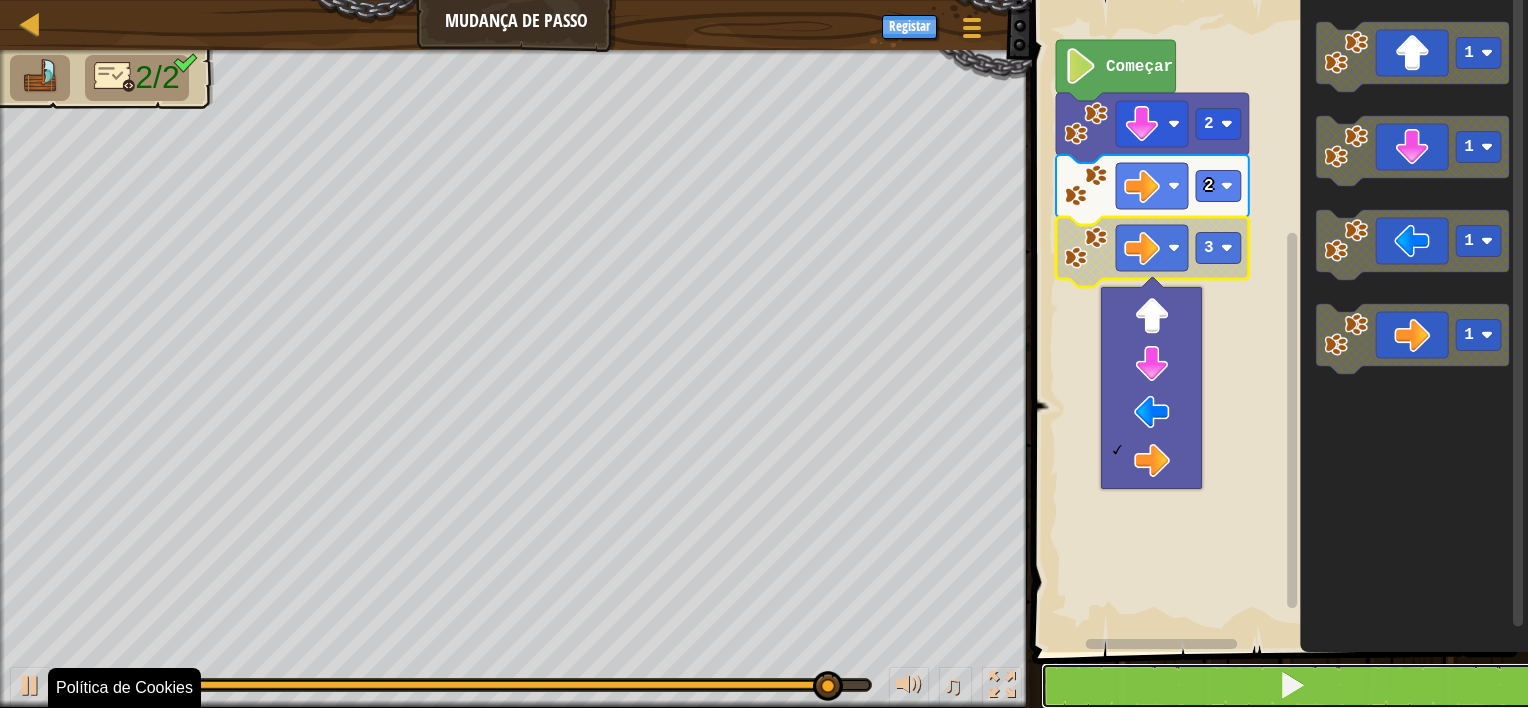 click at bounding box center [1292, 686] 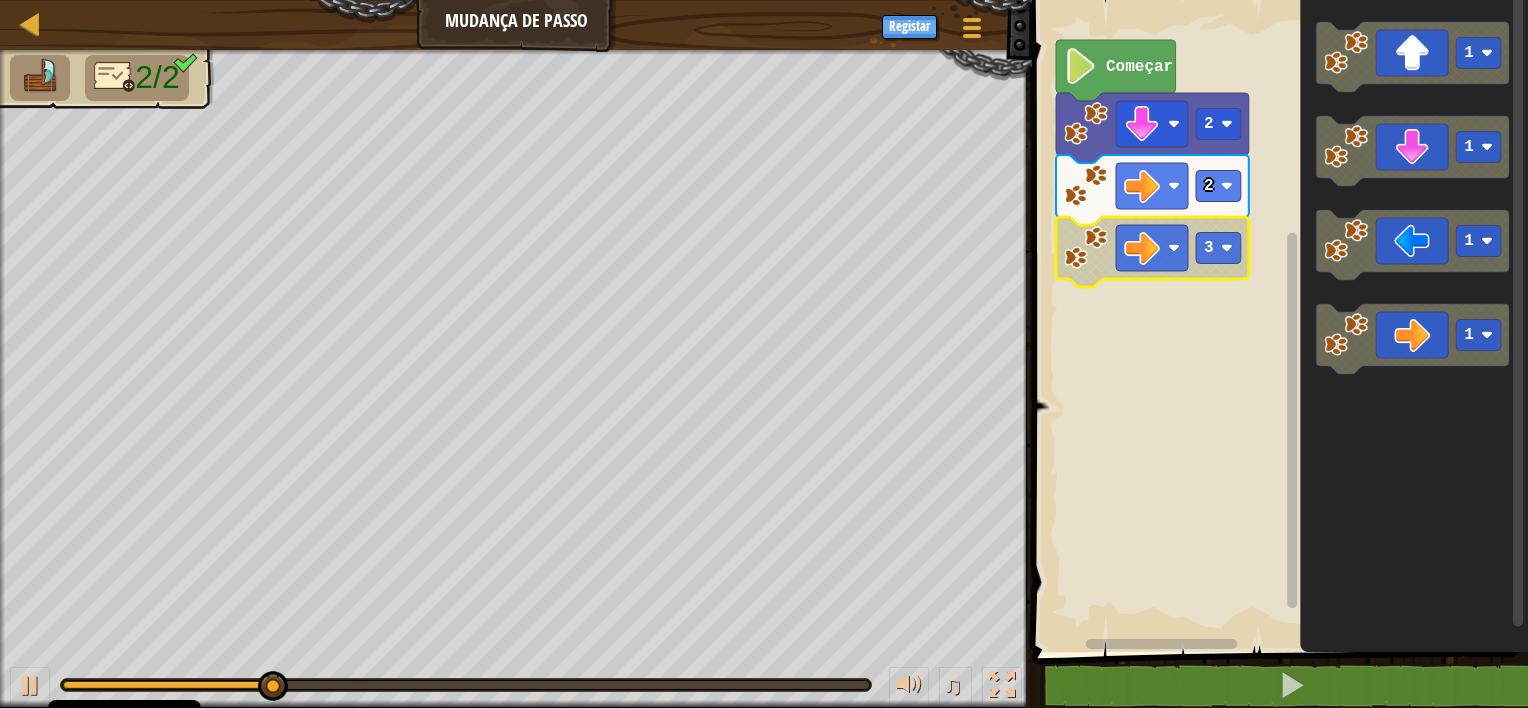 click 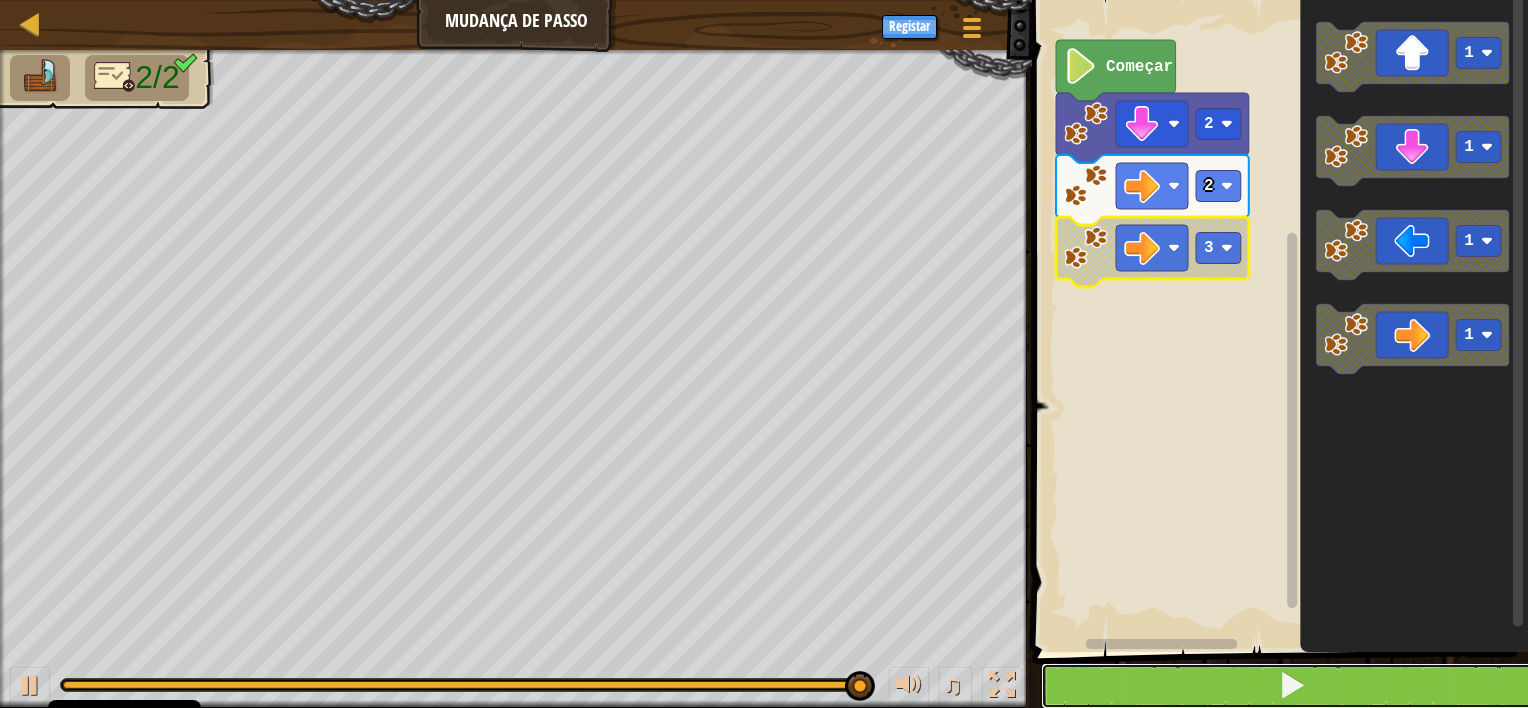 click at bounding box center (1292, 686) 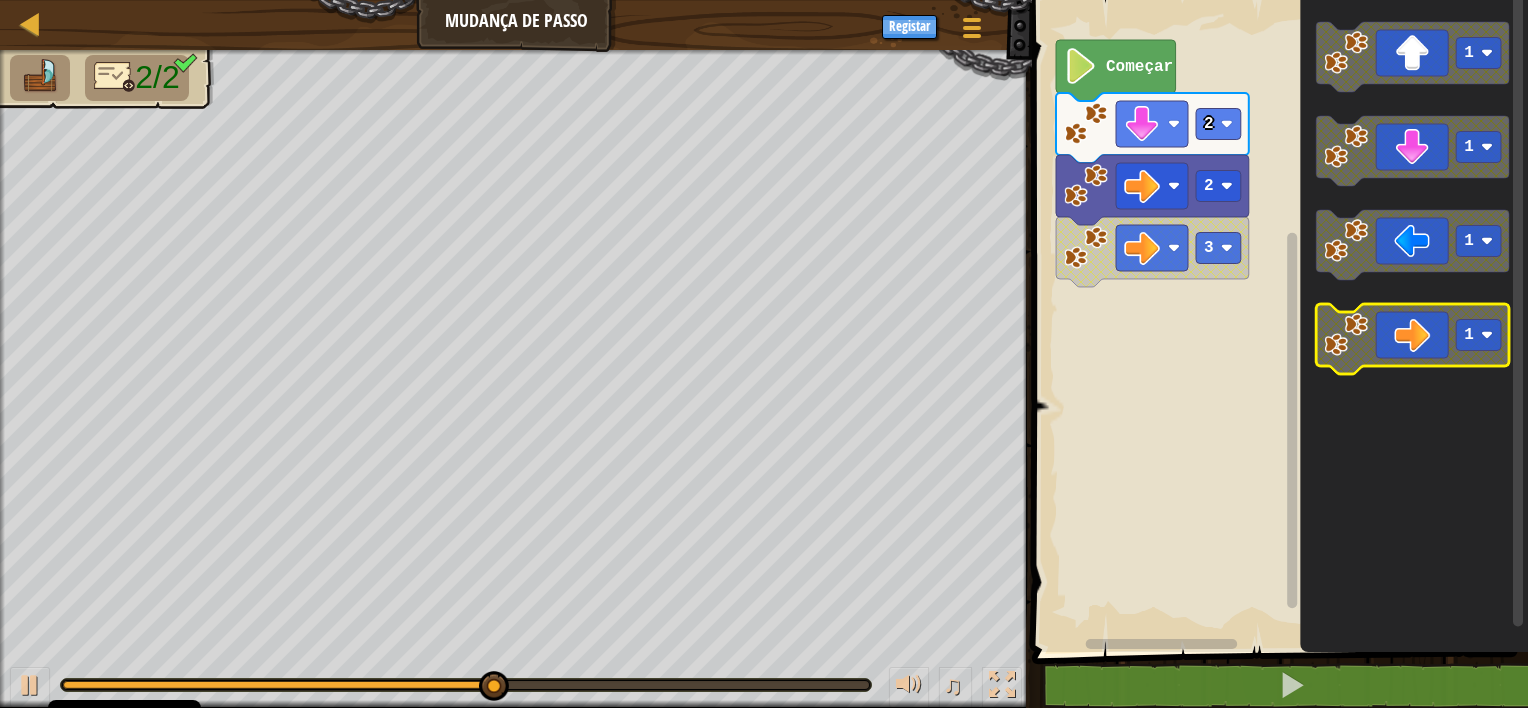click 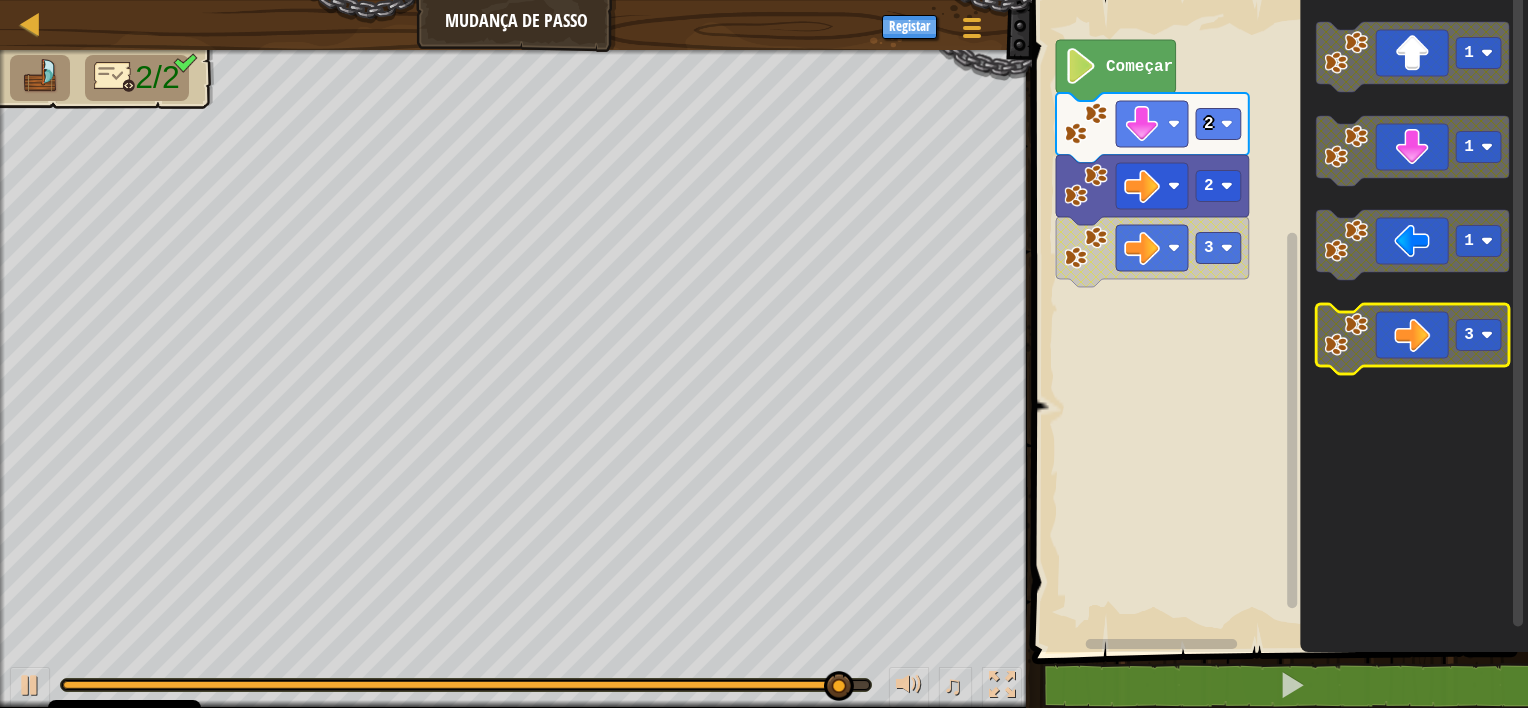 click 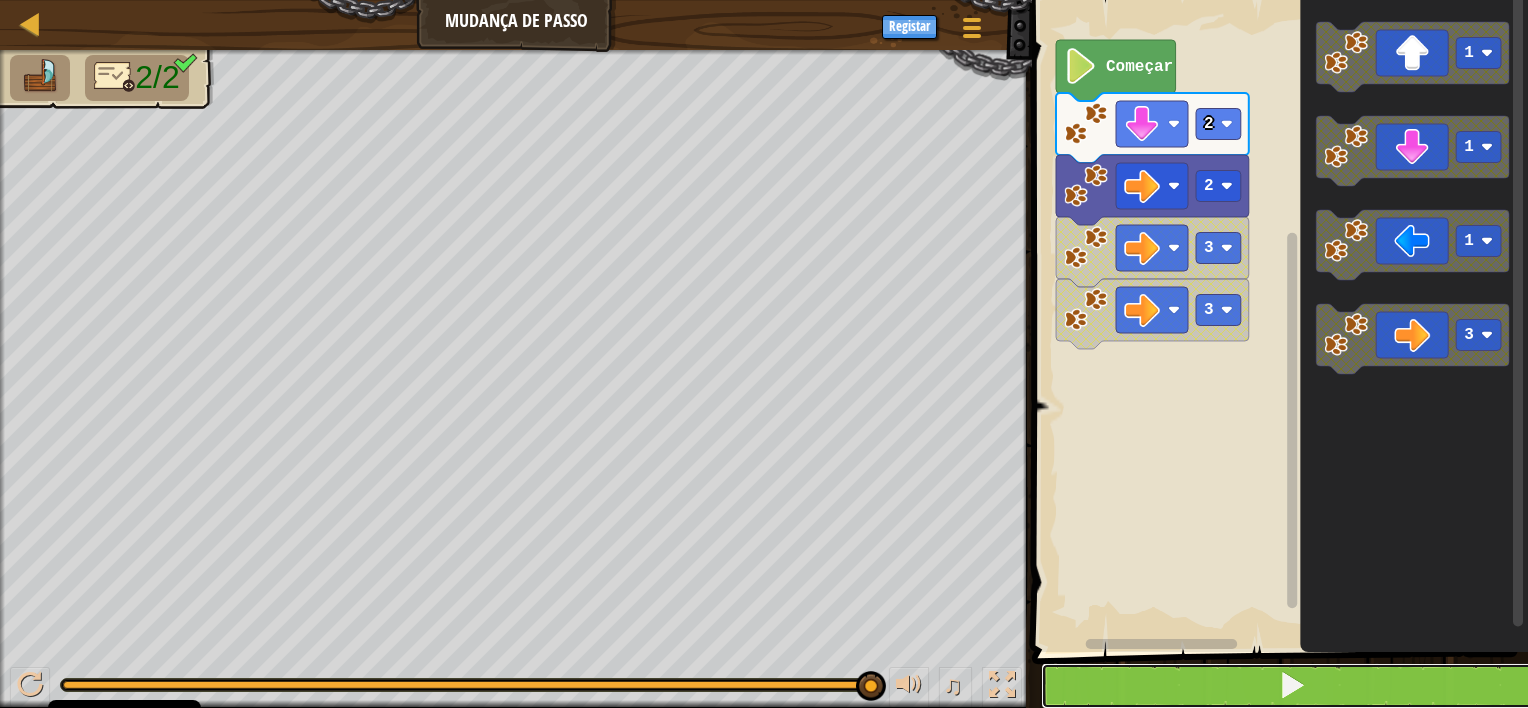 click at bounding box center (1292, 685) 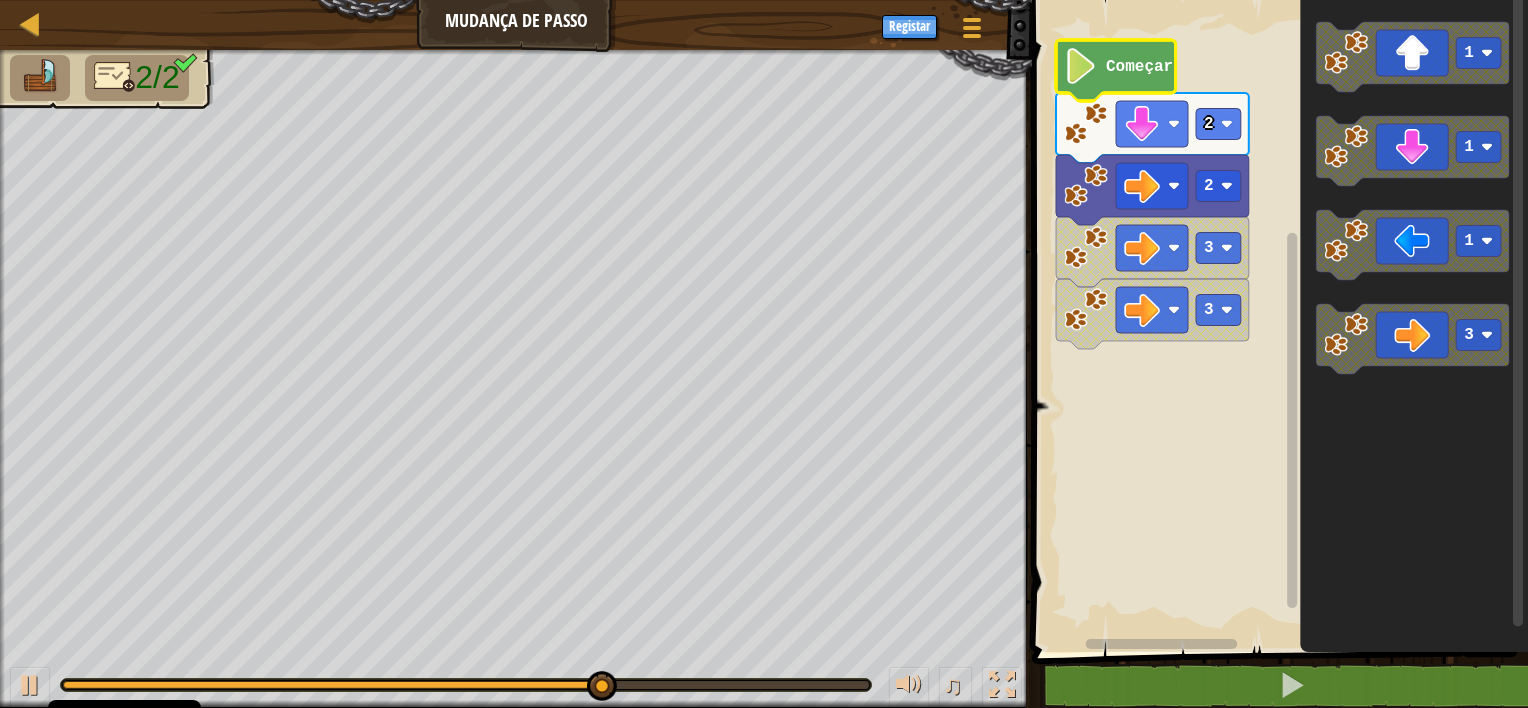 click on "Começar" 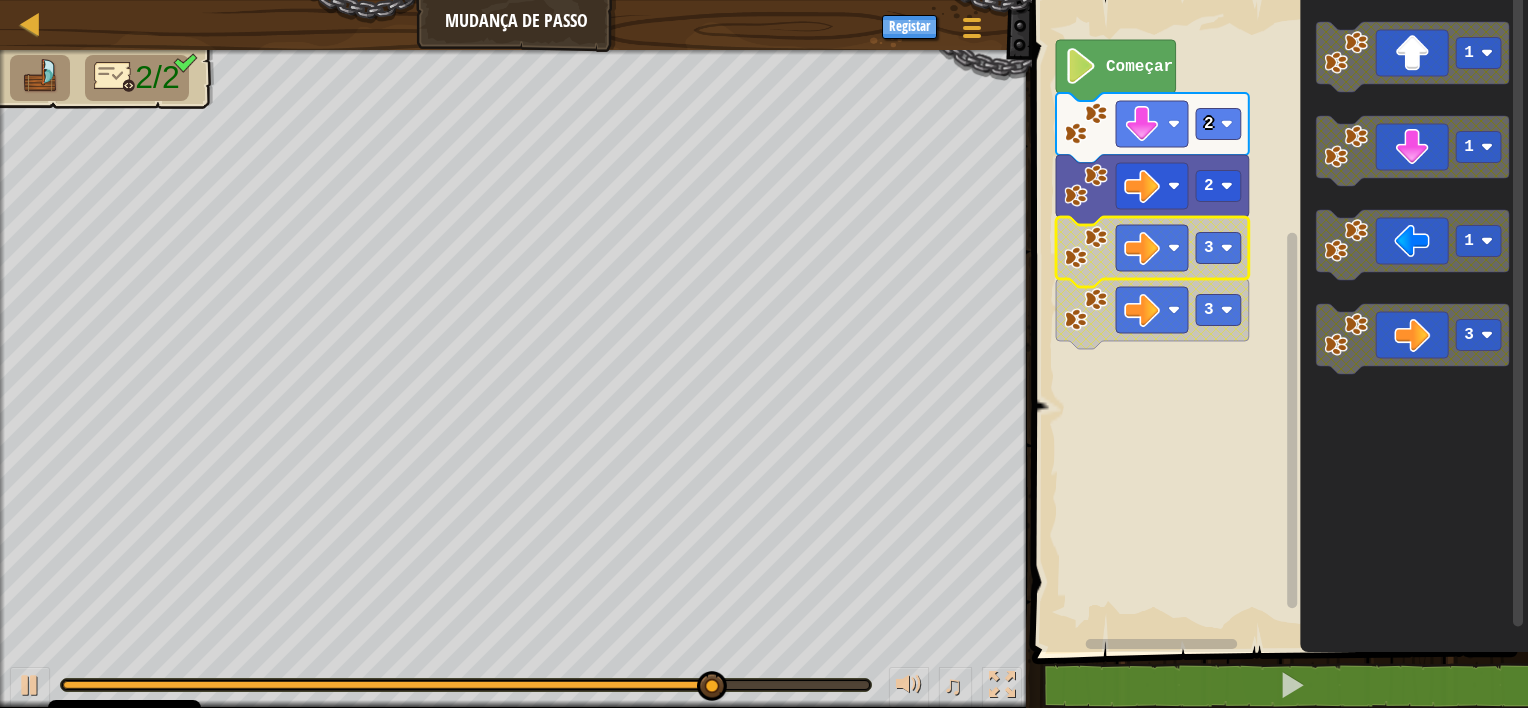 click 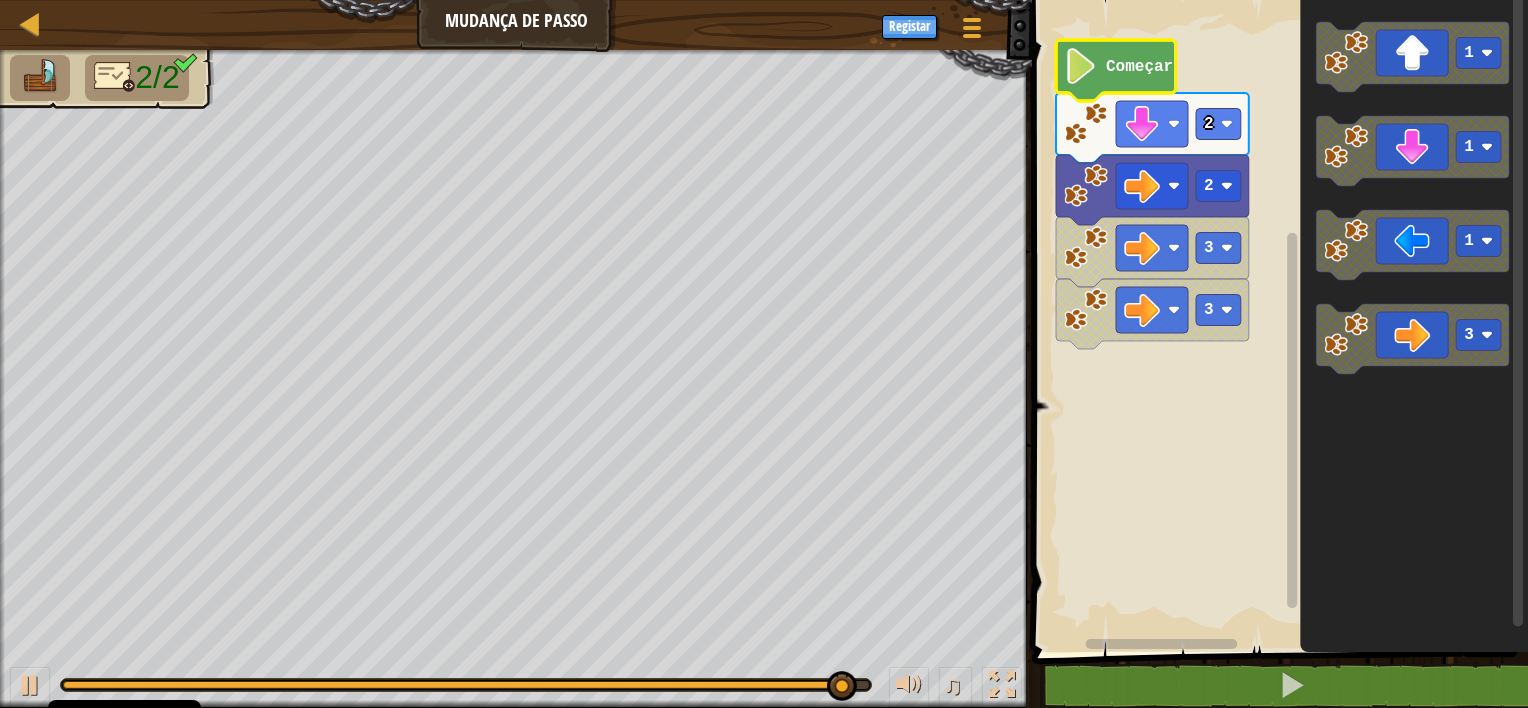 click on "Começar" 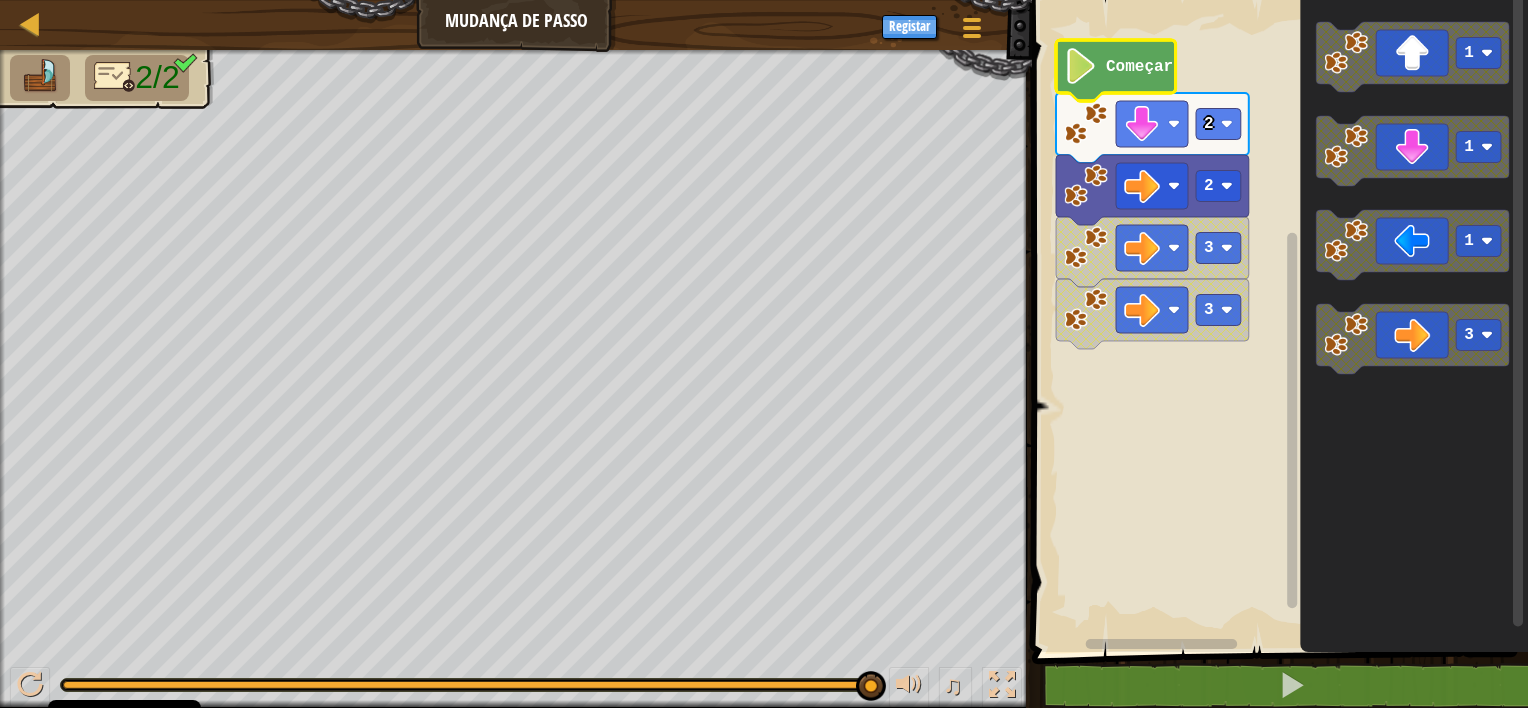 click on "Começar" 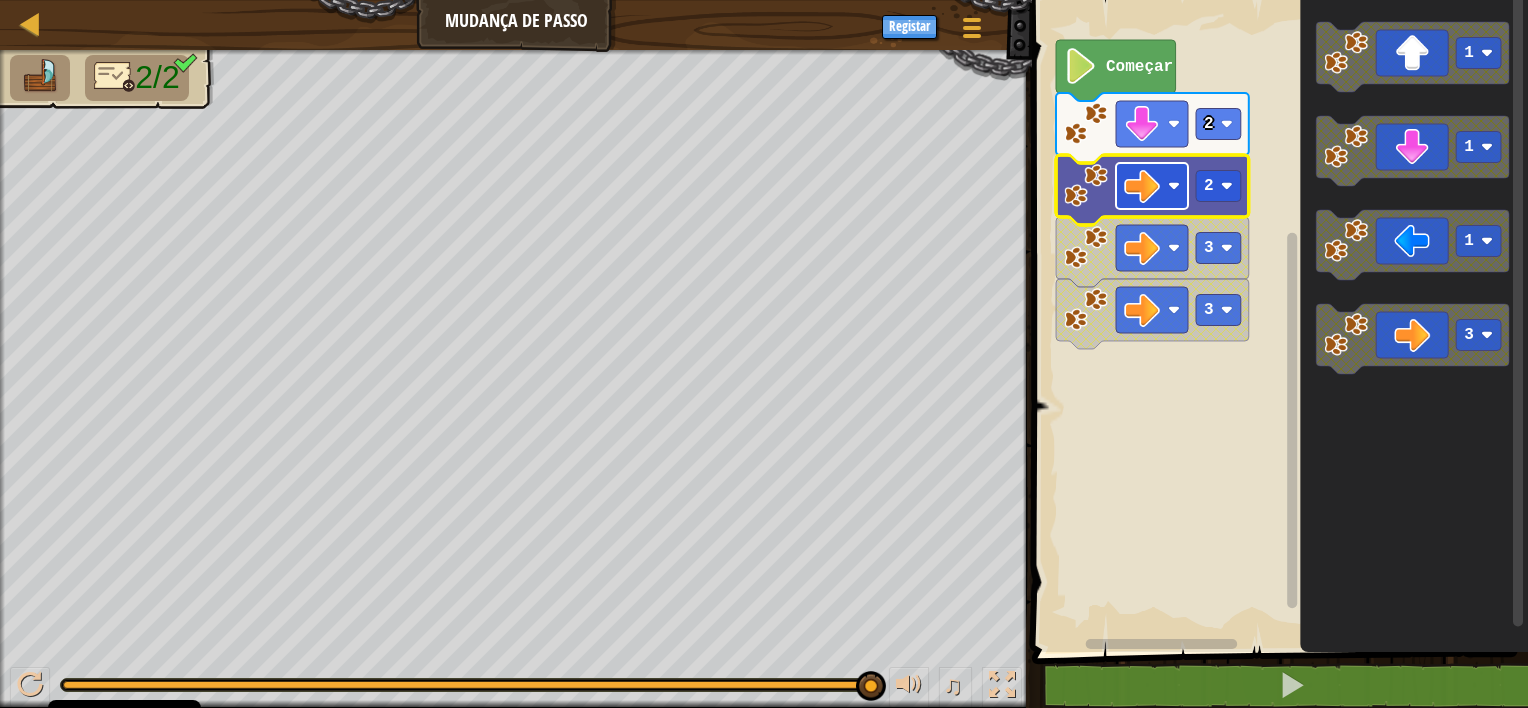click 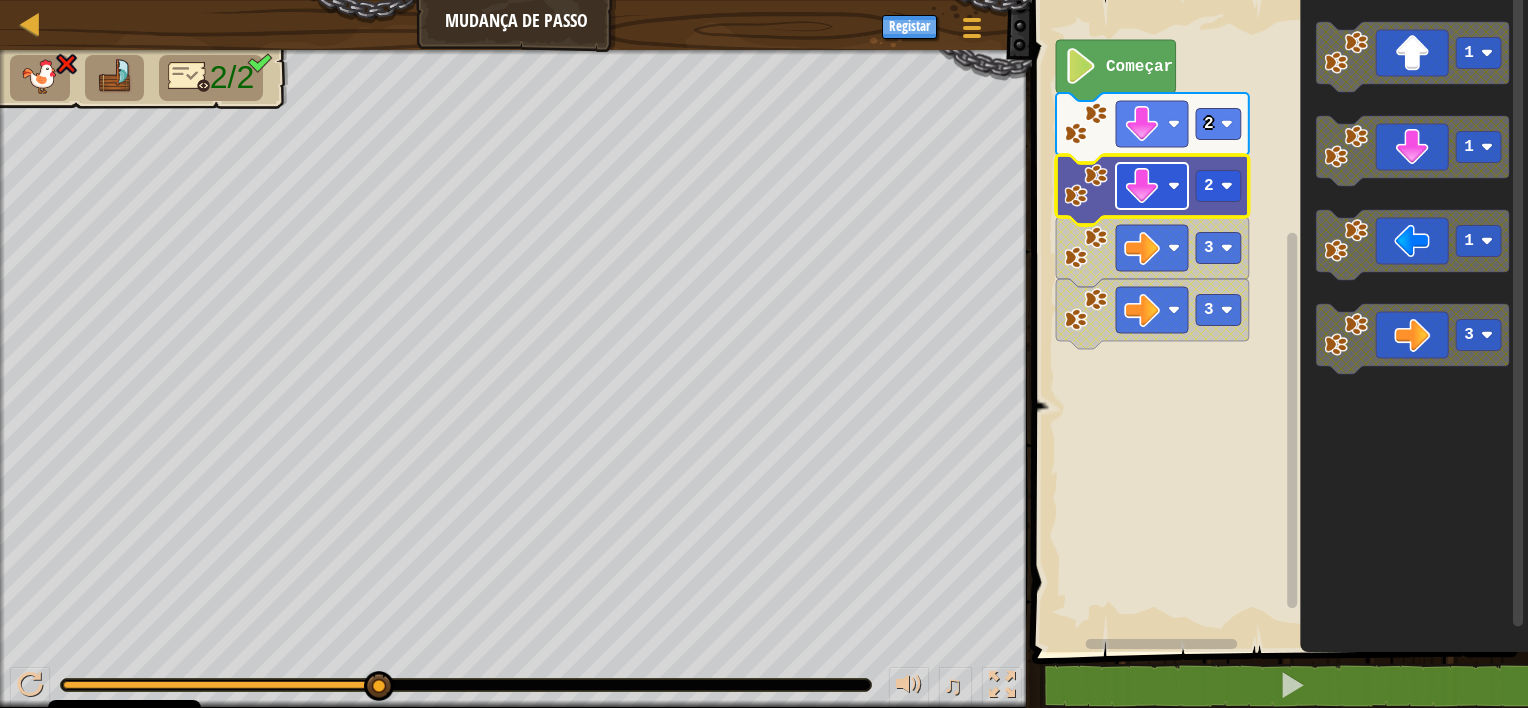 click 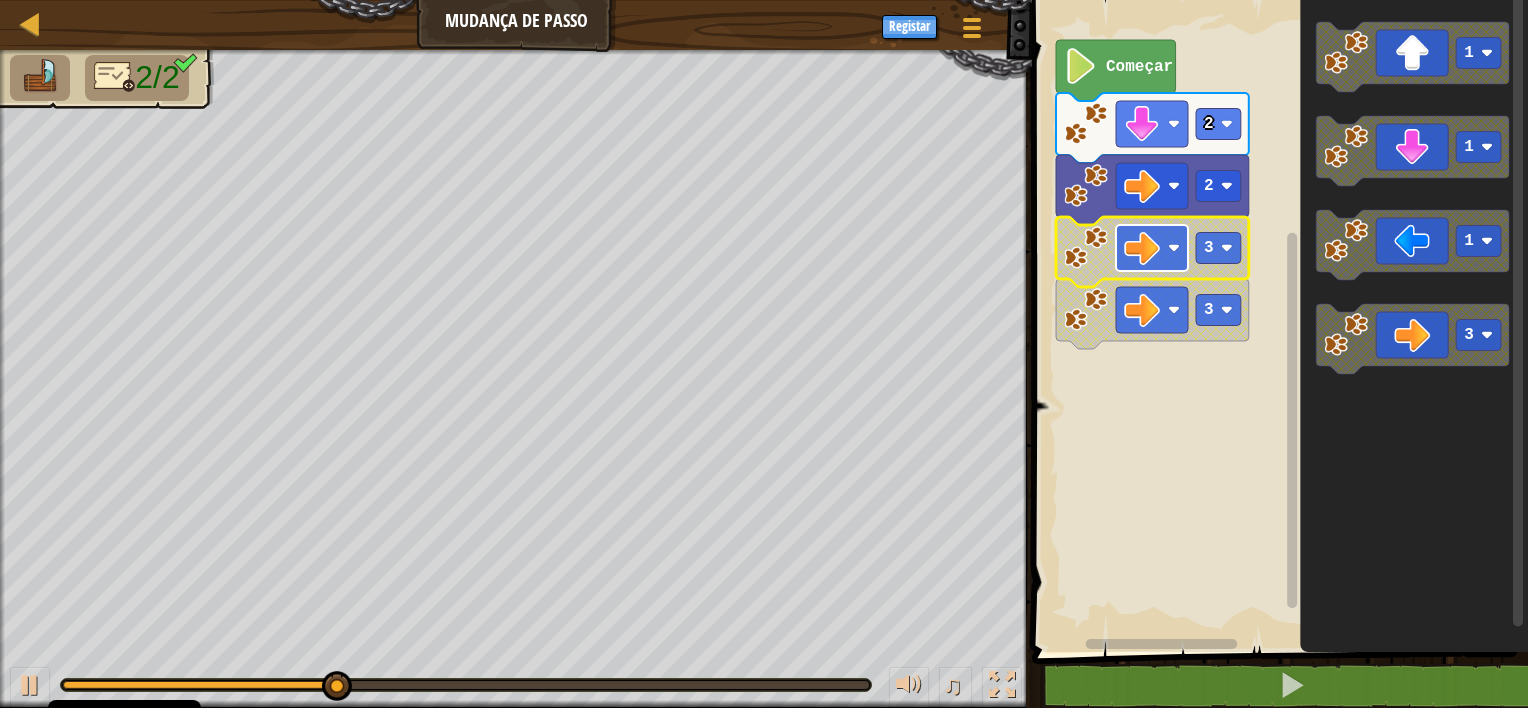 click 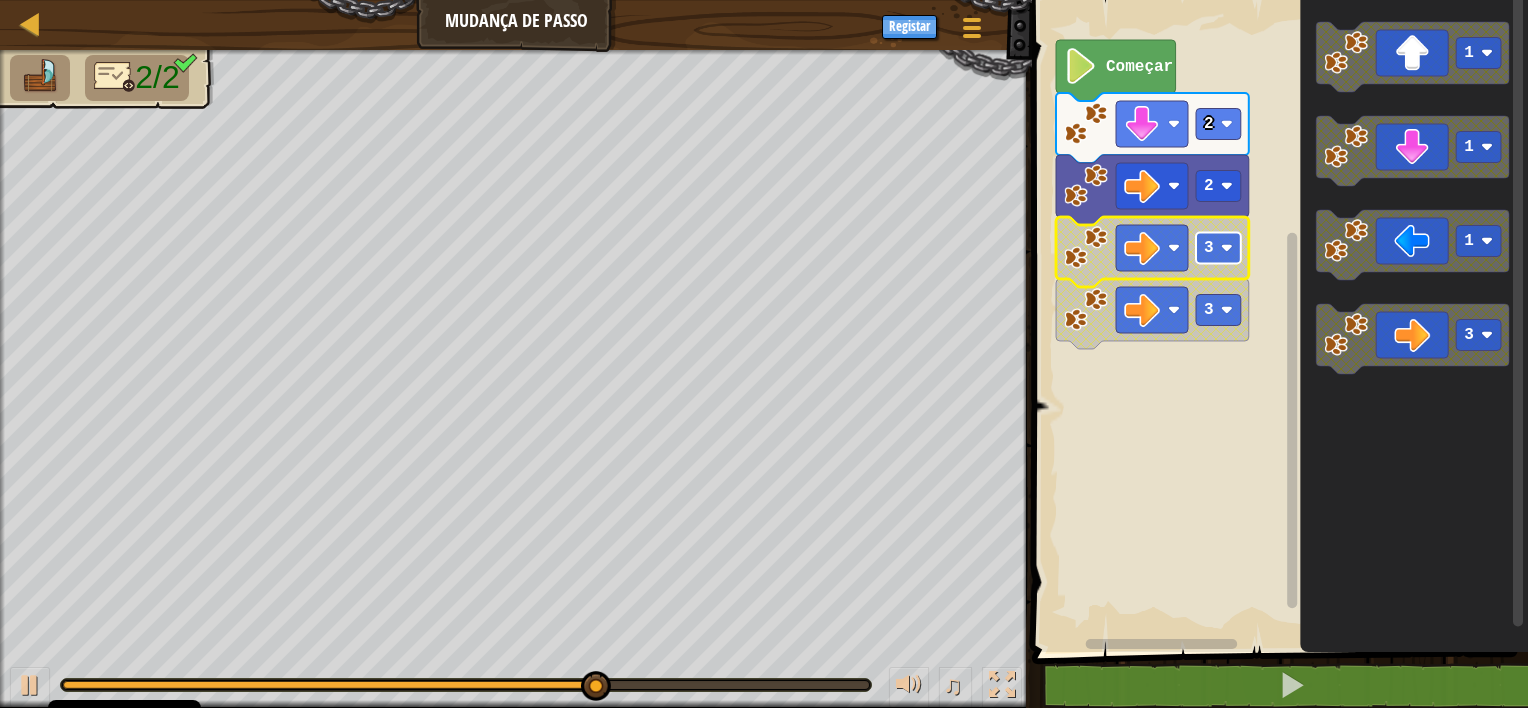 click 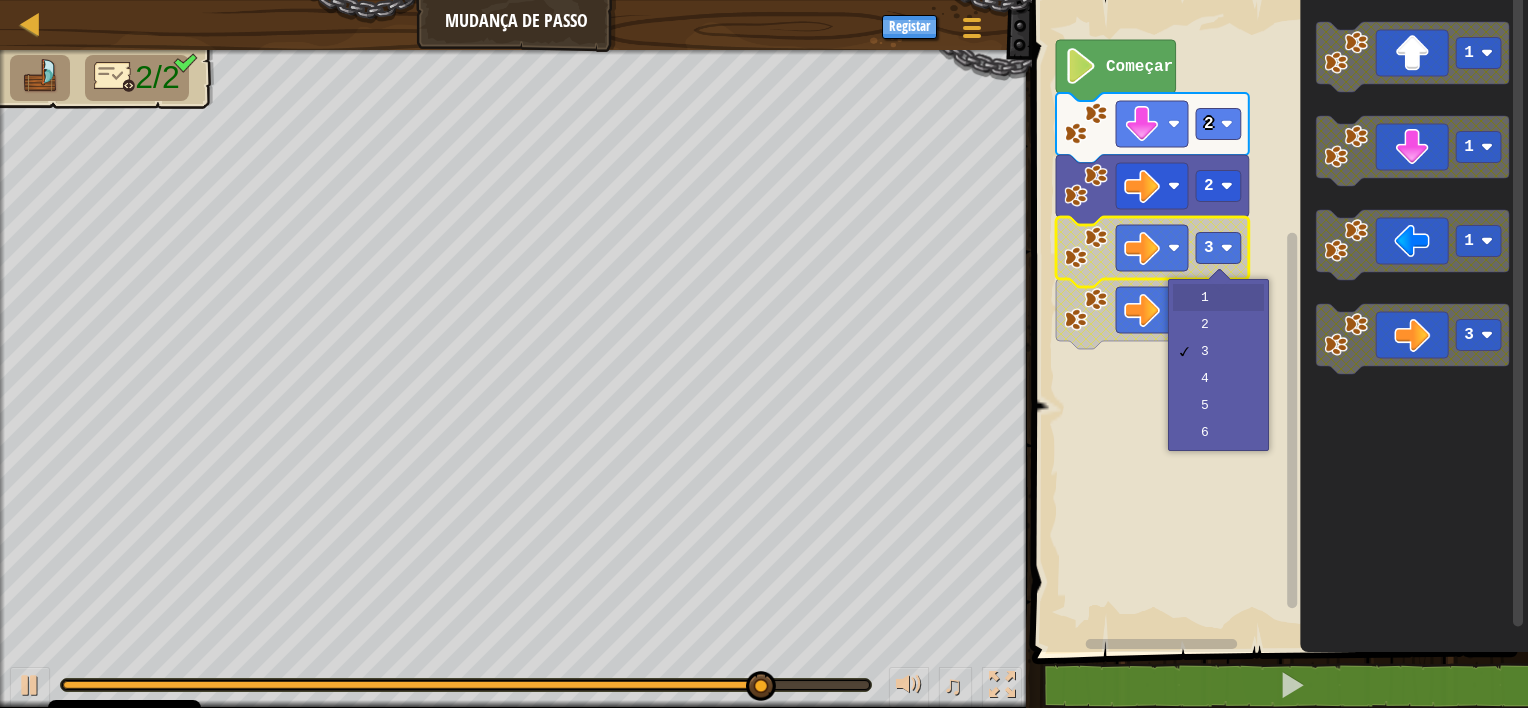 drag, startPoint x: 1220, startPoint y: 296, endPoint x: 1194, endPoint y: 291, distance: 26.476404 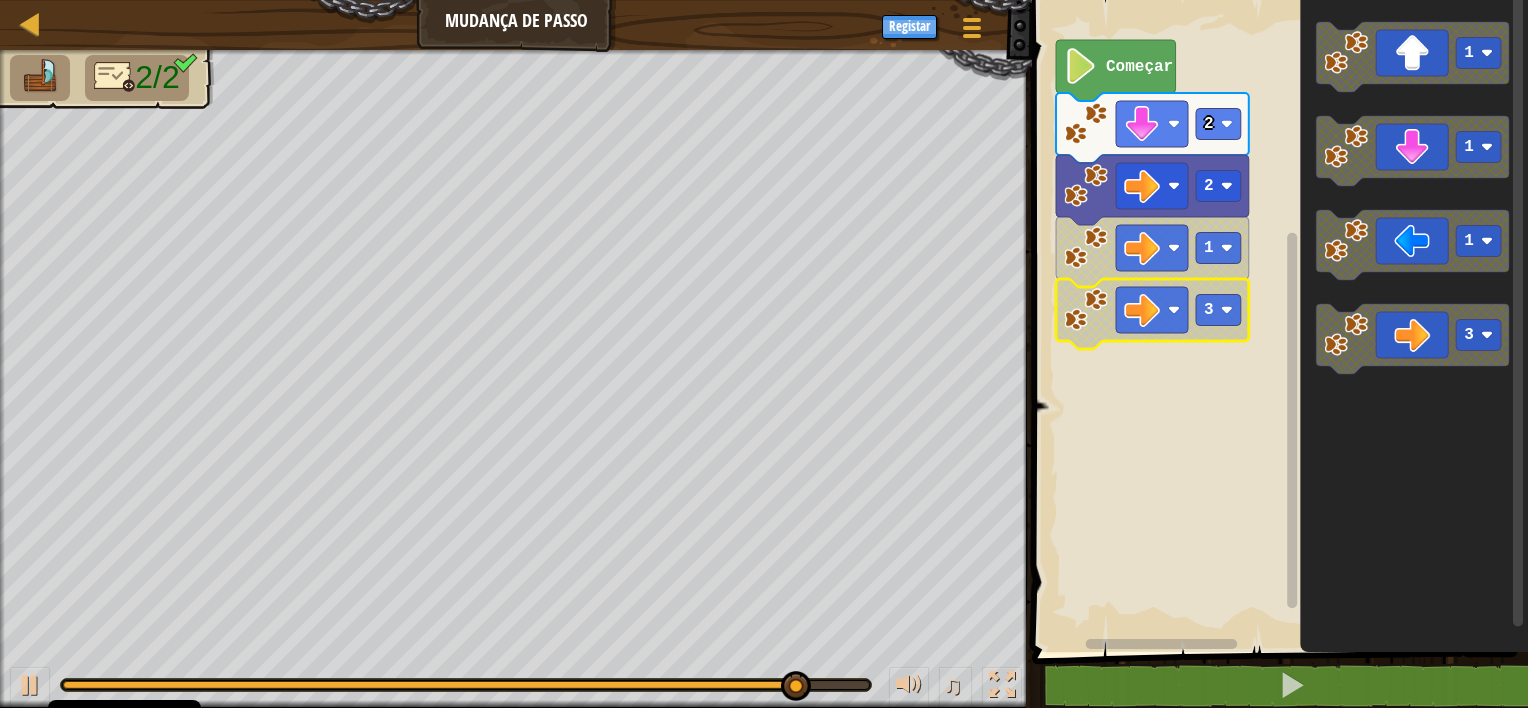 click 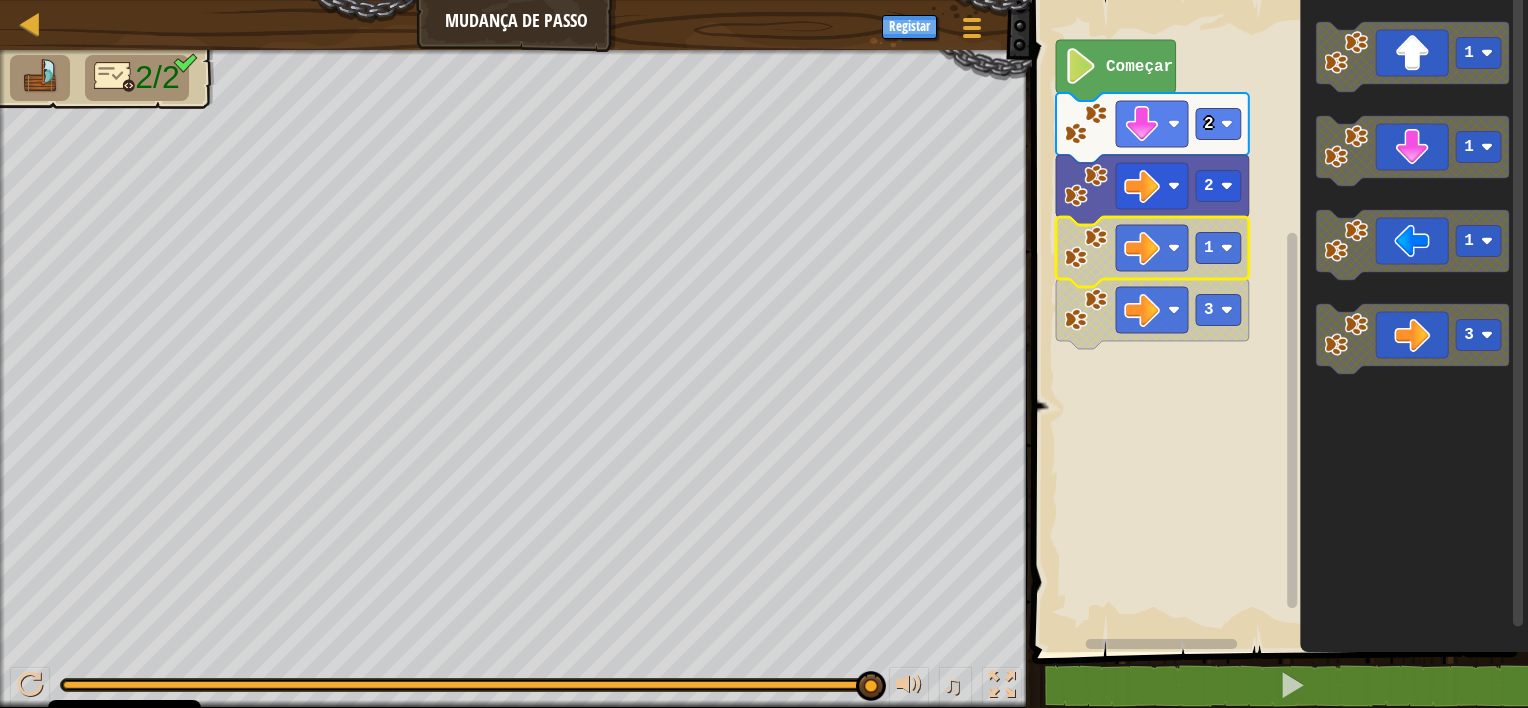 click 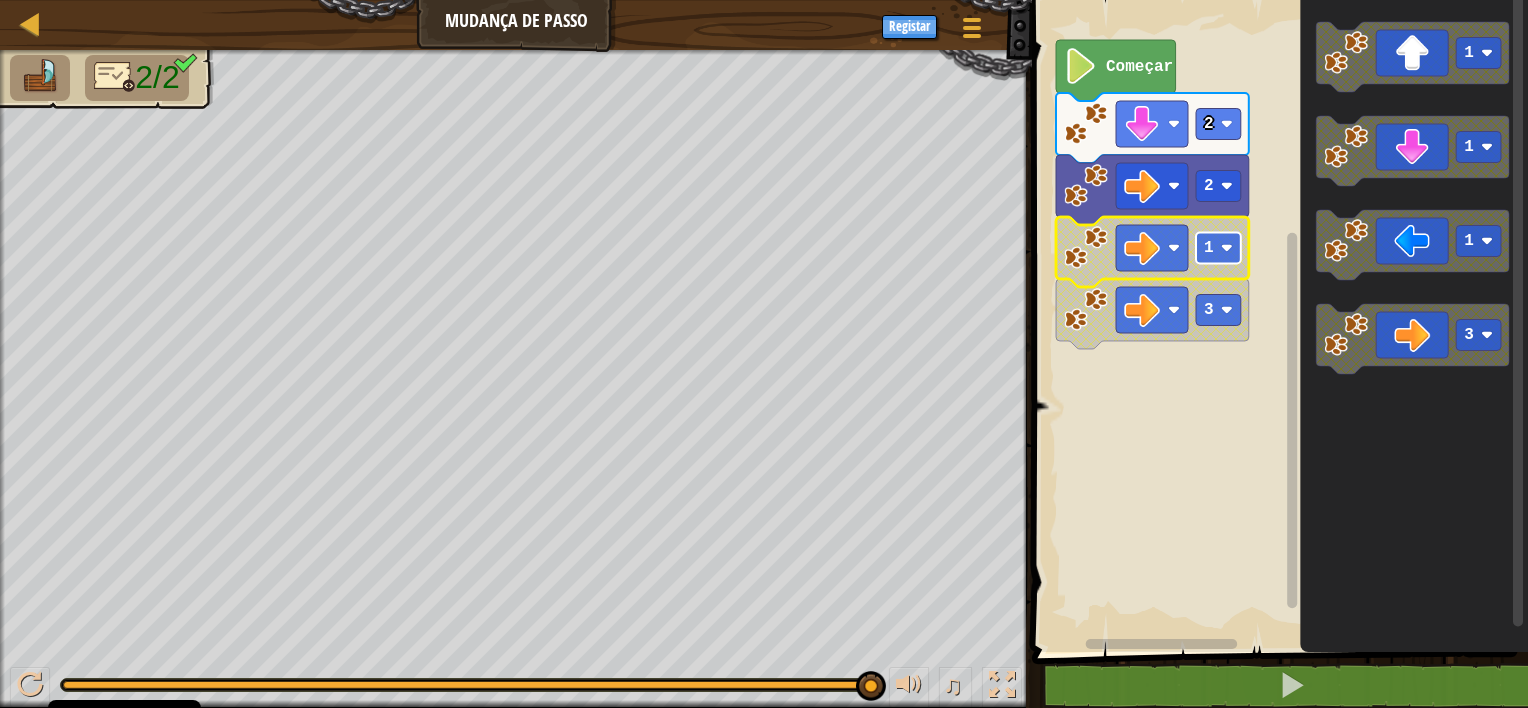 click 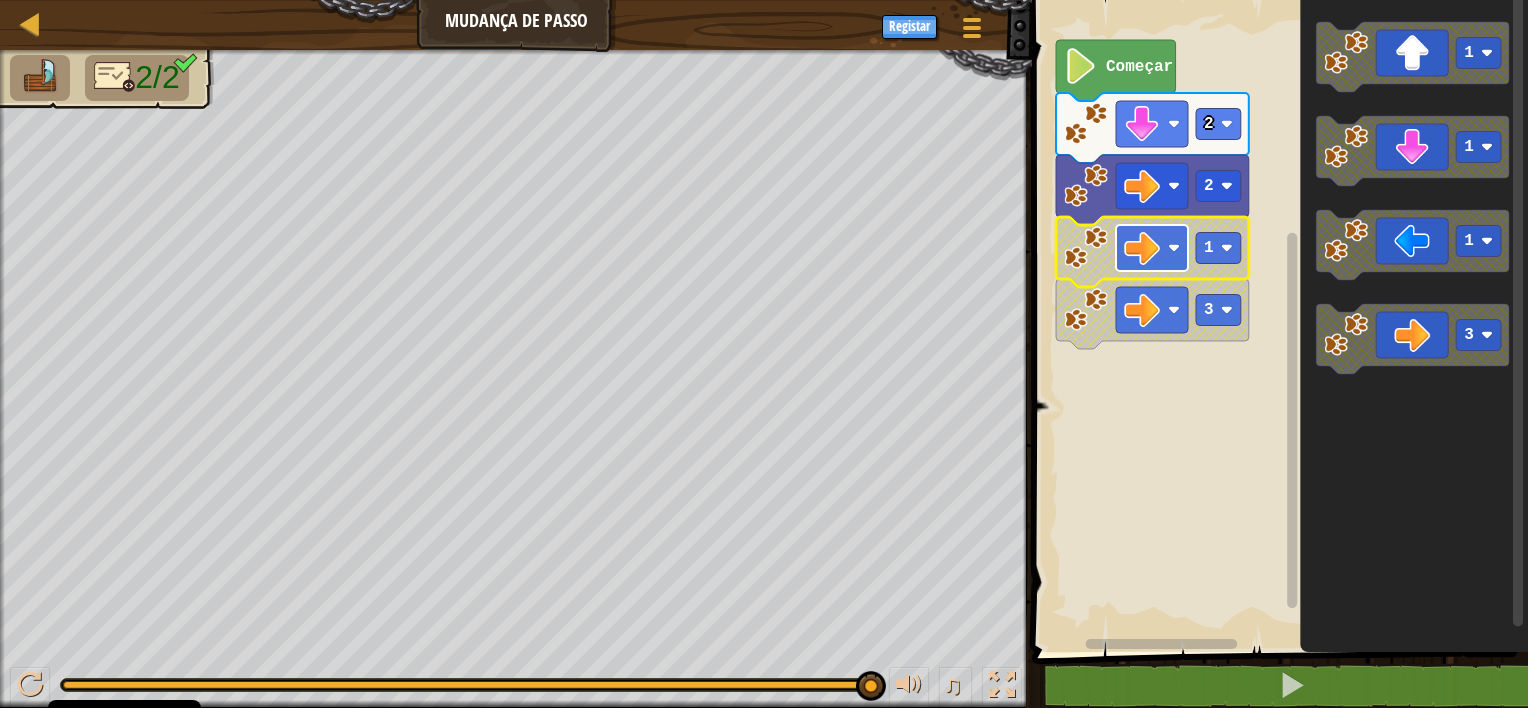 click 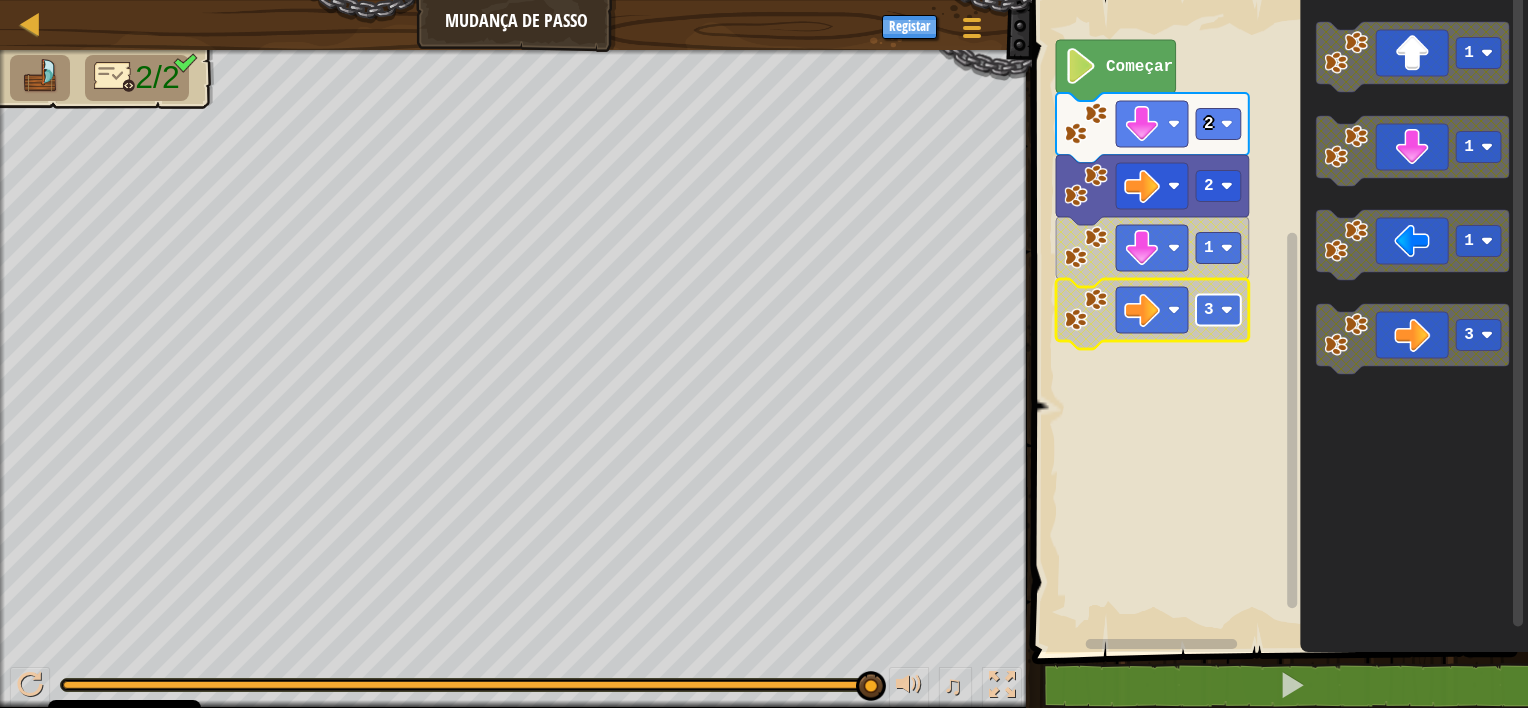click on "3" 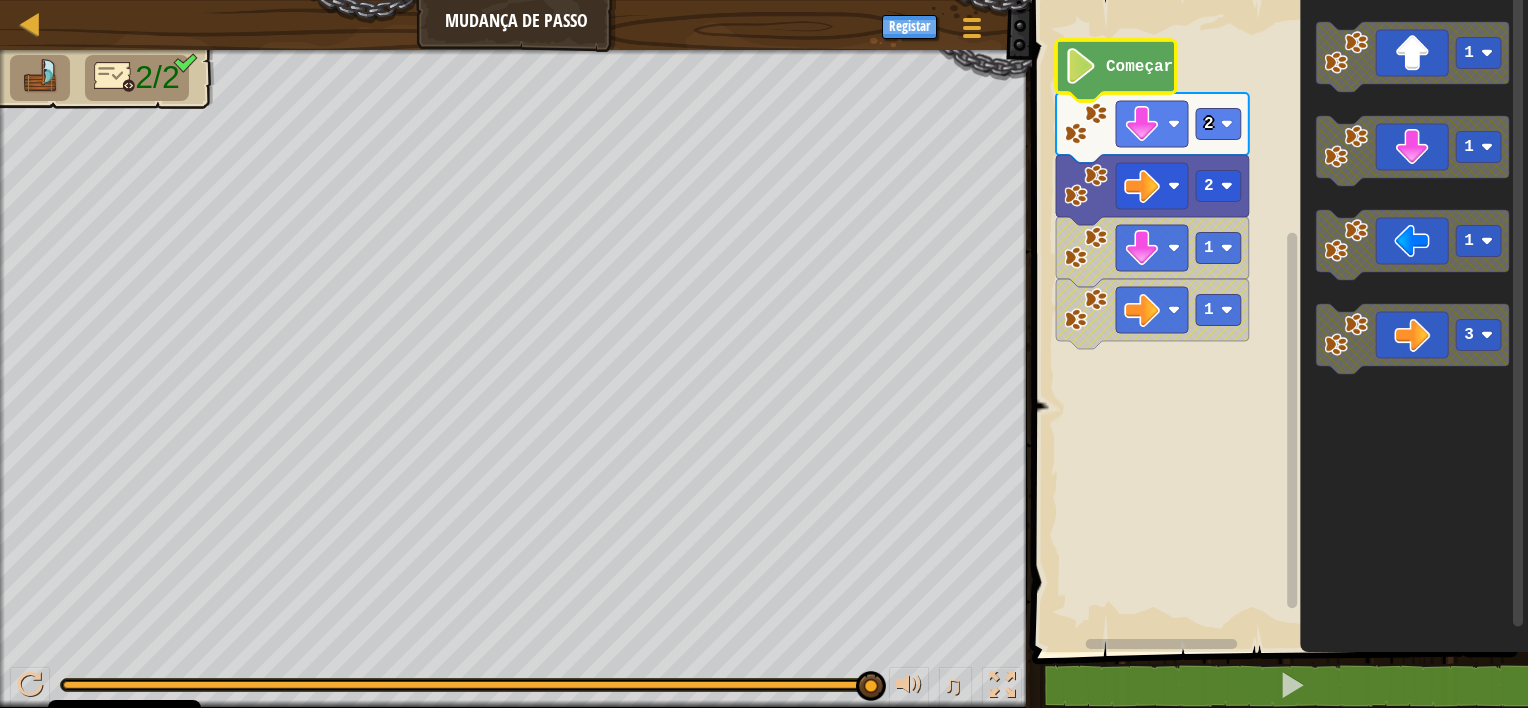 click on "Começar" 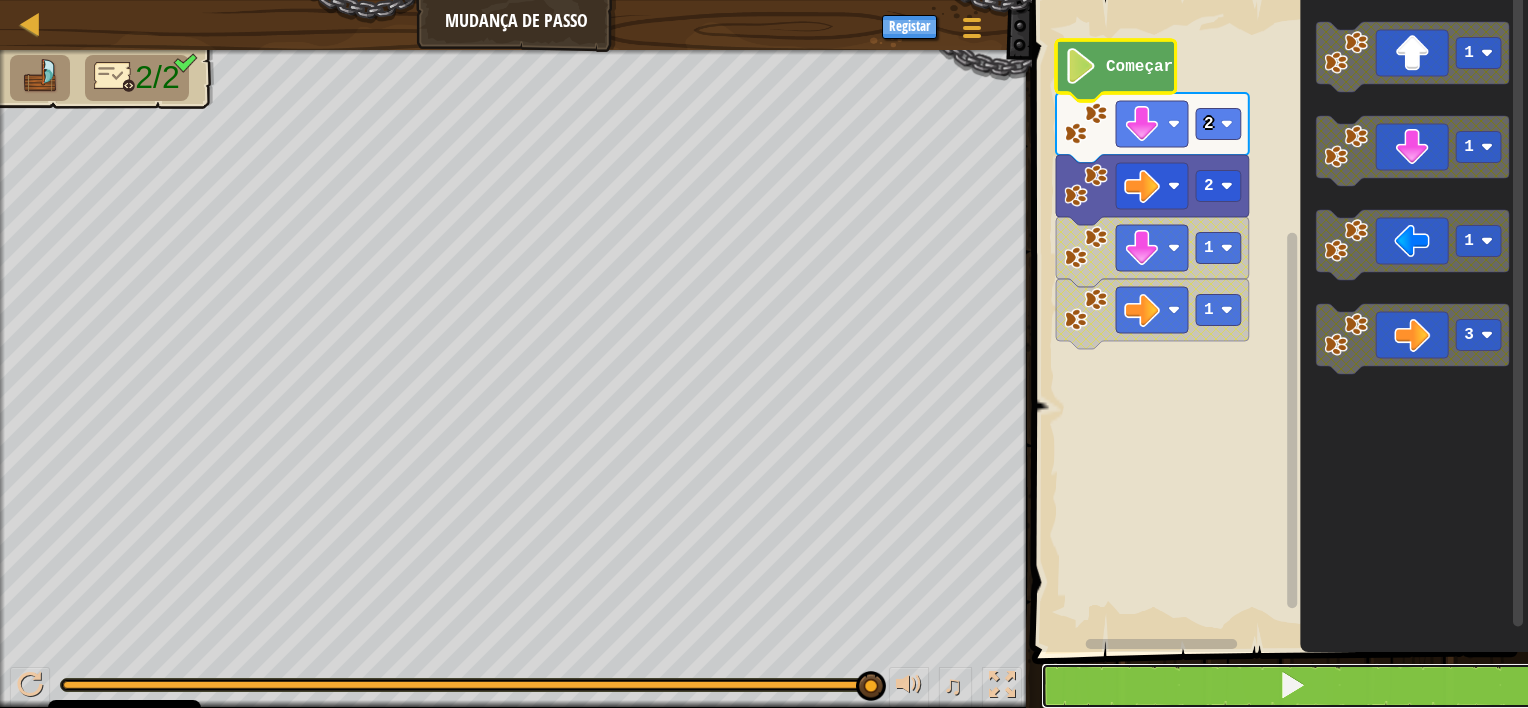 click at bounding box center [1292, 686] 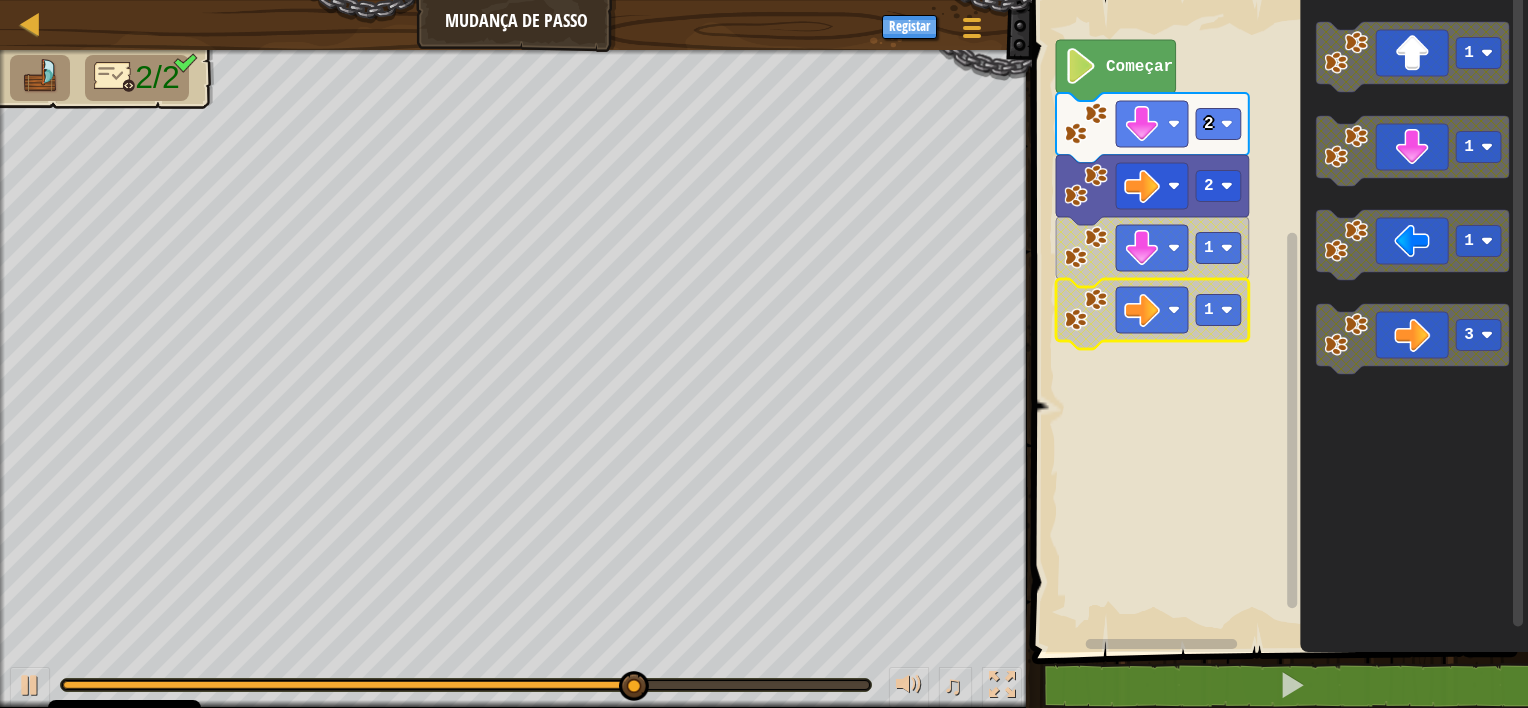 click 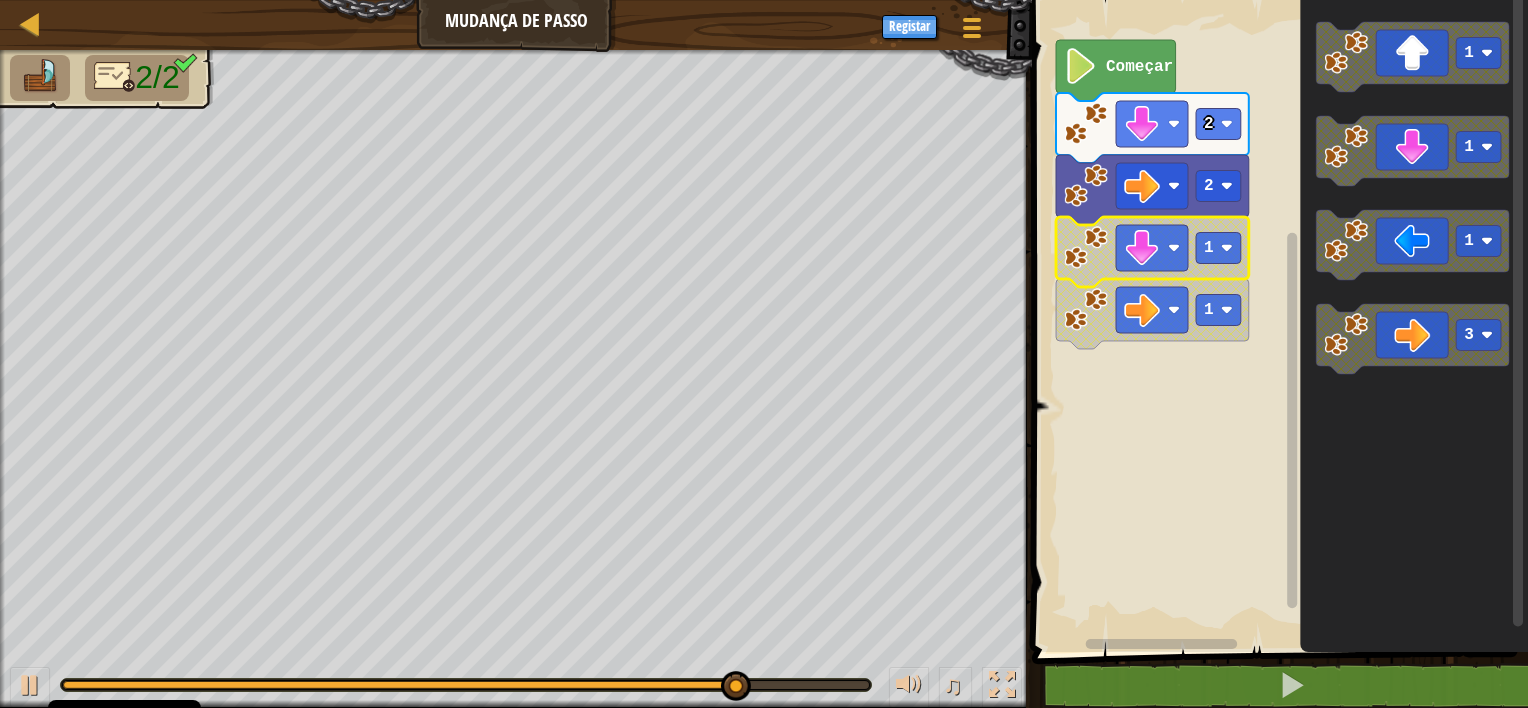 click 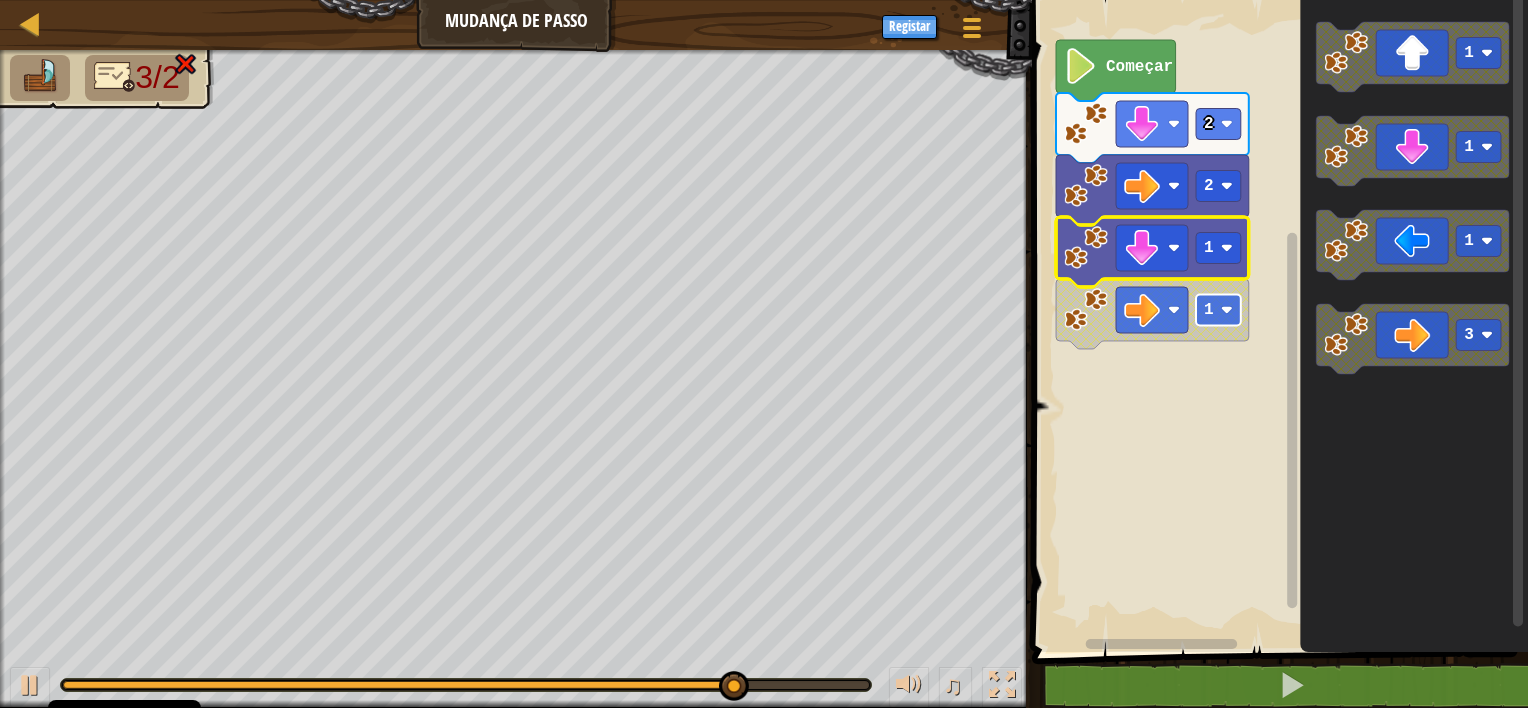 click 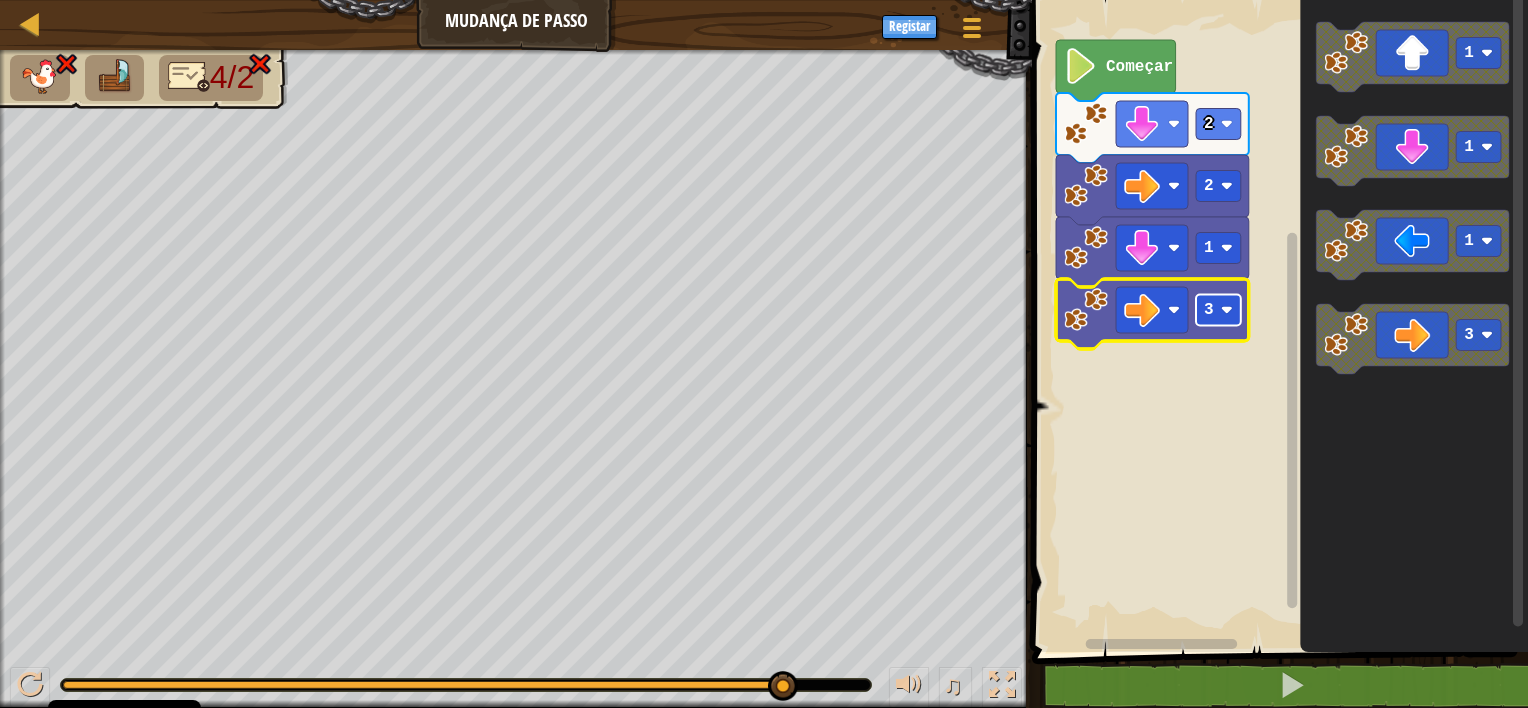 click 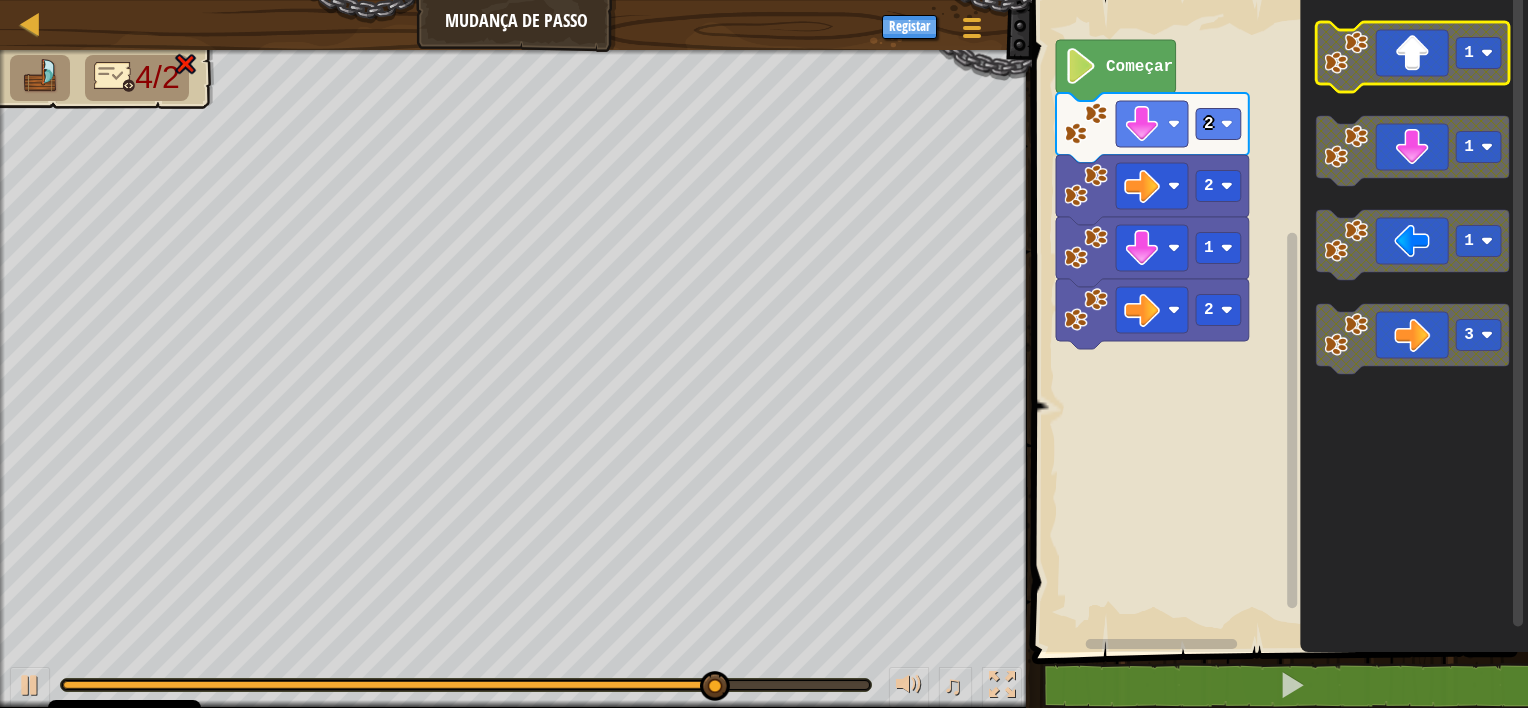 click 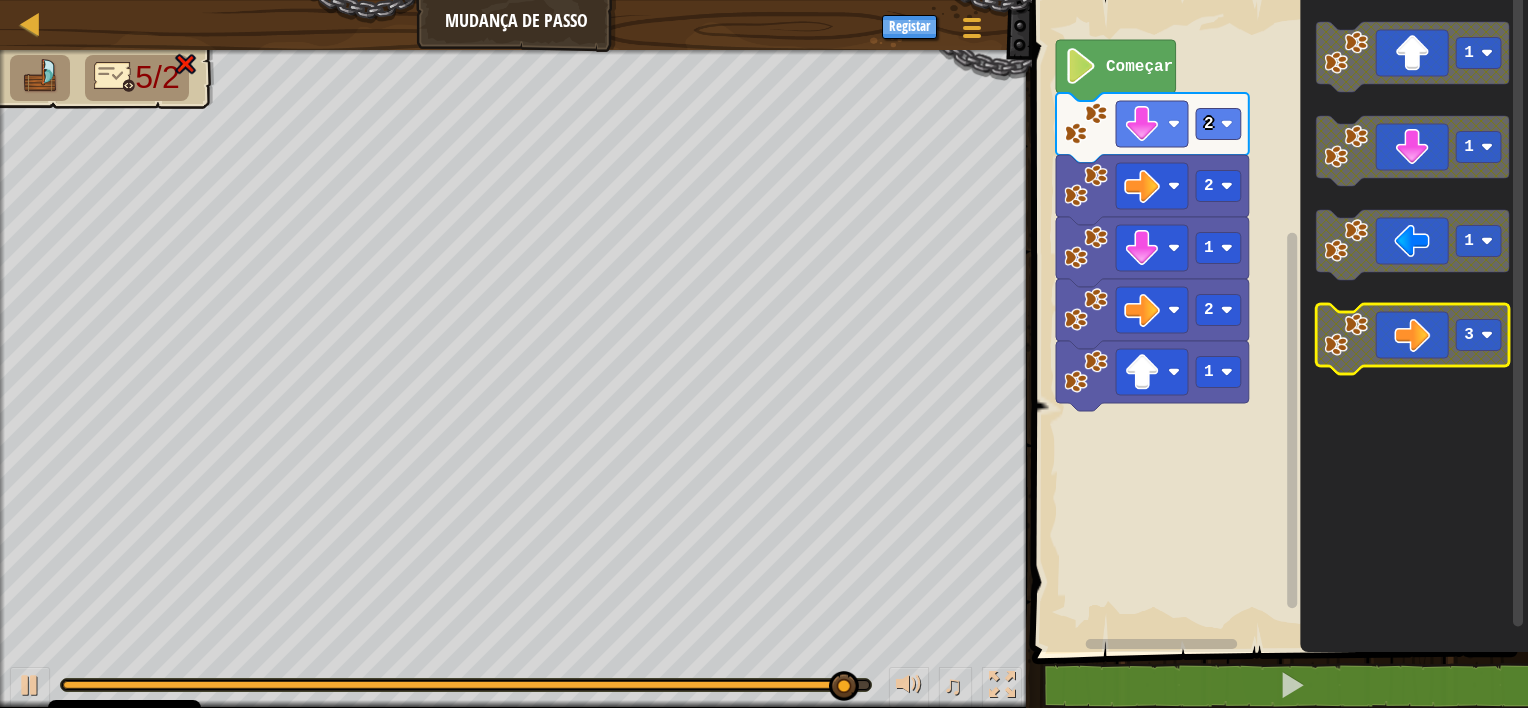 click 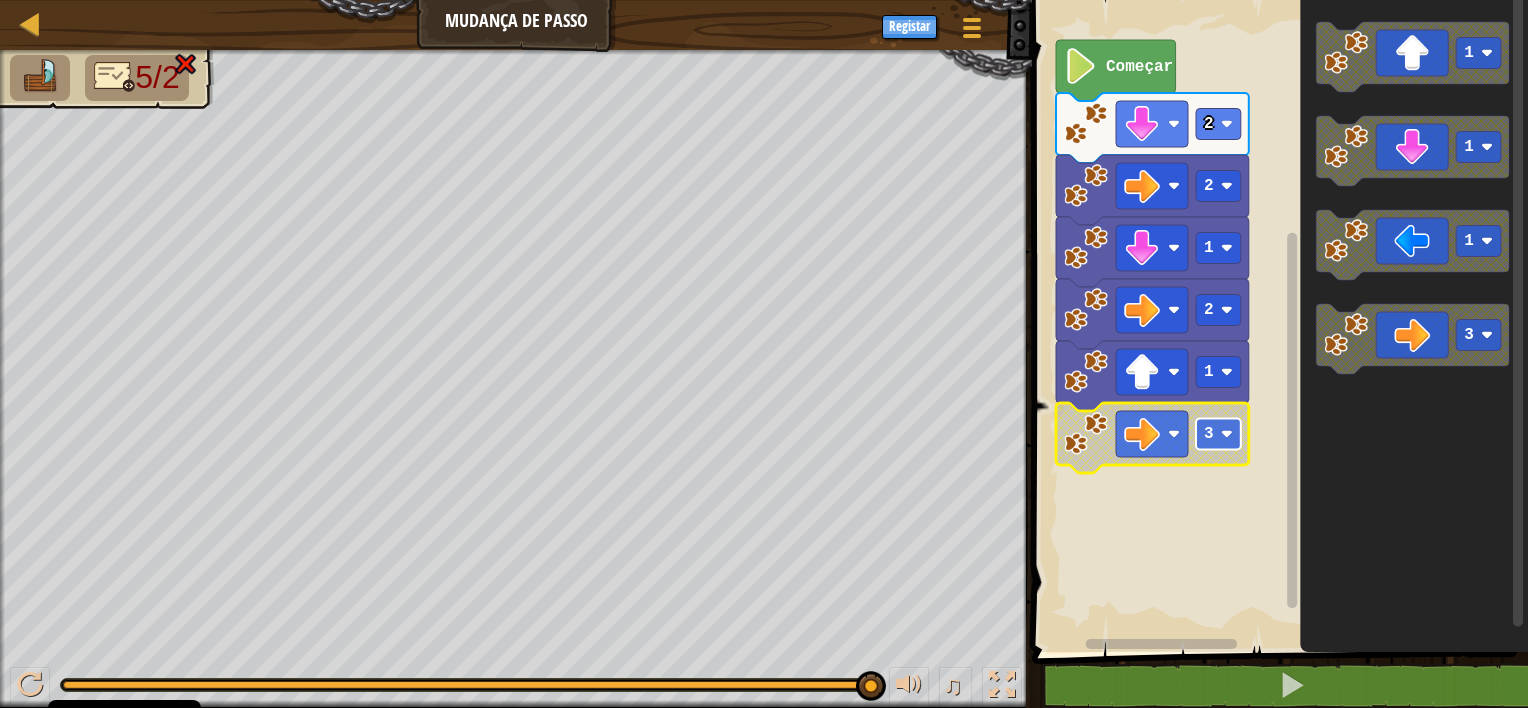 click 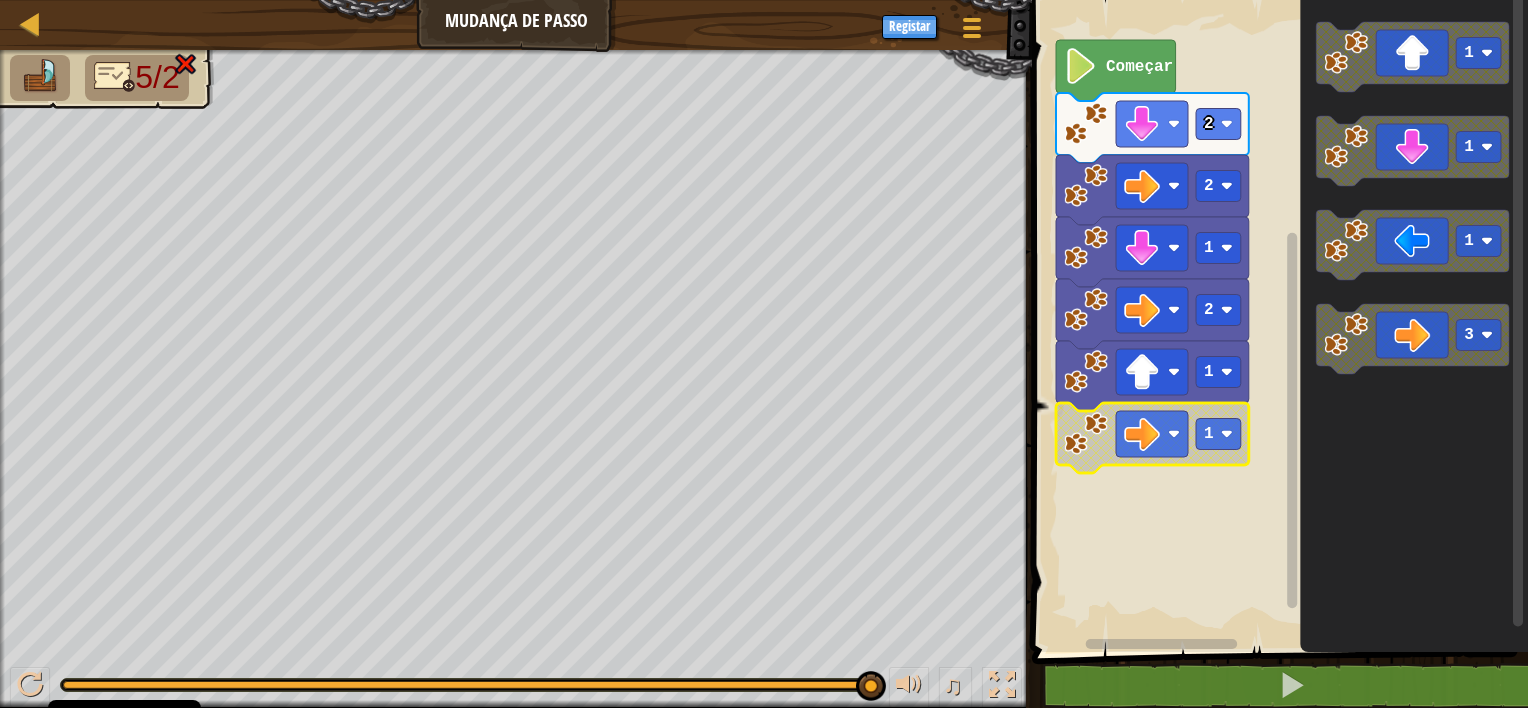 click 